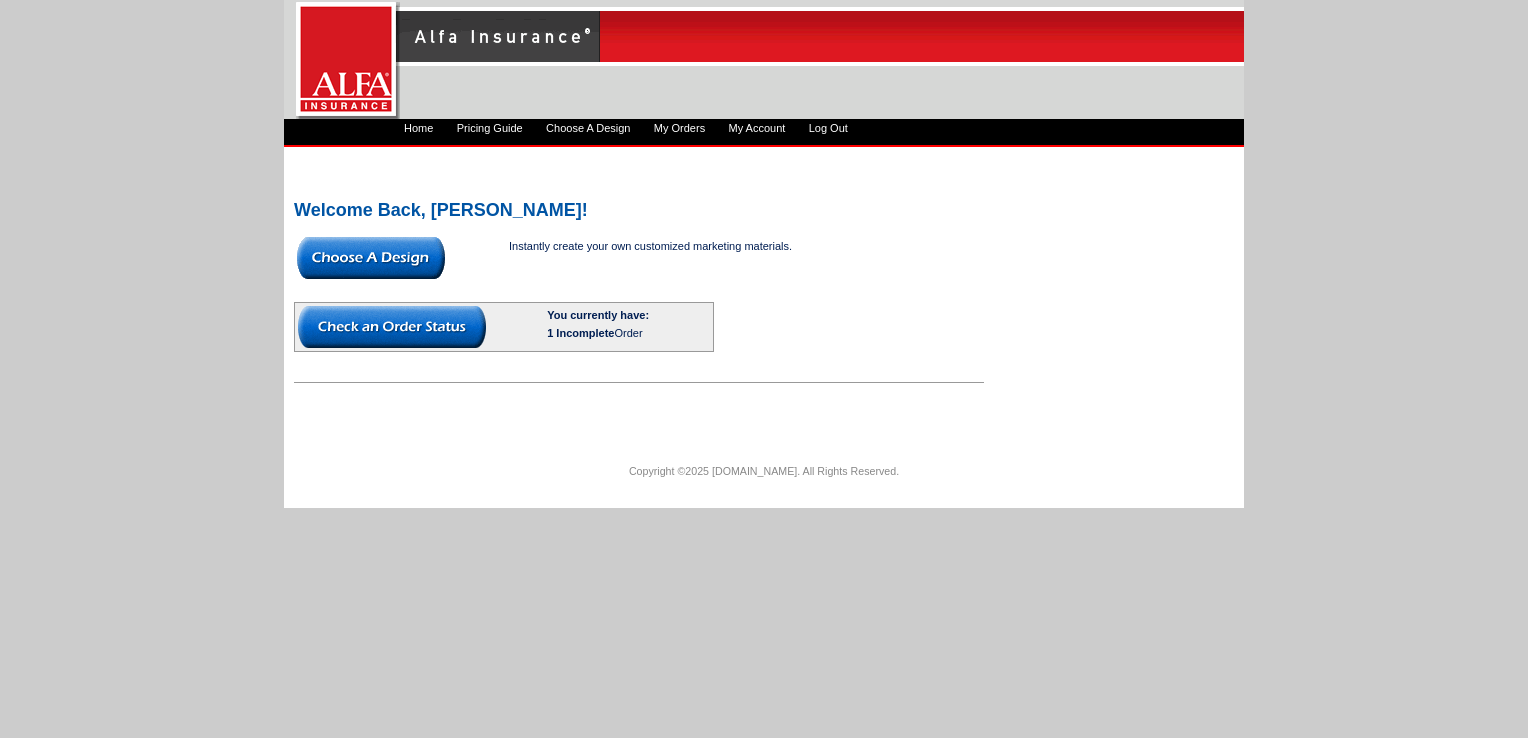 scroll, scrollTop: 0, scrollLeft: 0, axis: both 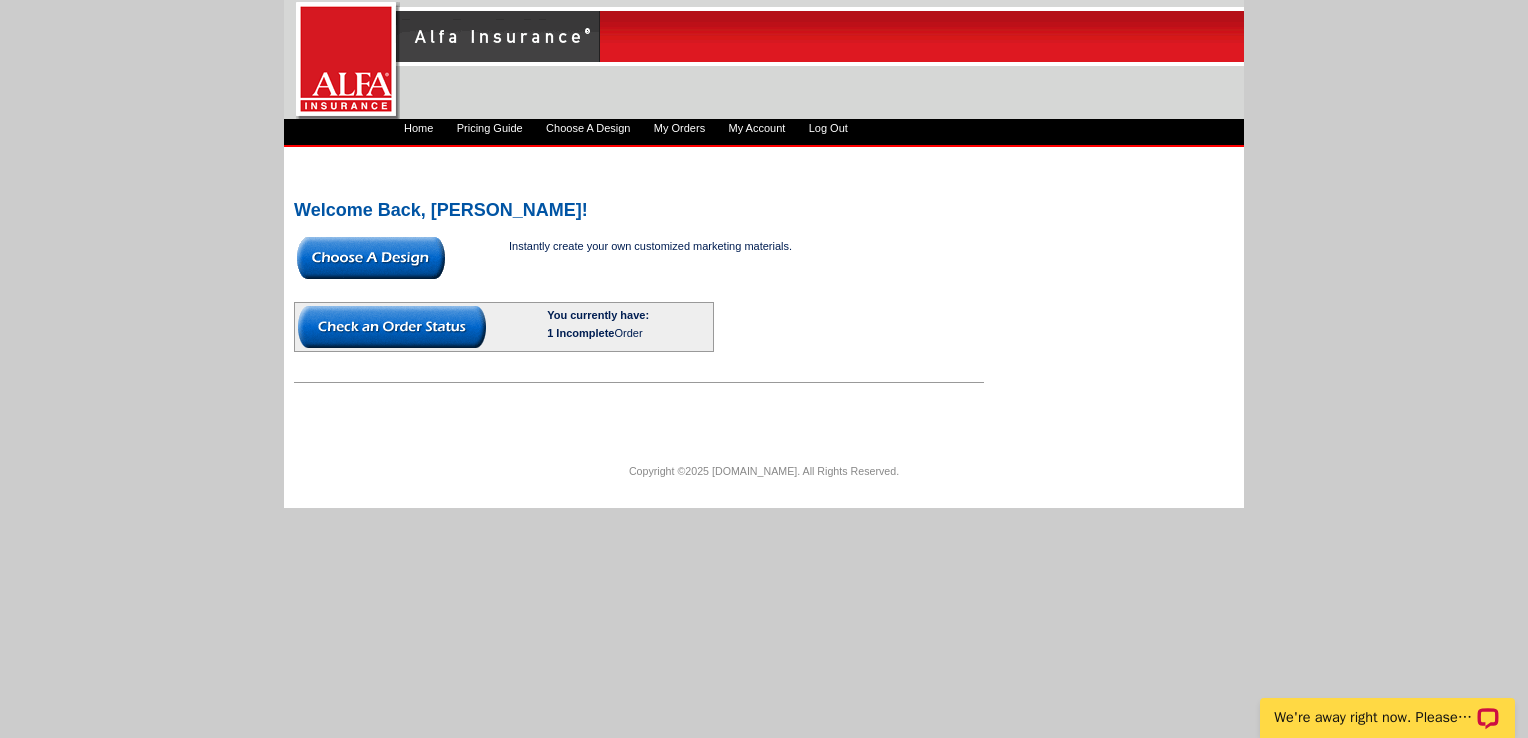 click at bounding box center (371, 258) 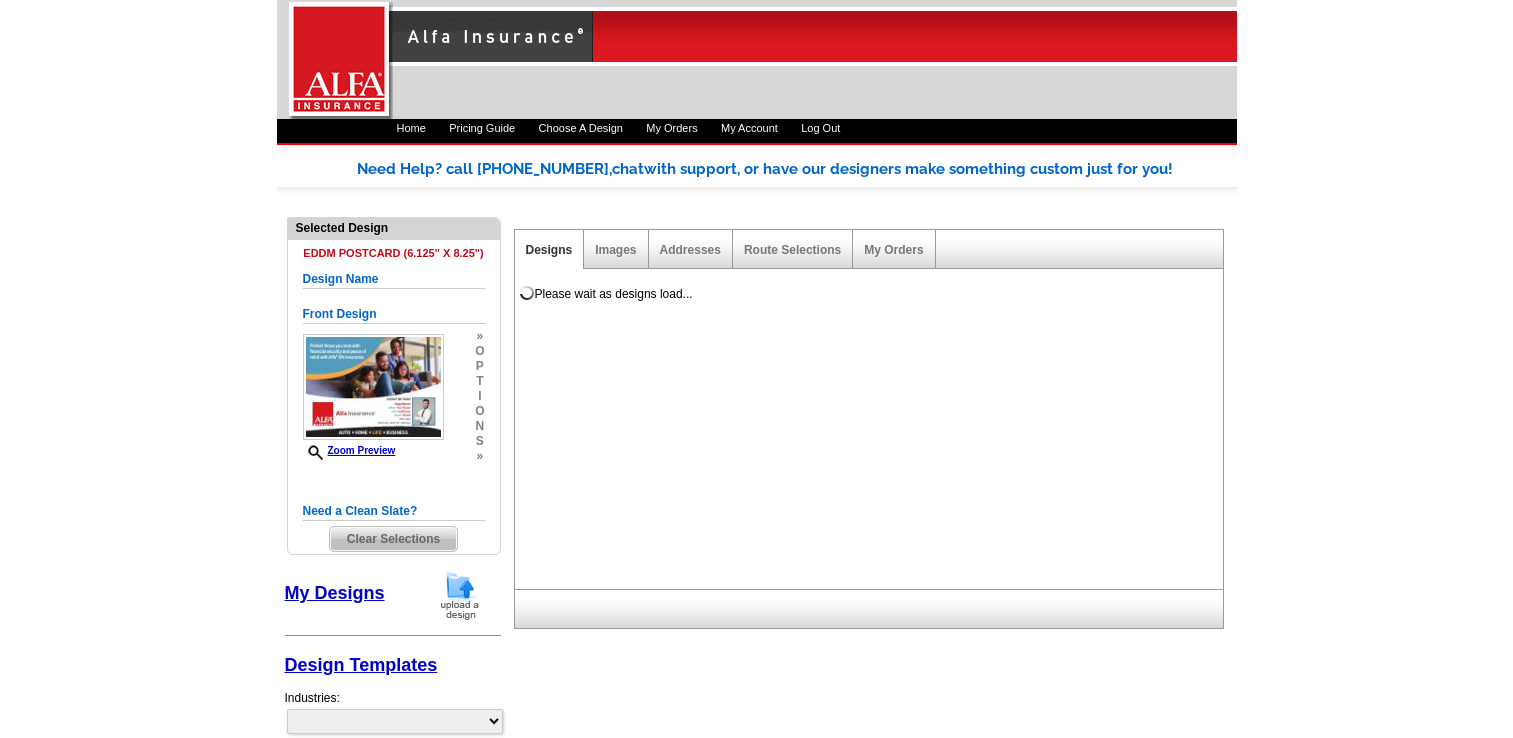 select on "1" 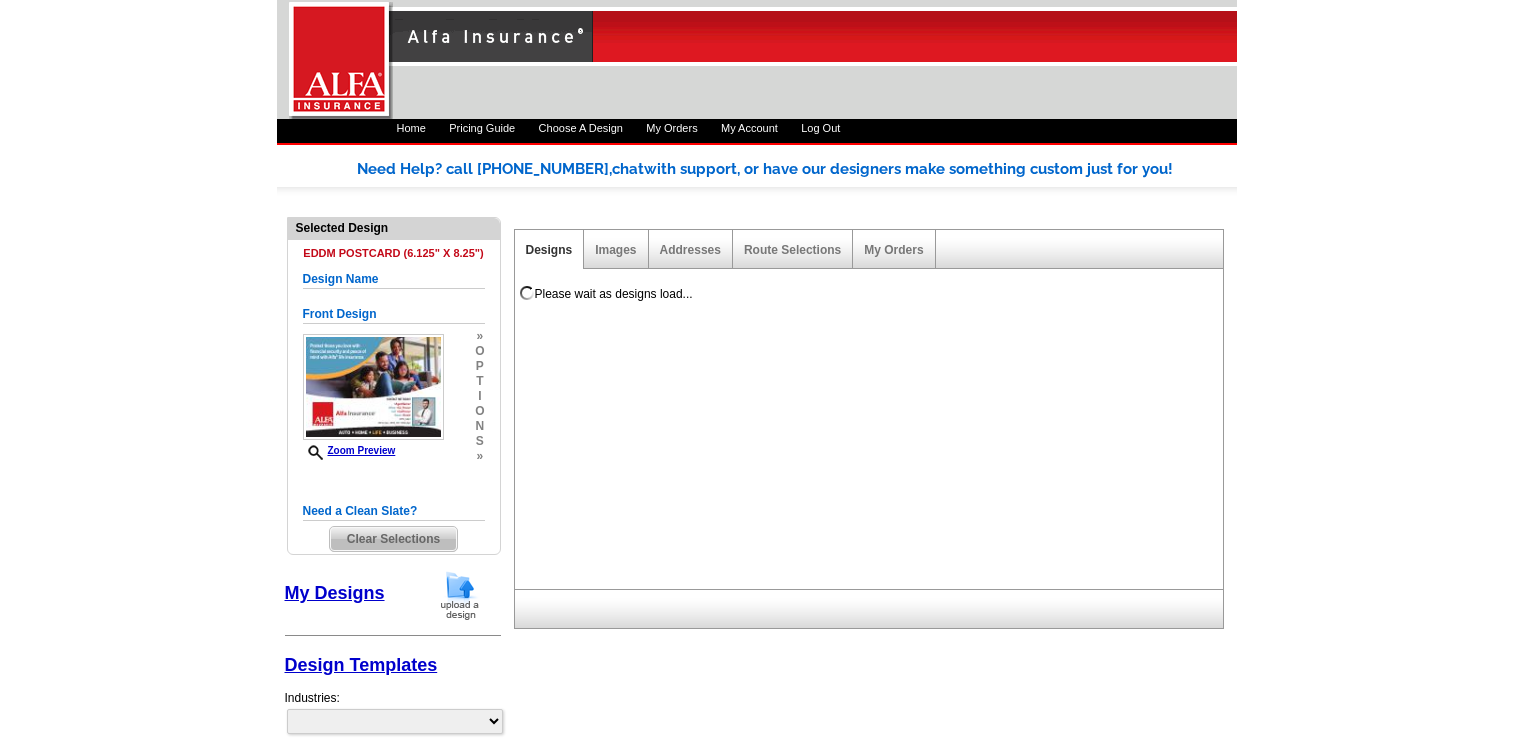 select on "14" 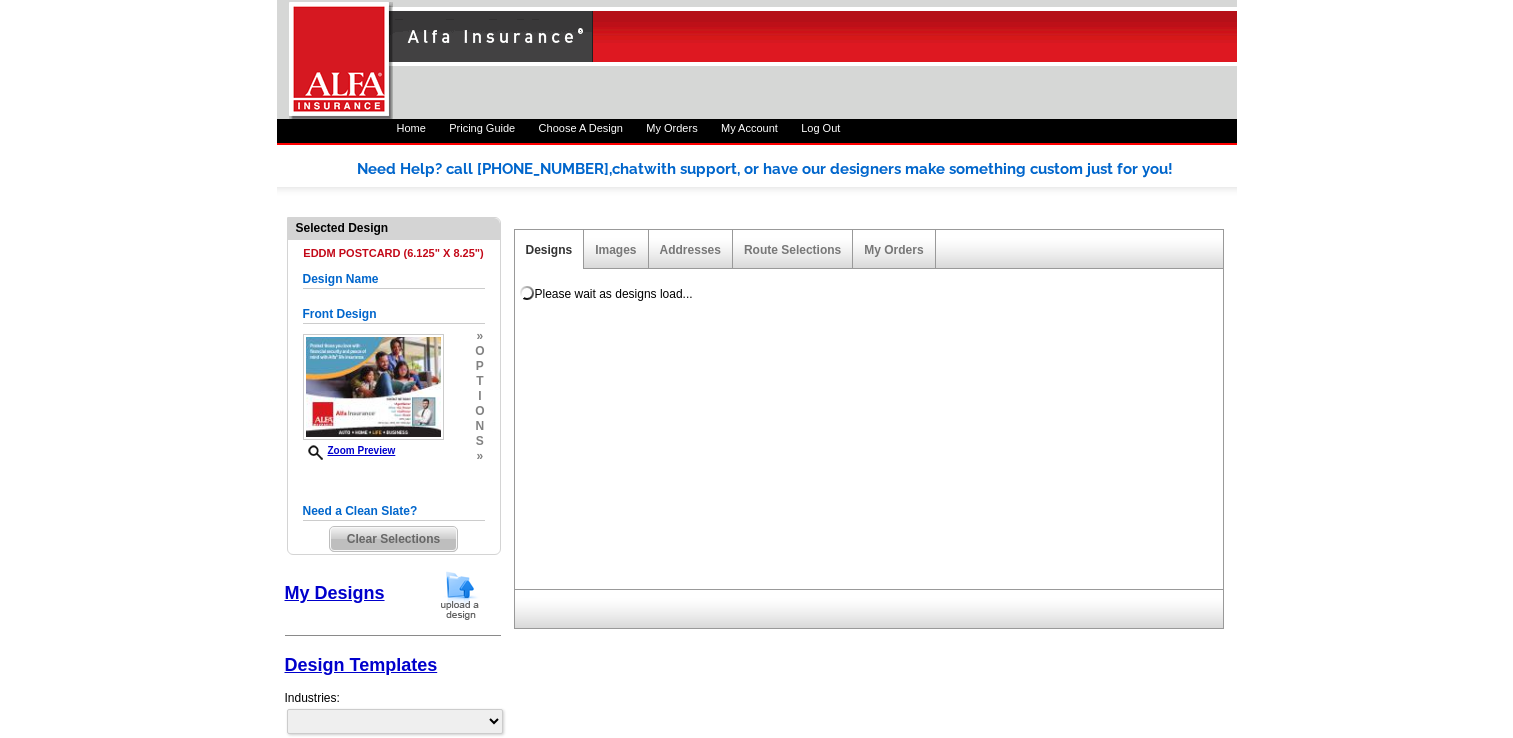 select on "back" 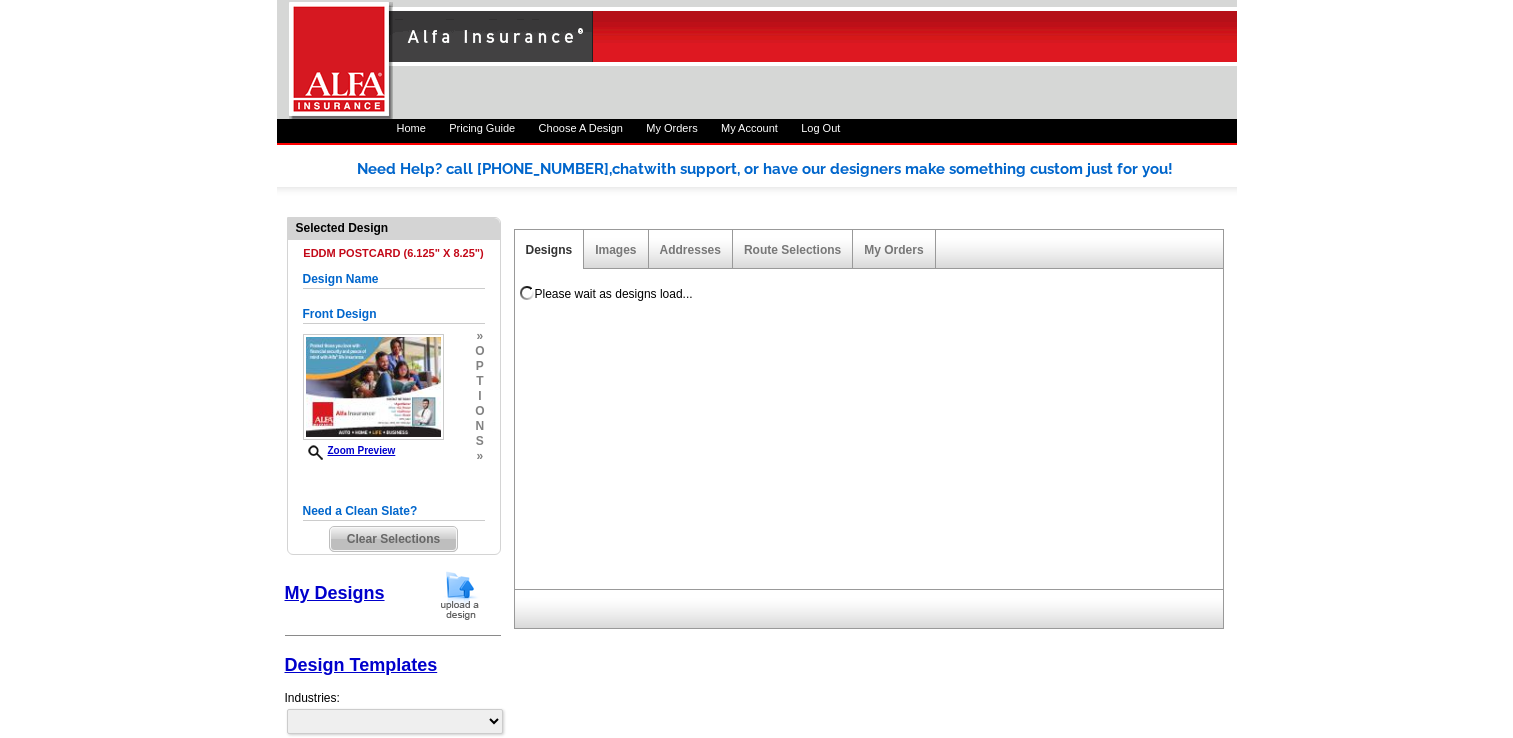 scroll, scrollTop: 0, scrollLeft: 0, axis: both 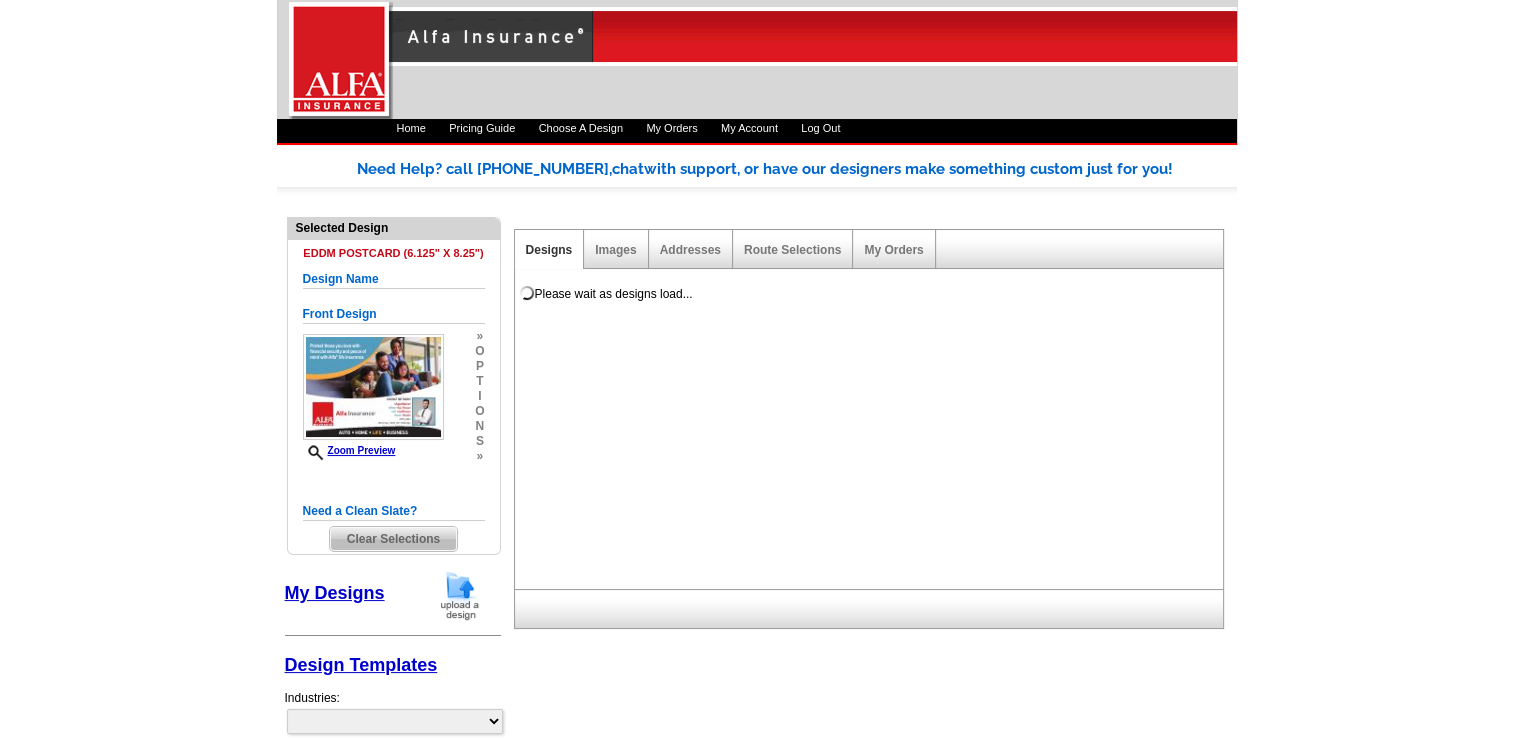 select on "1325" 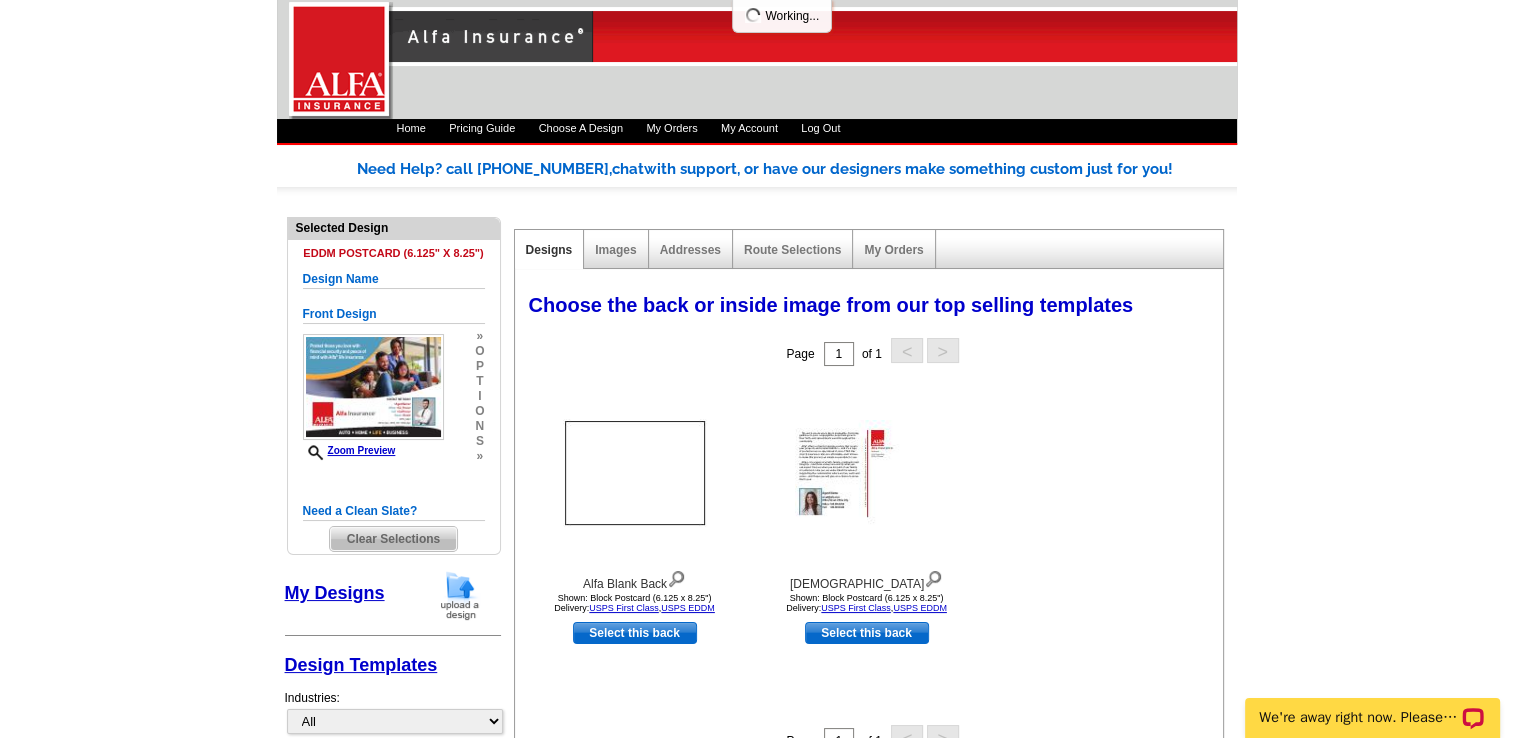 scroll, scrollTop: 0, scrollLeft: 0, axis: both 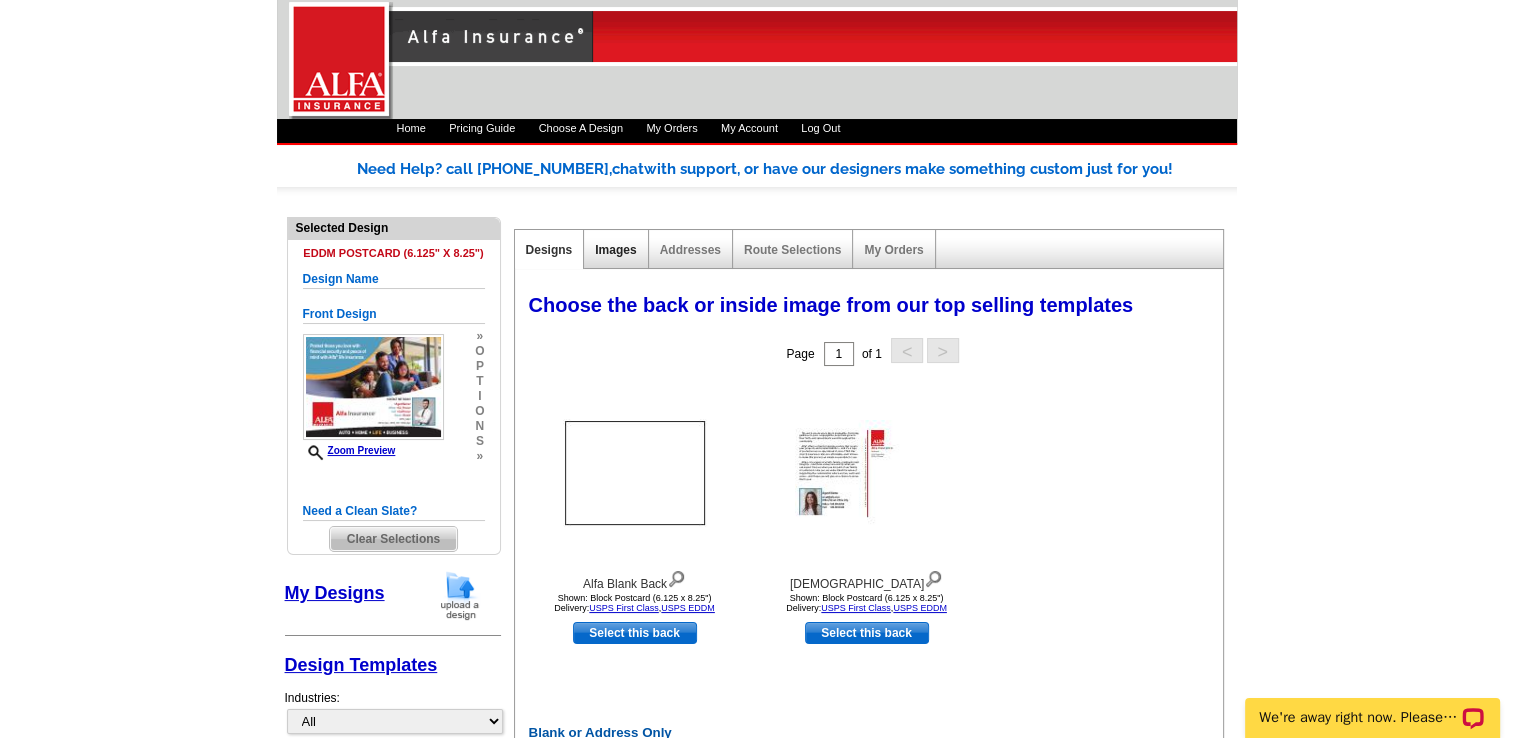 click on "Images" at bounding box center [615, 250] 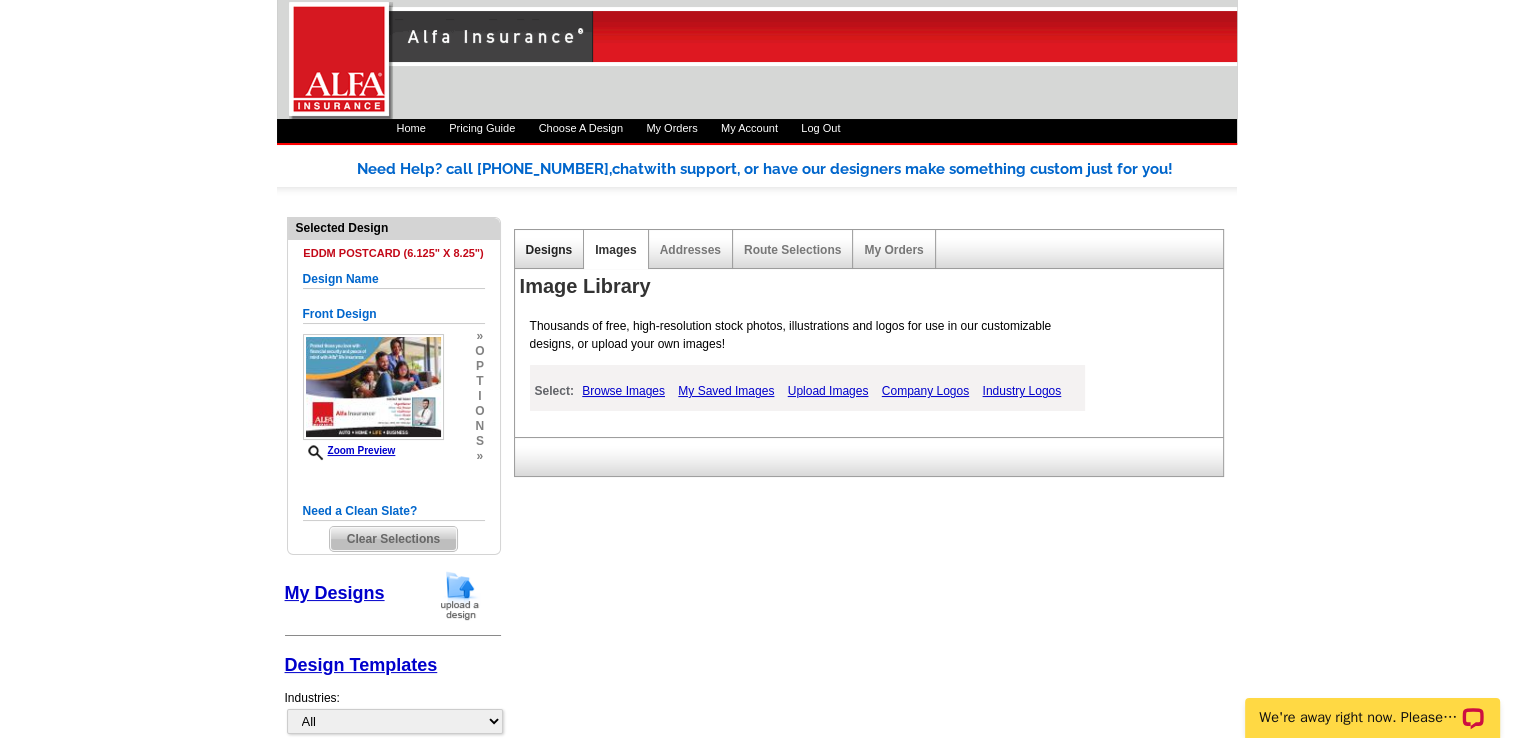 click on "Designs" at bounding box center (549, 250) 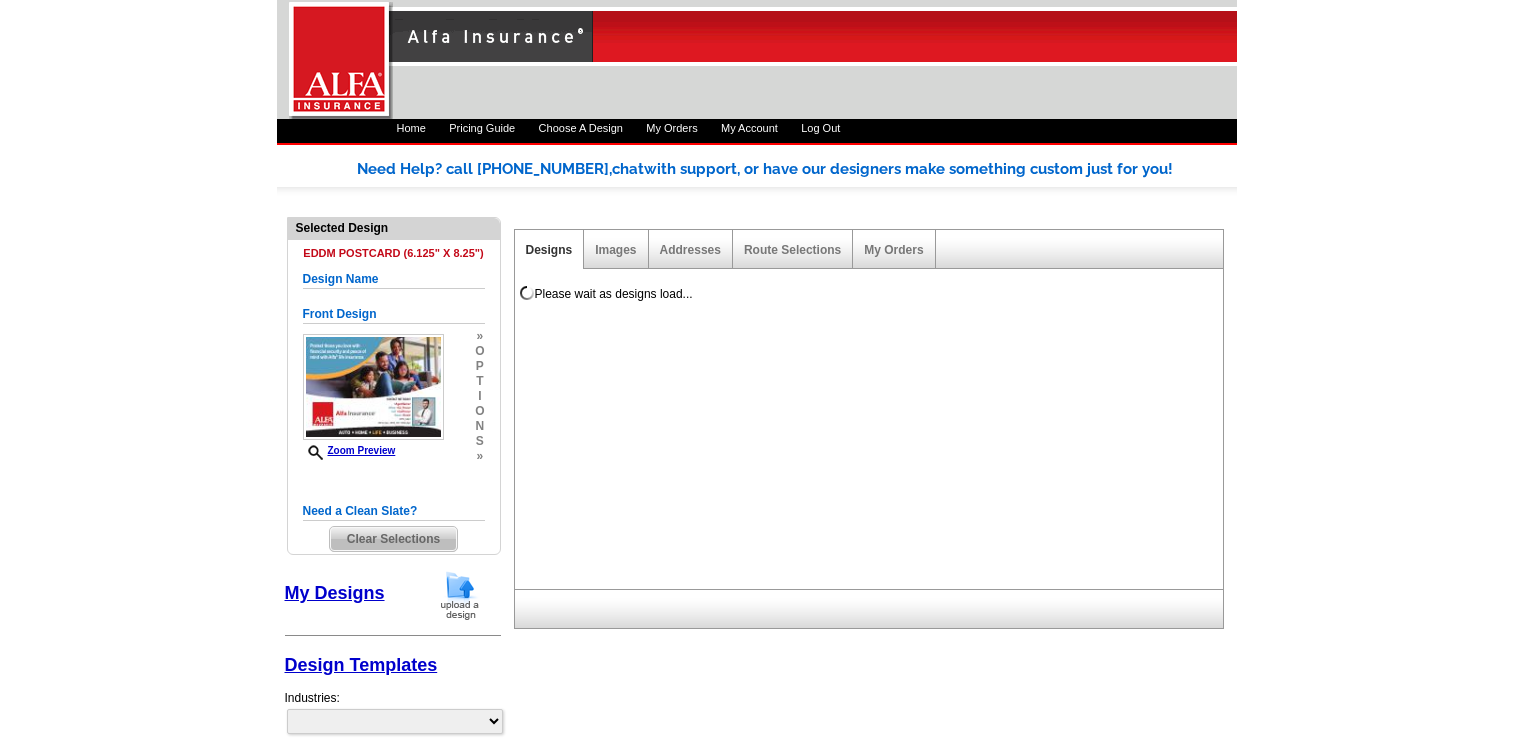 select on "1" 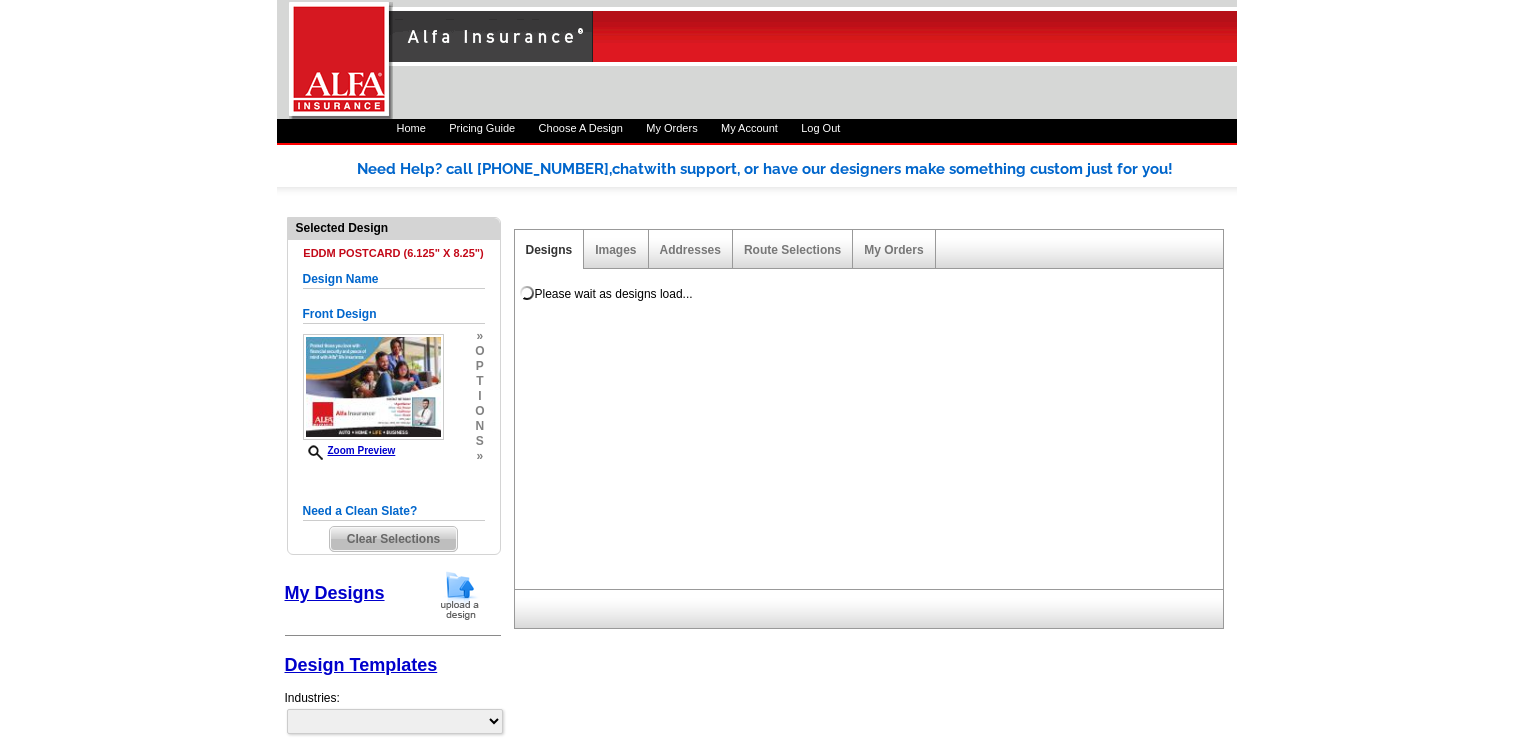 select on "14" 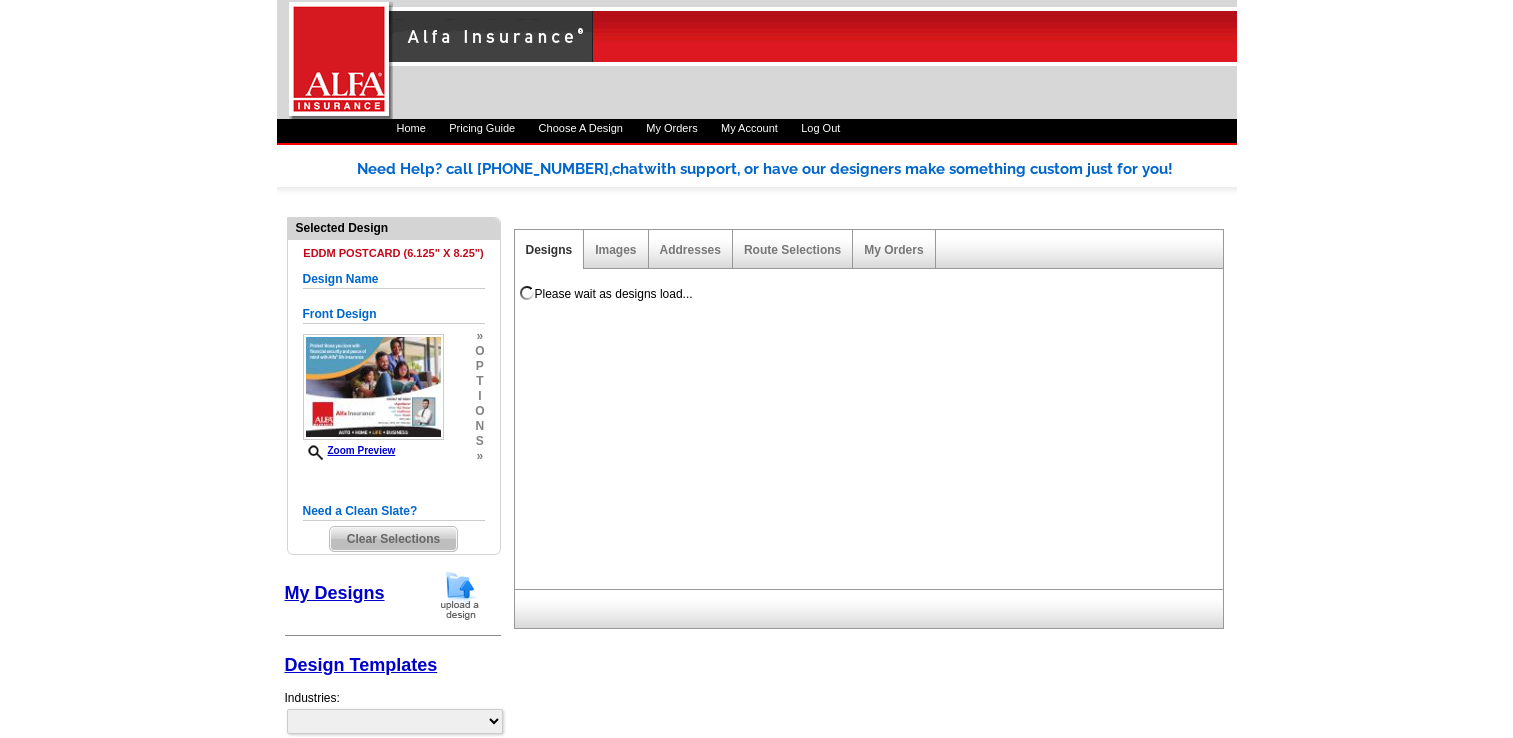 select on "back" 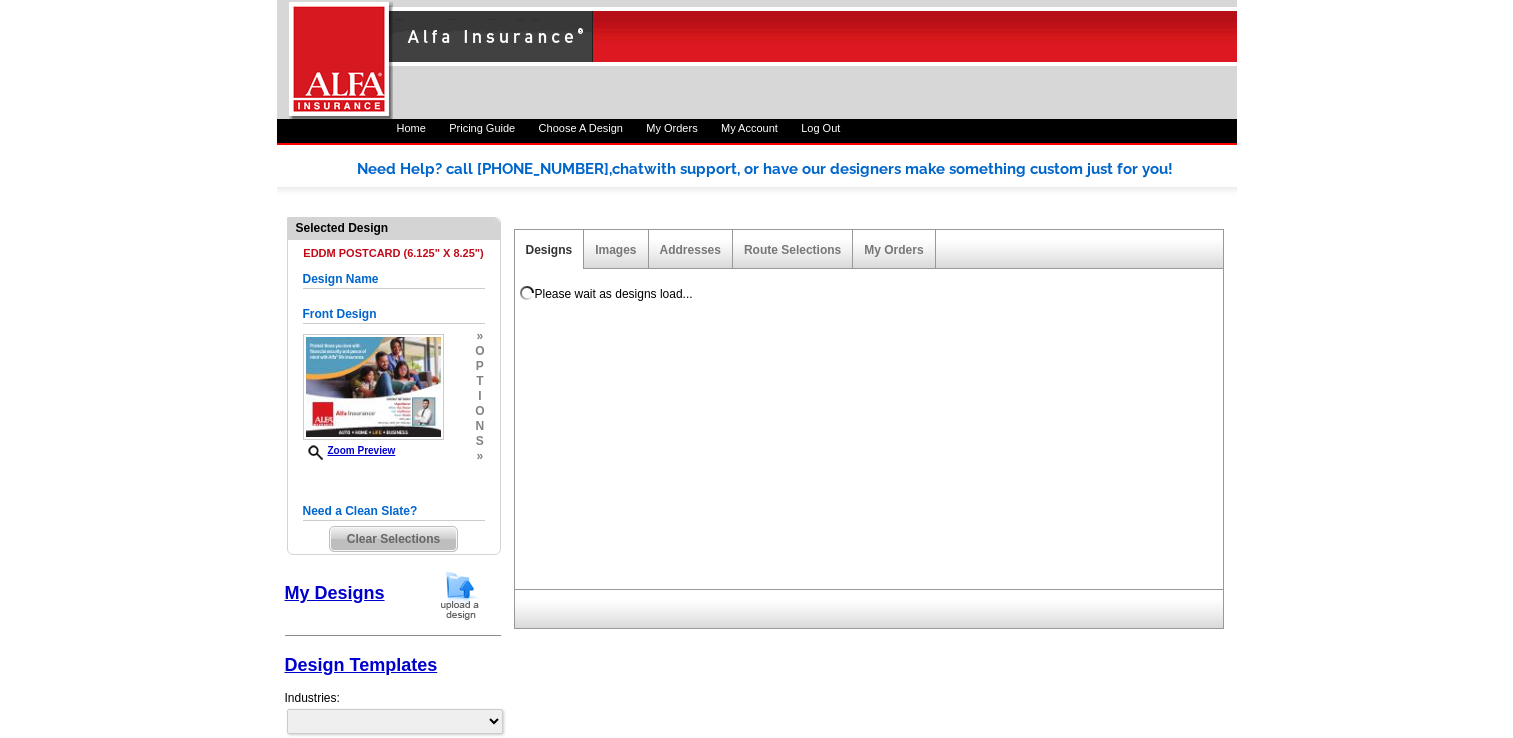 scroll, scrollTop: 0, scrollLeft: 0, axis: both 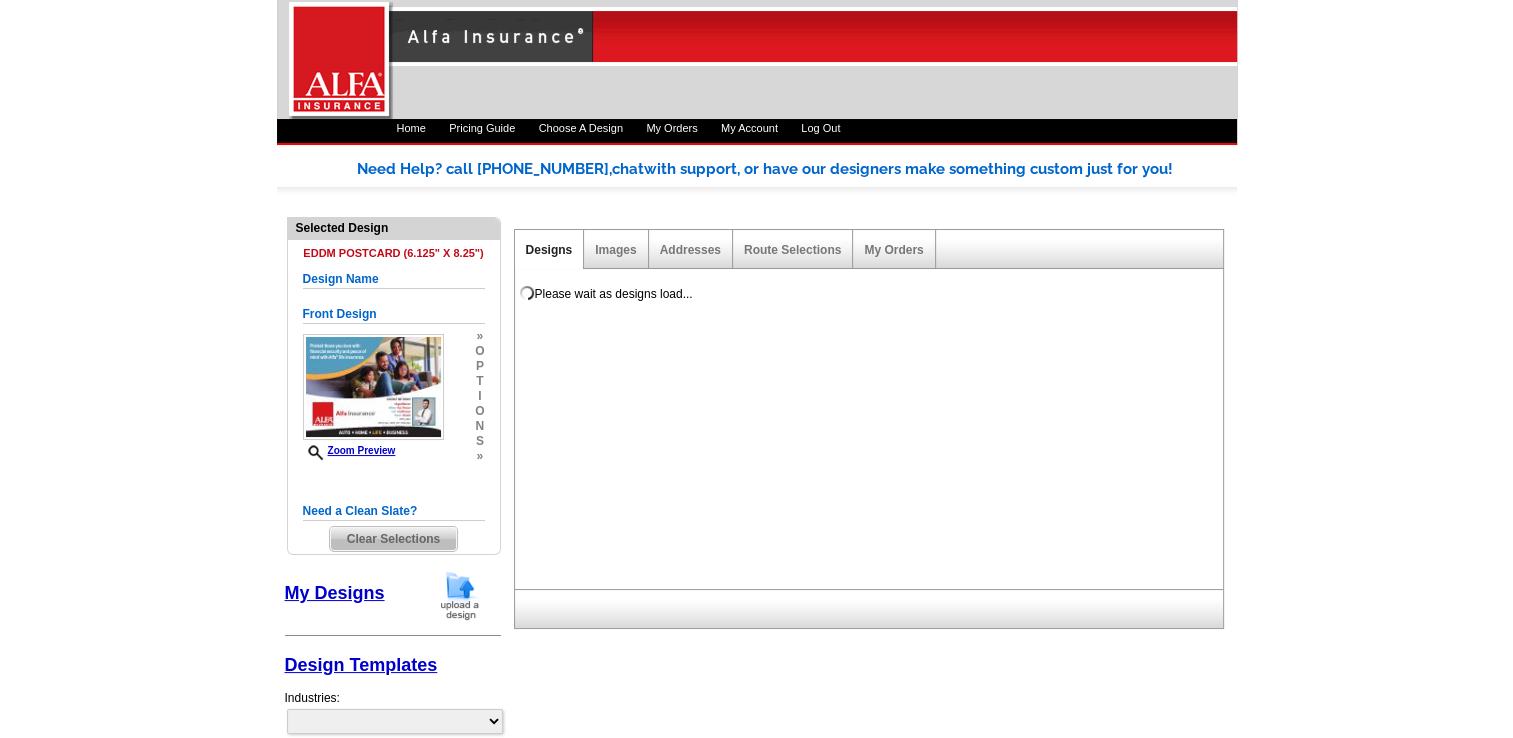 select on "1325" 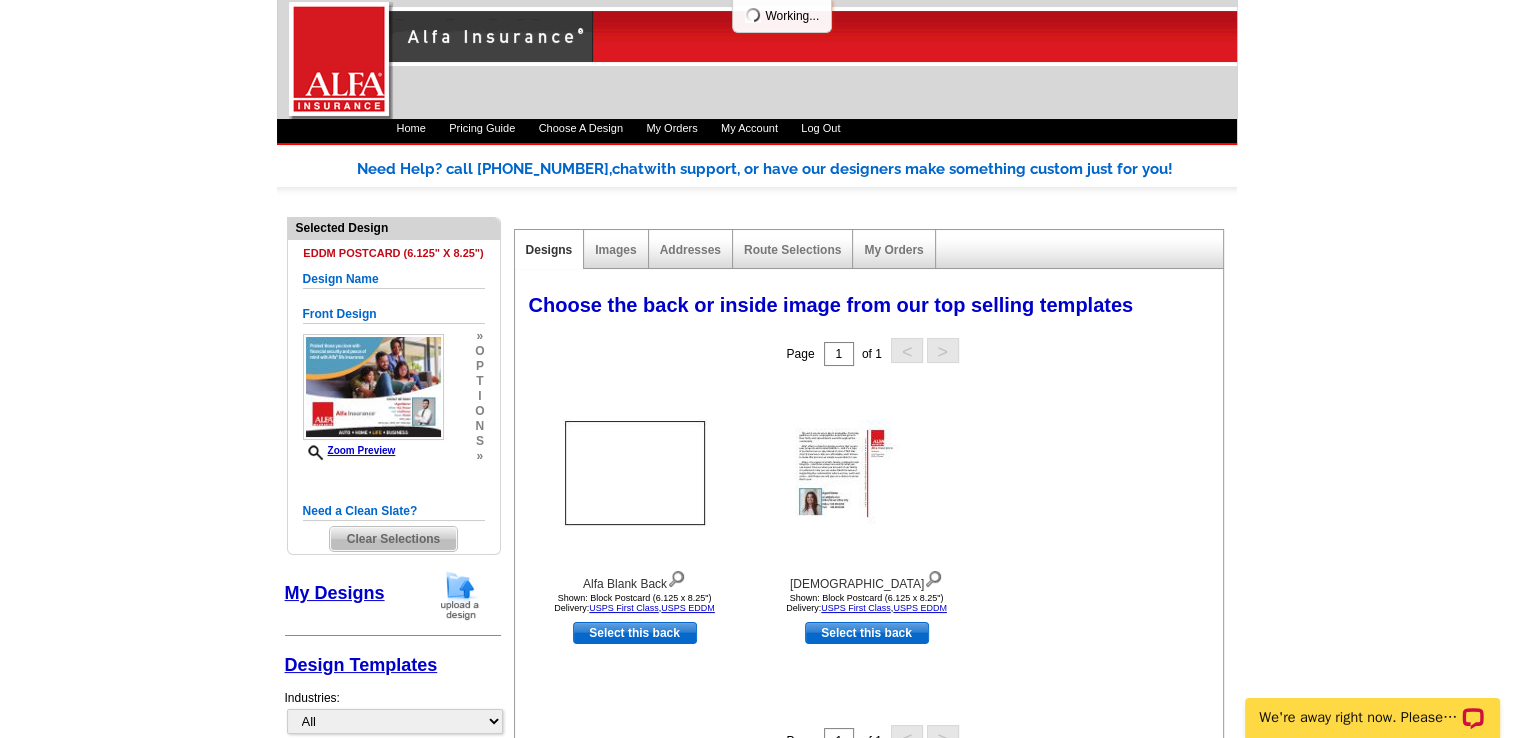 scroll, scrollTop: 0, scrollLeft: 0, axis: both 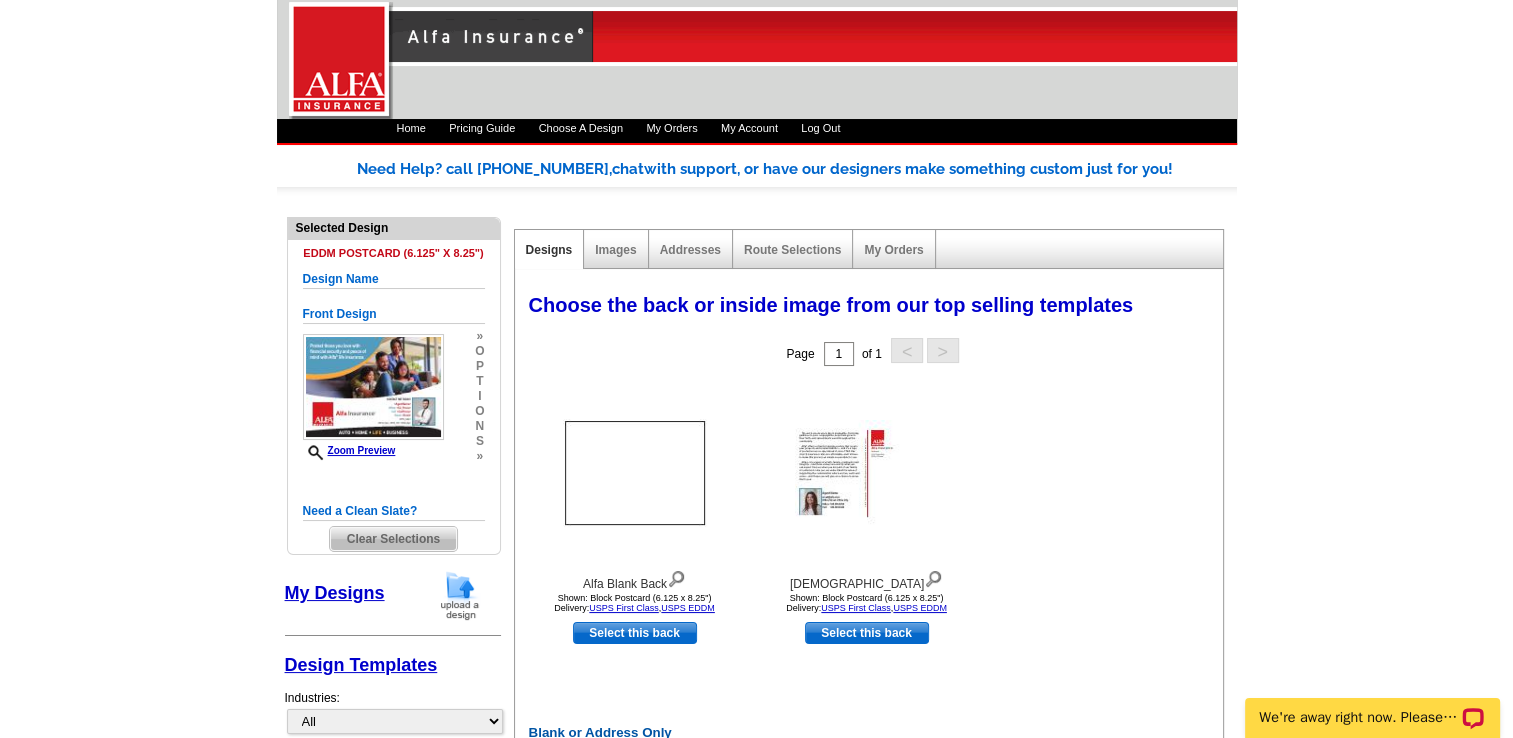 click on "Clear Selections" at bounding box center (393, 539) 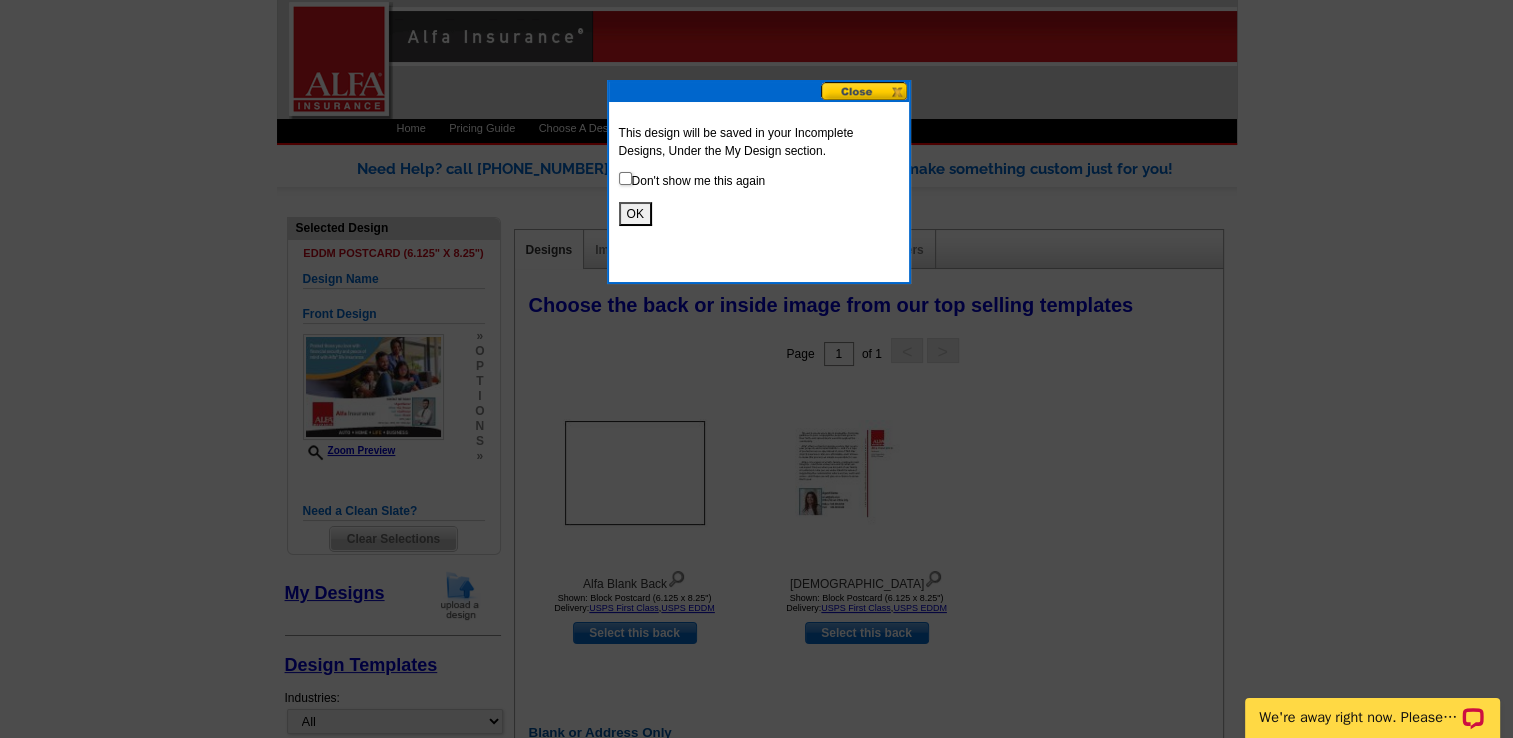 click on "OK" at bounding box center (635, 214) 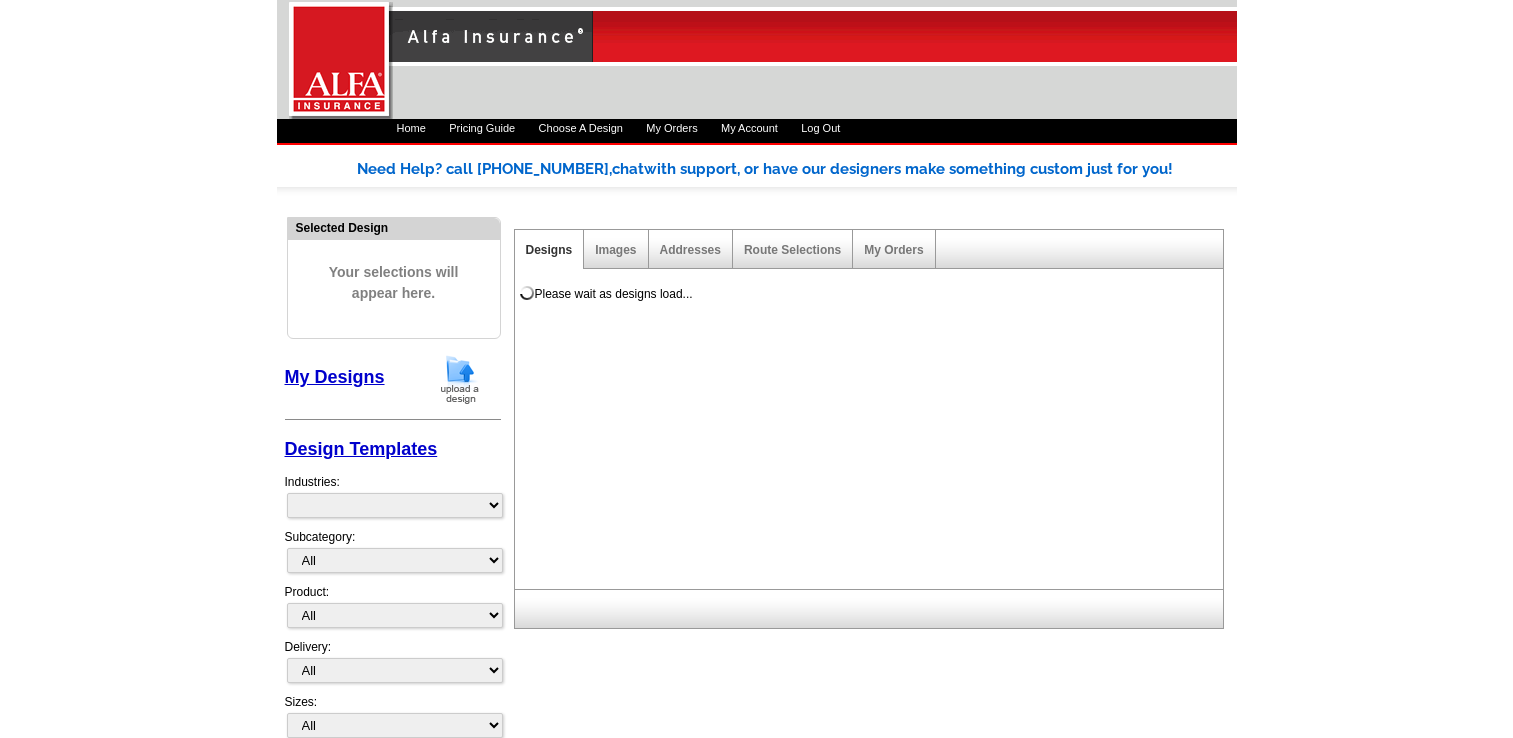 click on "Home" at bounding box center [411, 128] 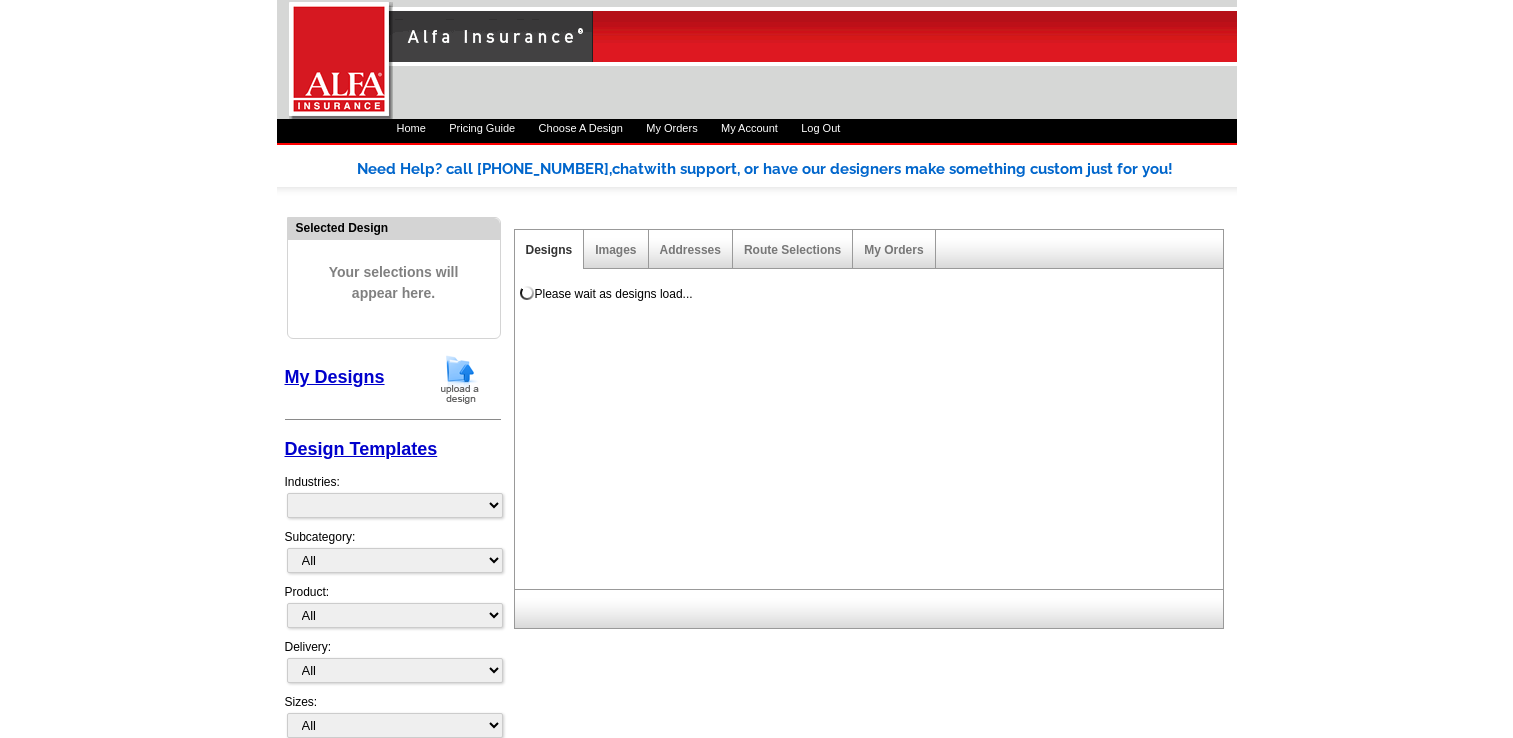 scroll, scrollTop: 0, scrollLeft: 0, axis: both 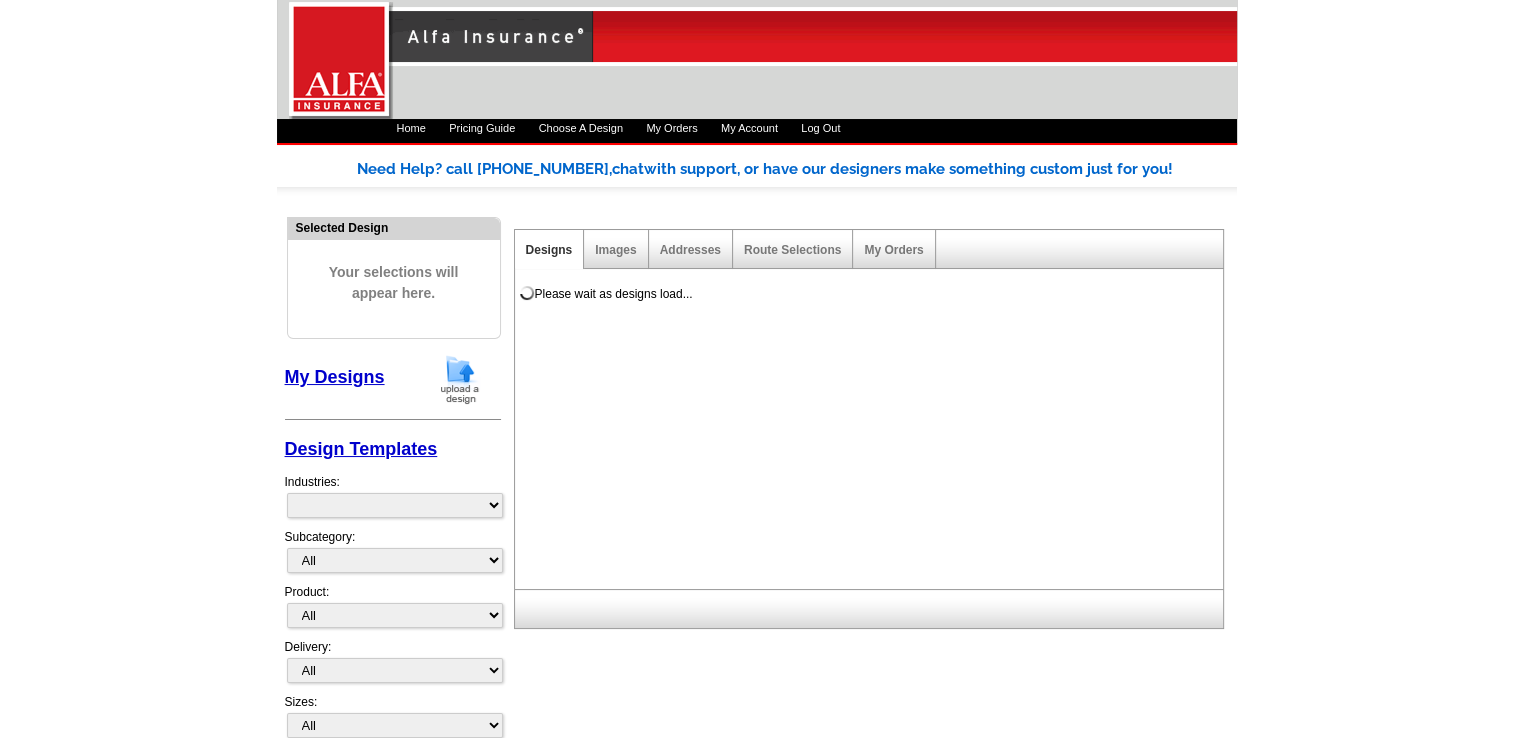 select on "1325" 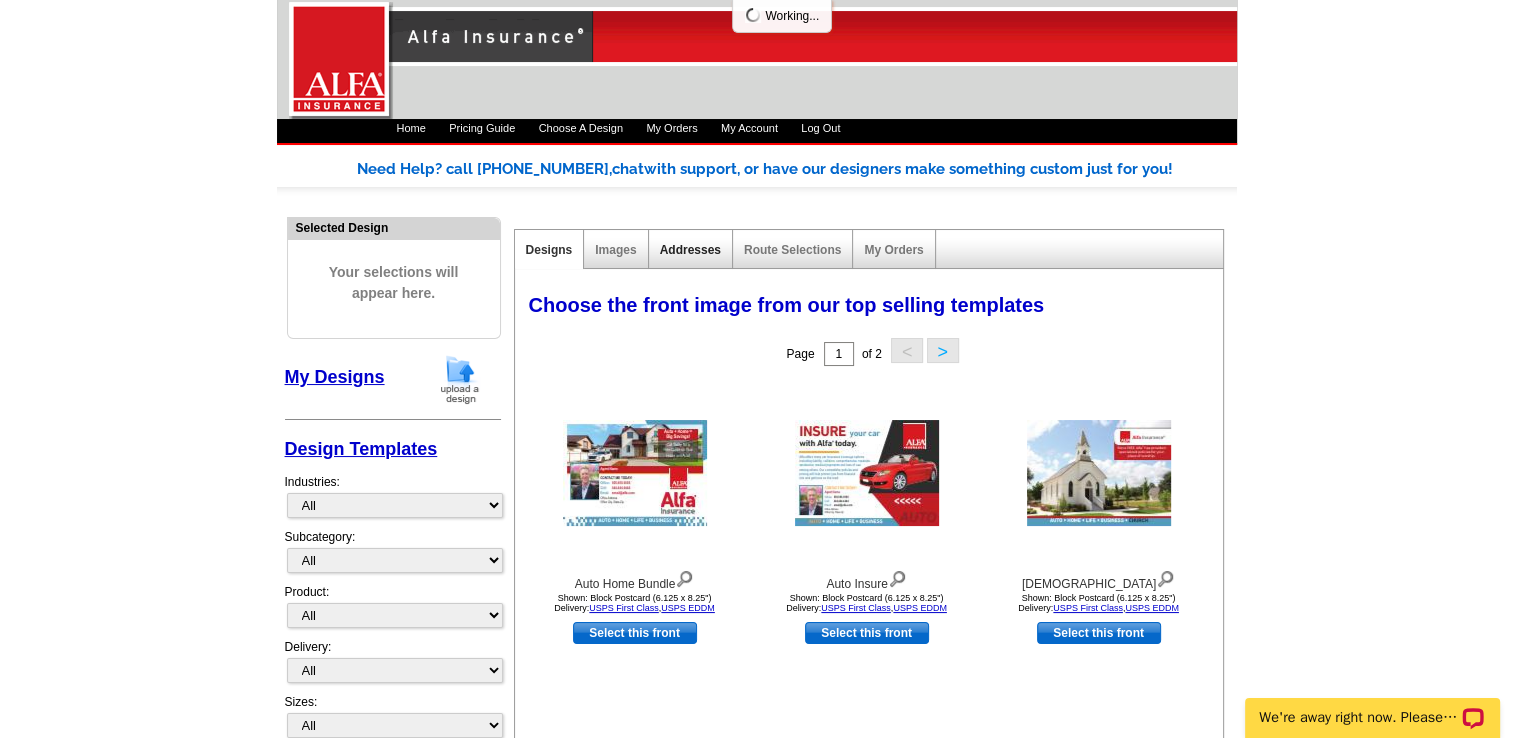 scroll, scrollTop: 0, scrollLeft: 0, axis: both 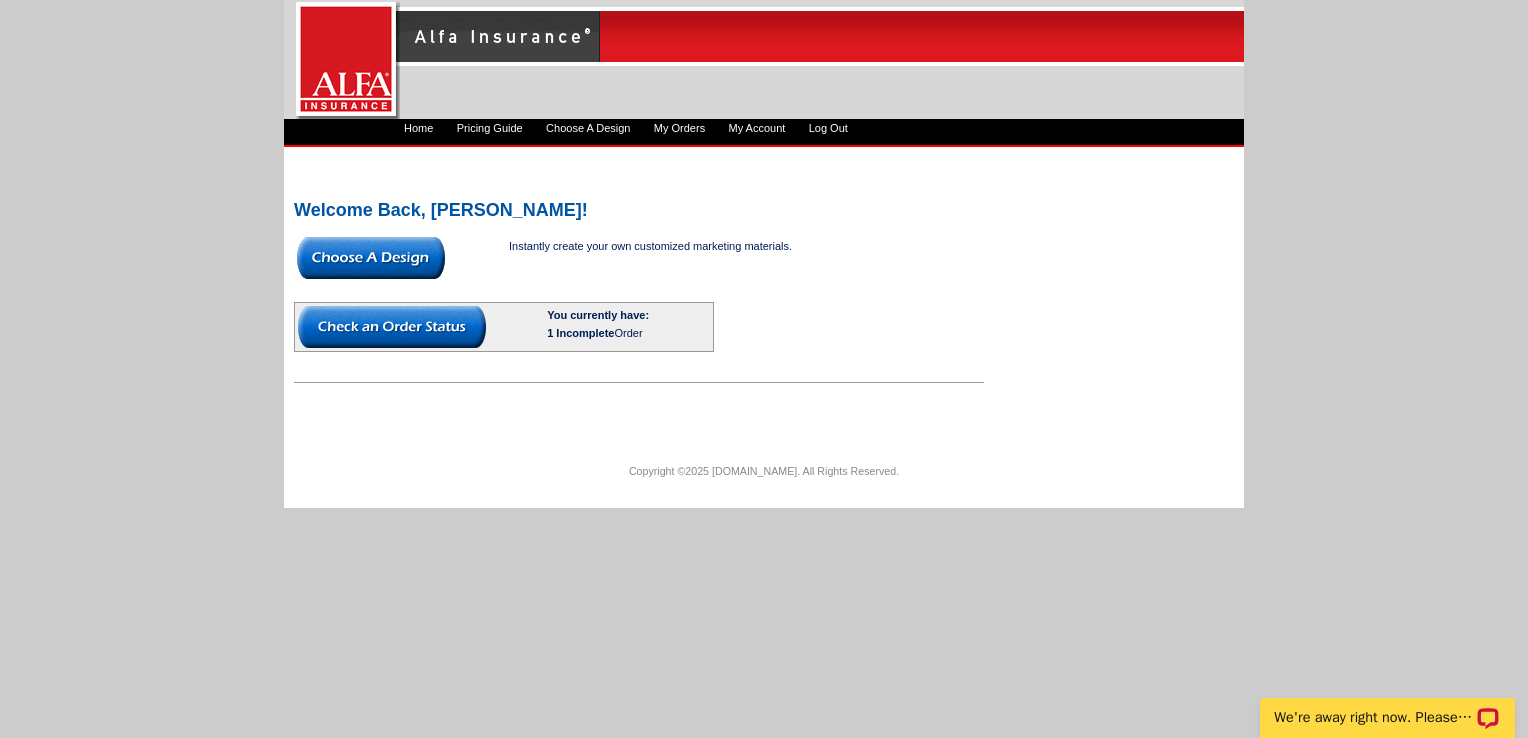 click at bounding box center [371, 258] 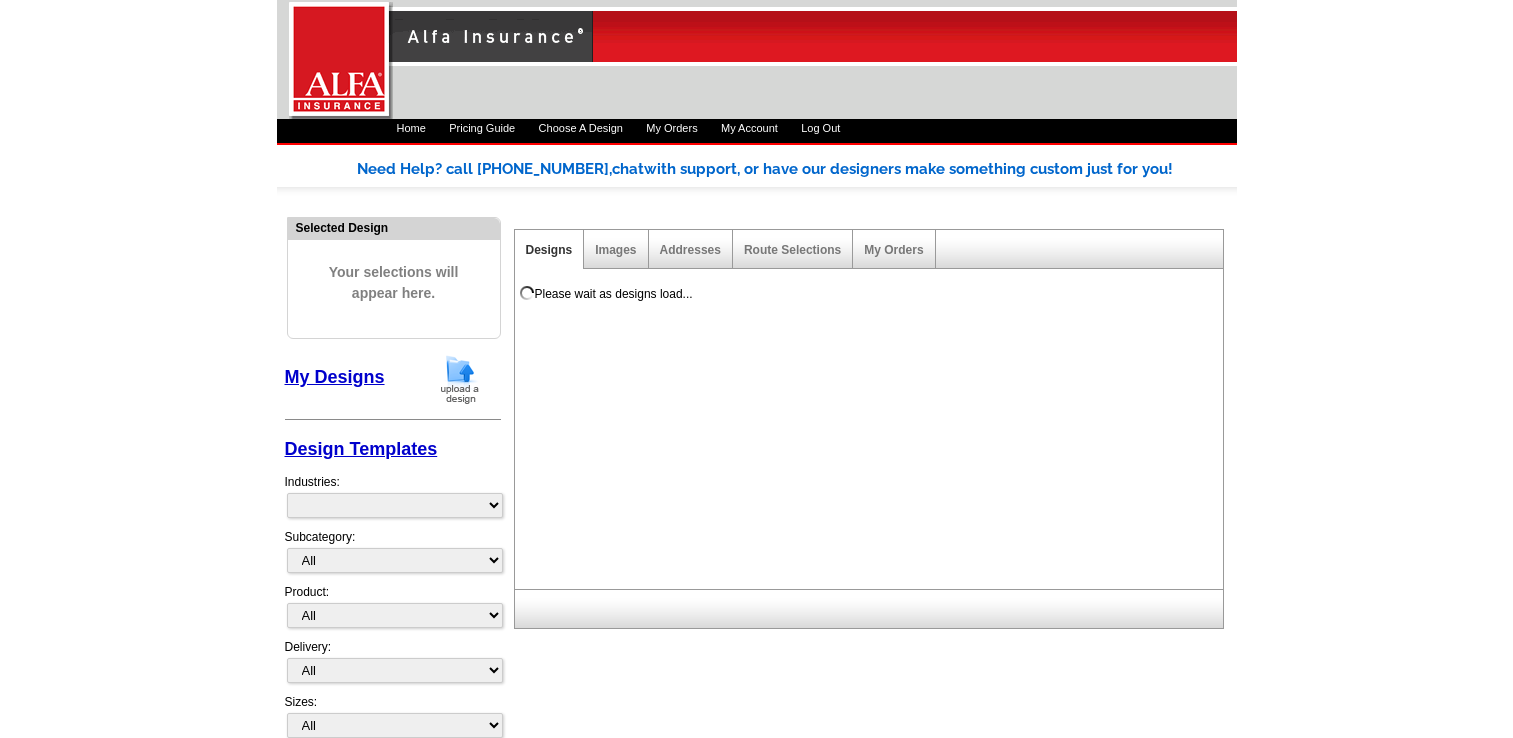 scroll, scrollTop: 0, scrollLeft: 0, axis: both 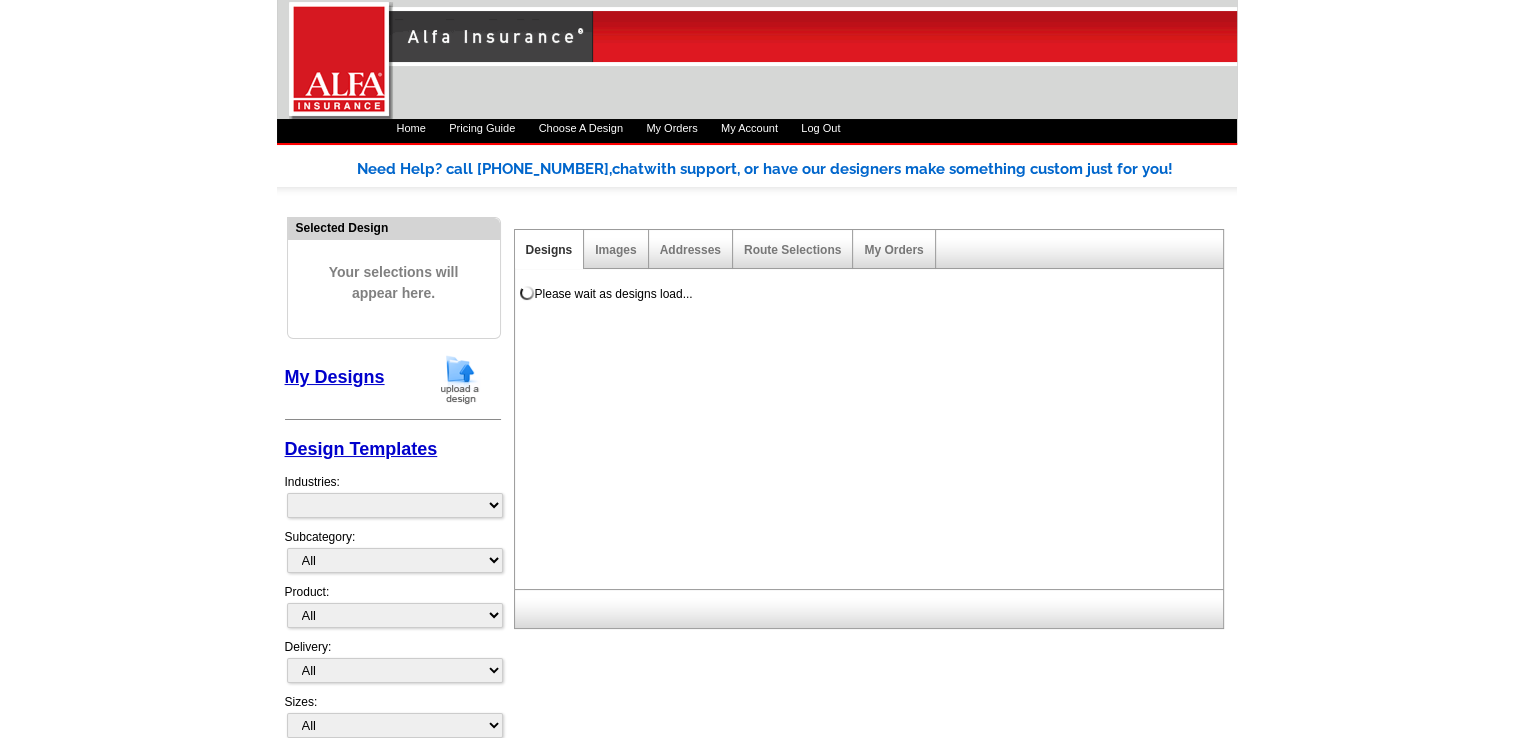 select on "1325" 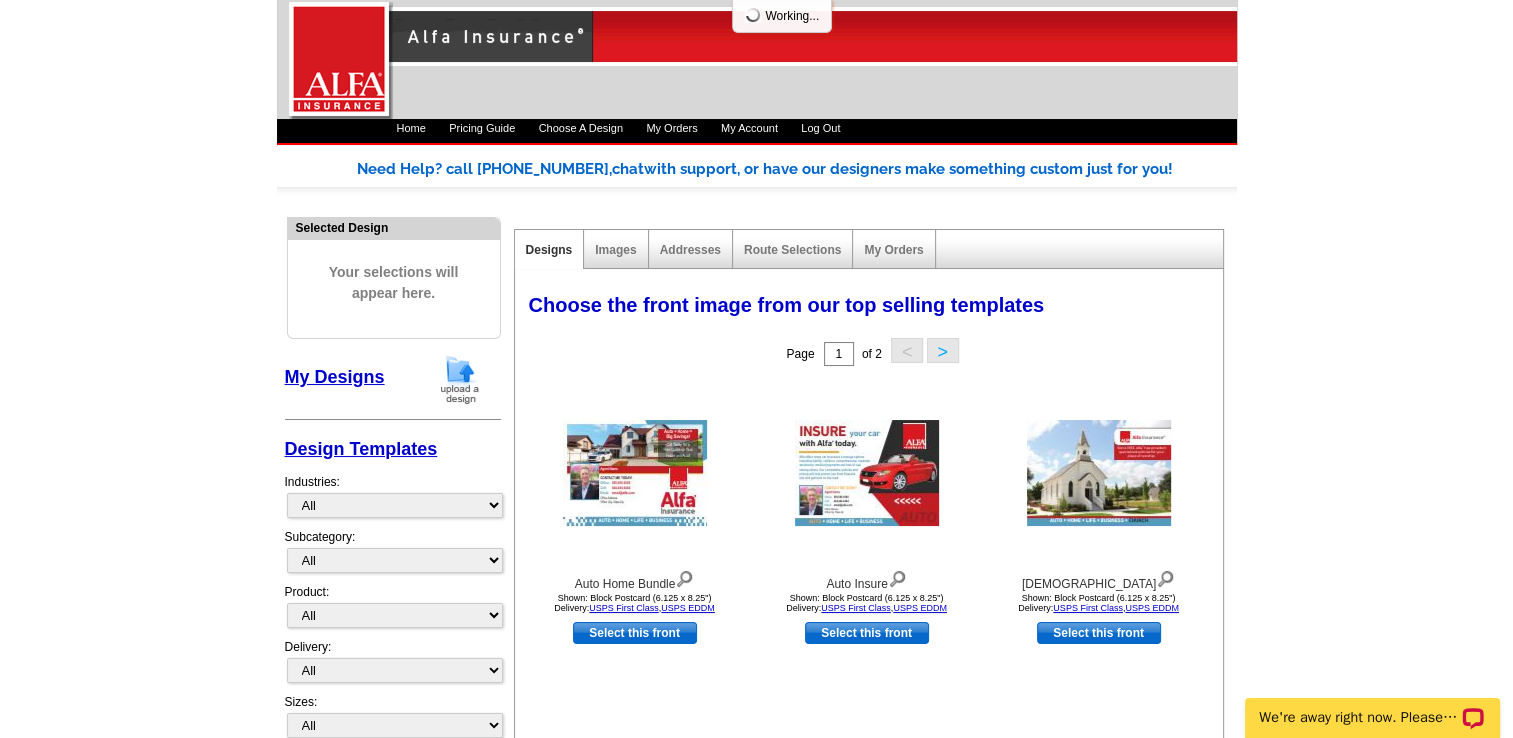 scroll, scrollTop: 0, scrollLeft: 0, axis: both 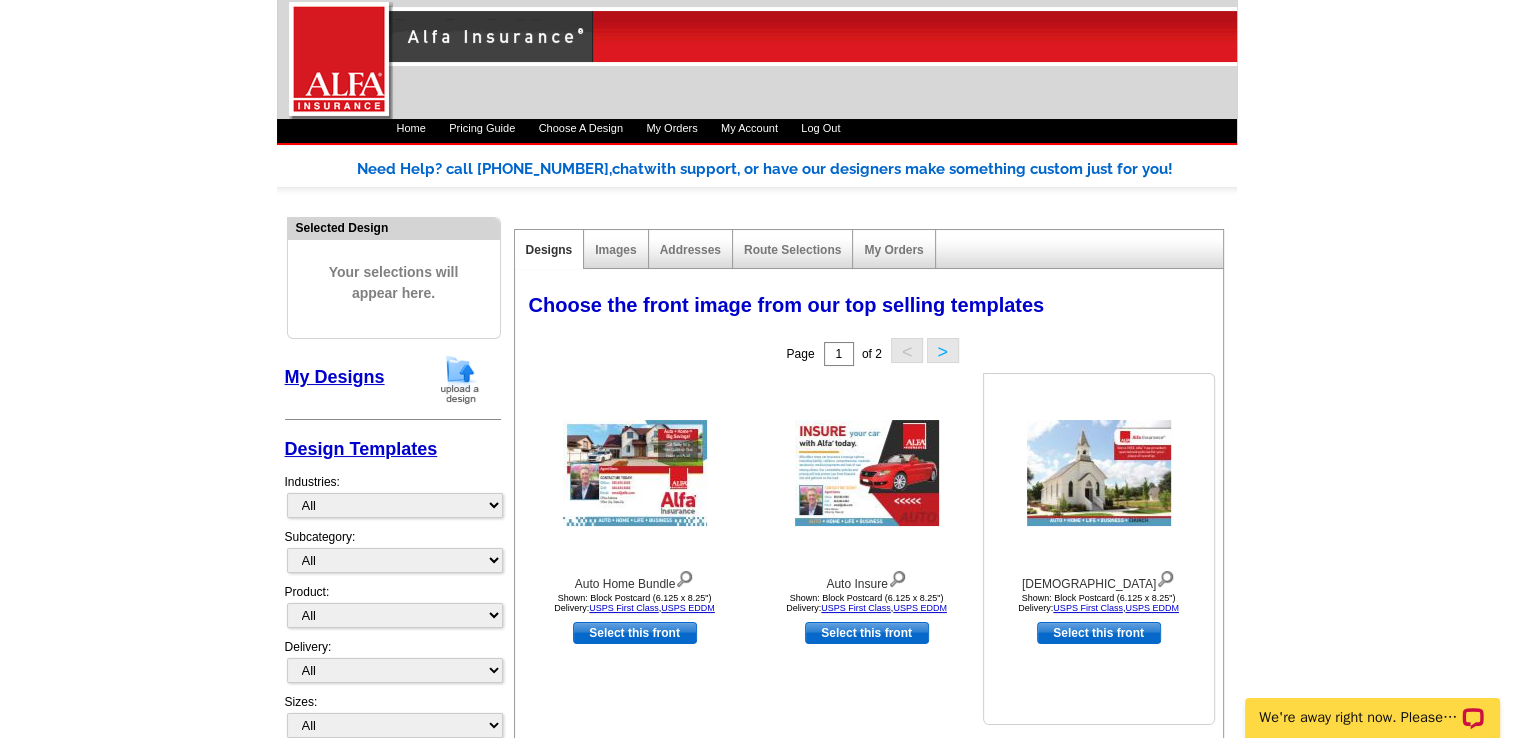 click at bounding box center (1099, 473) 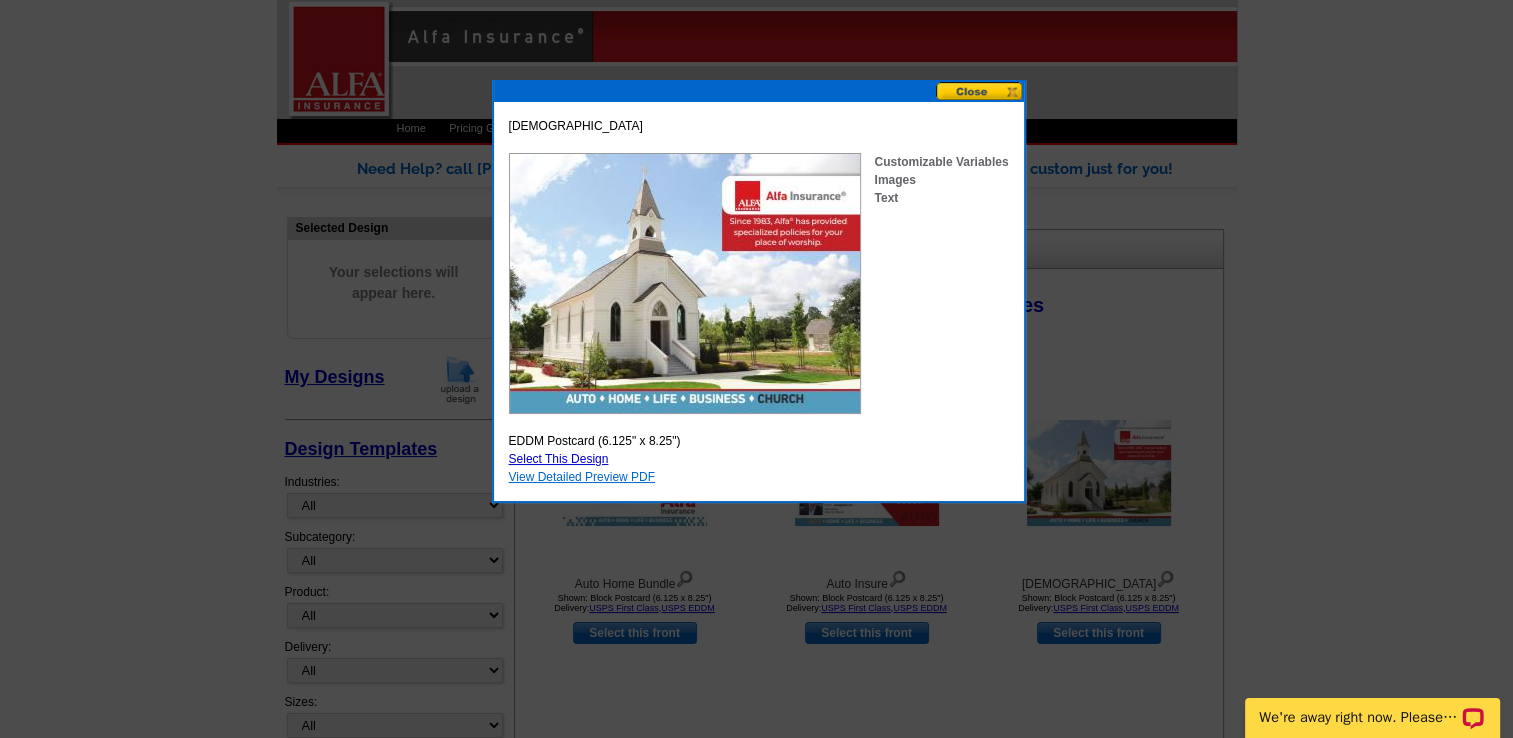 click on "View Detailed Preview PDF" at bounding box center [582, 477] 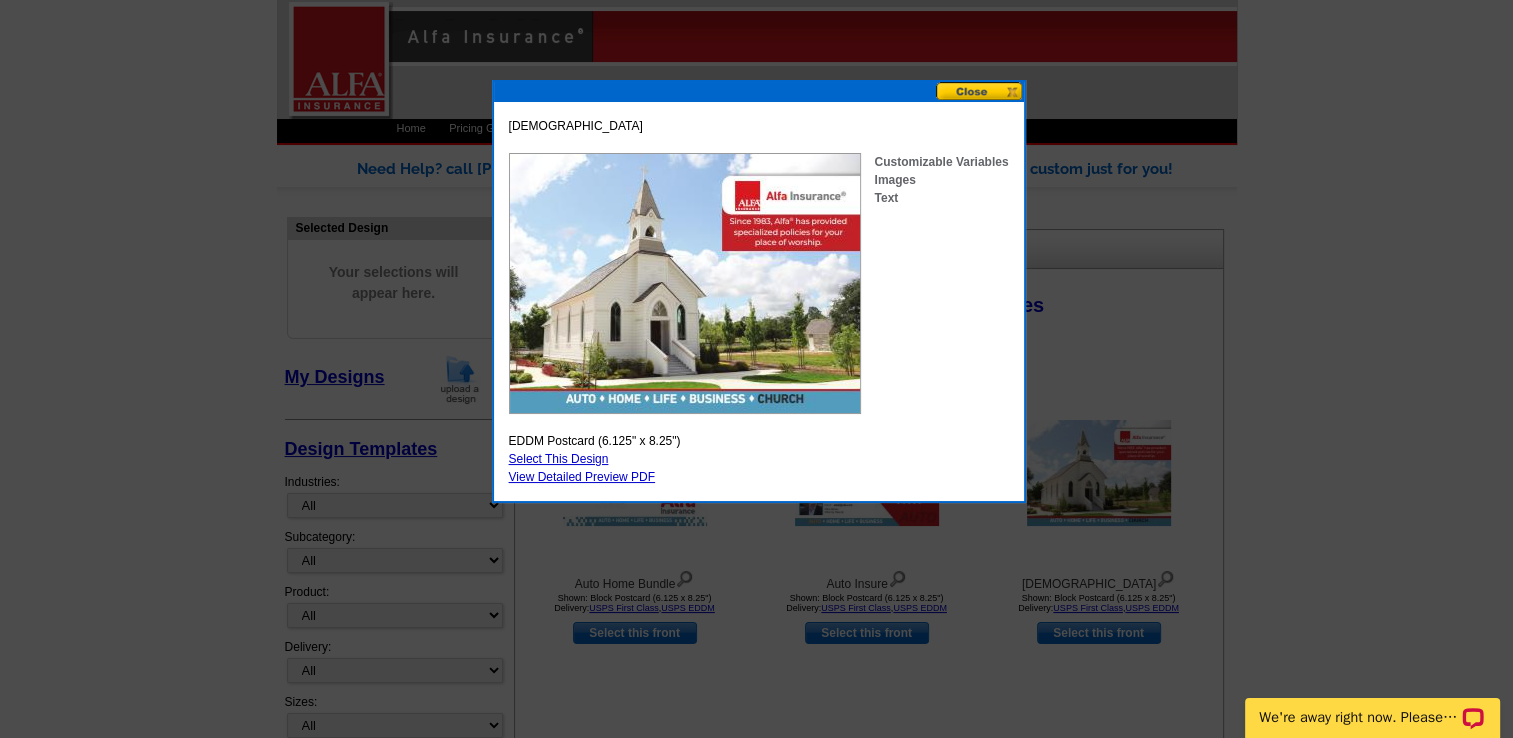 click on "Select This Design" at bounding box center (559, 459) 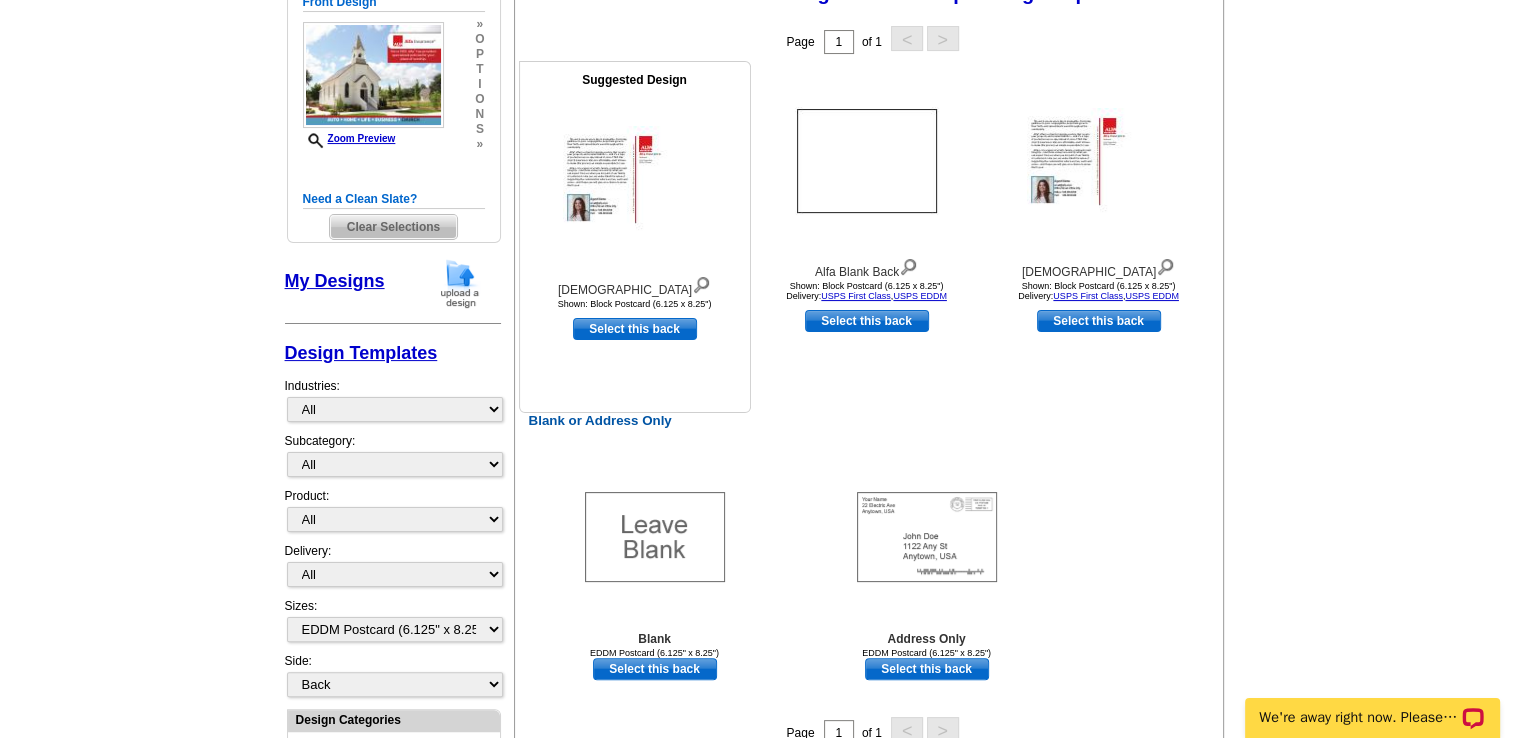 scroll, scrollTop: 20, scrollLeft: 0, axis: vertical 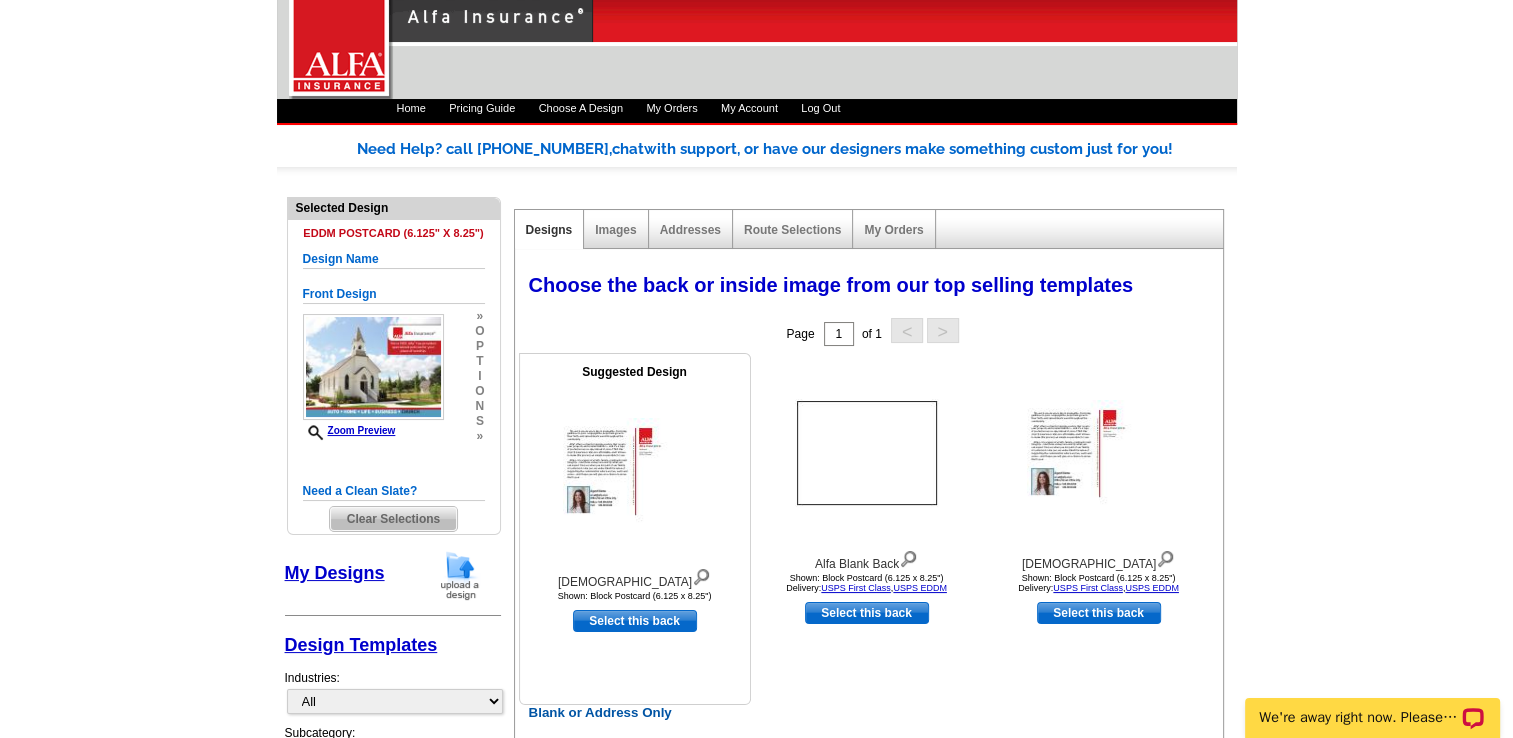click at bounding box center [635, 471] 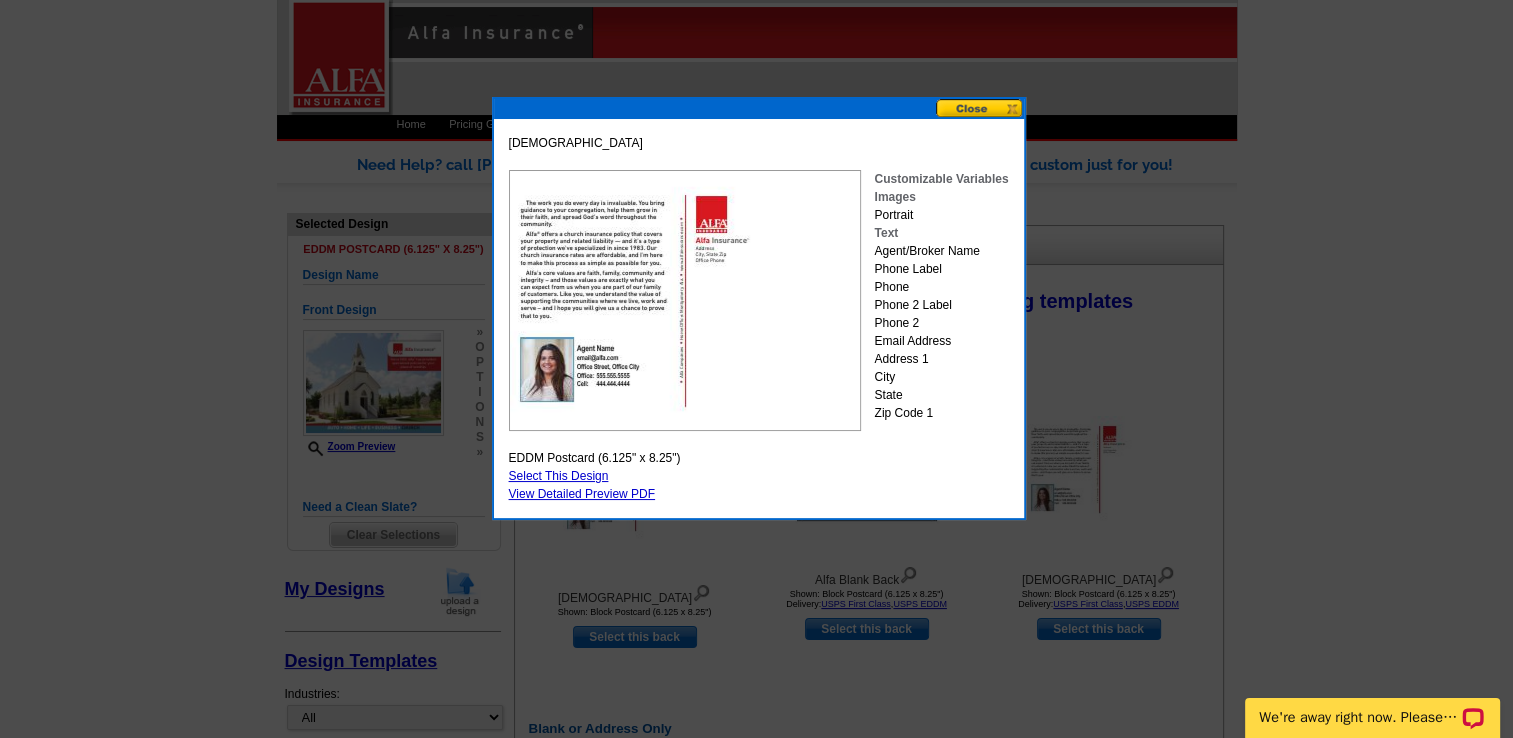 scroll, scrollTop: 0, scrollLeft: 0, axis: both 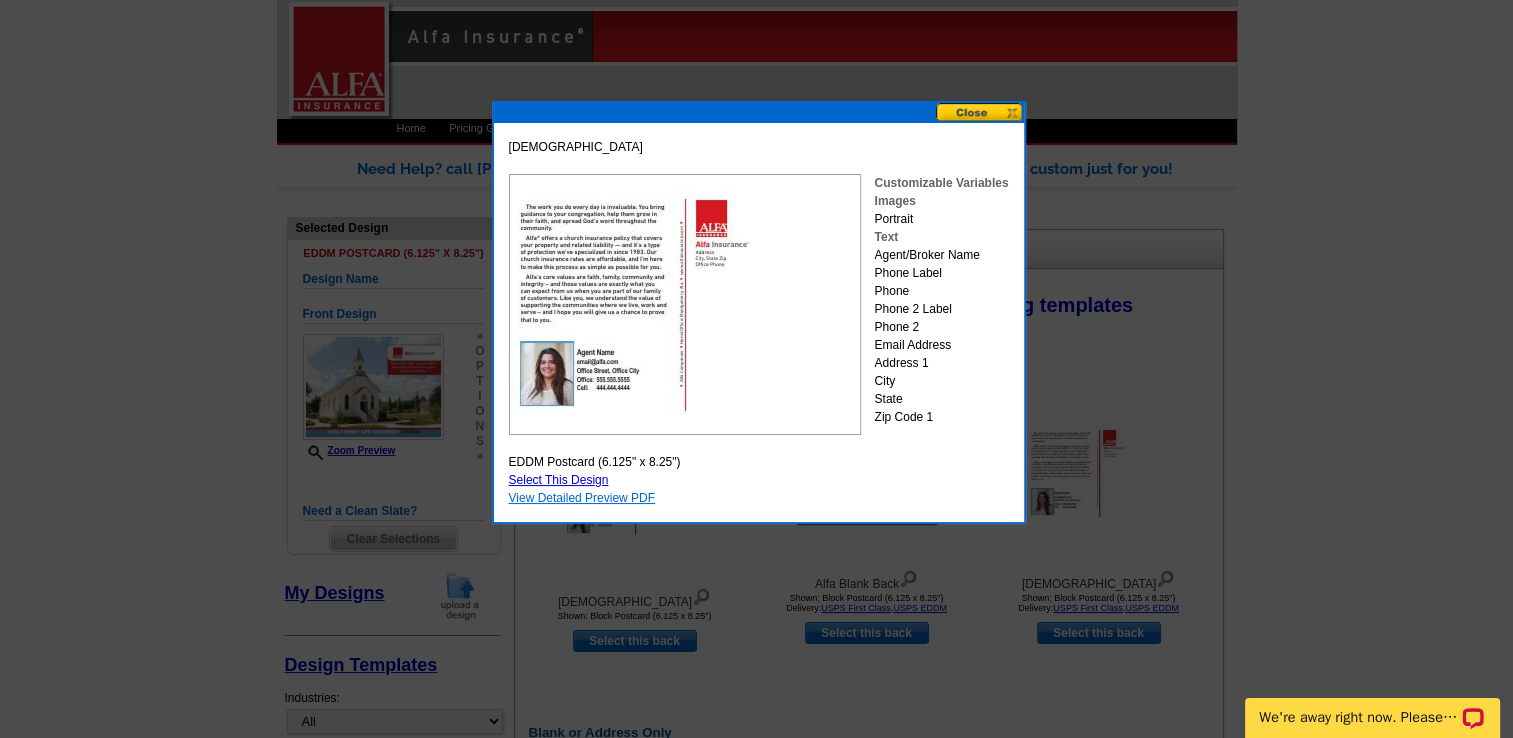 click on "View Detailed Preview PDF" at bounding box center [582, 498] 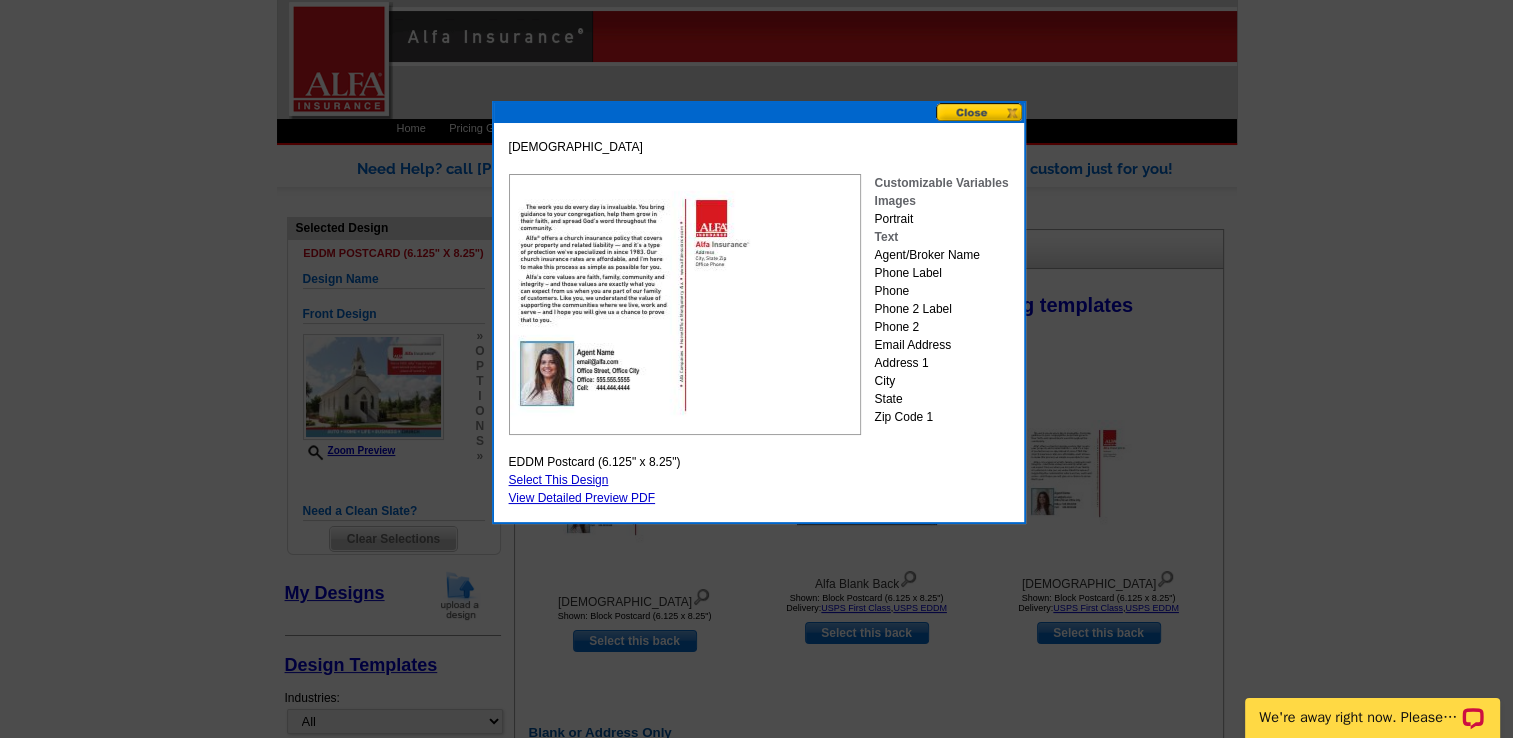 click on "Select This Design" at bounding box center (559, 480) 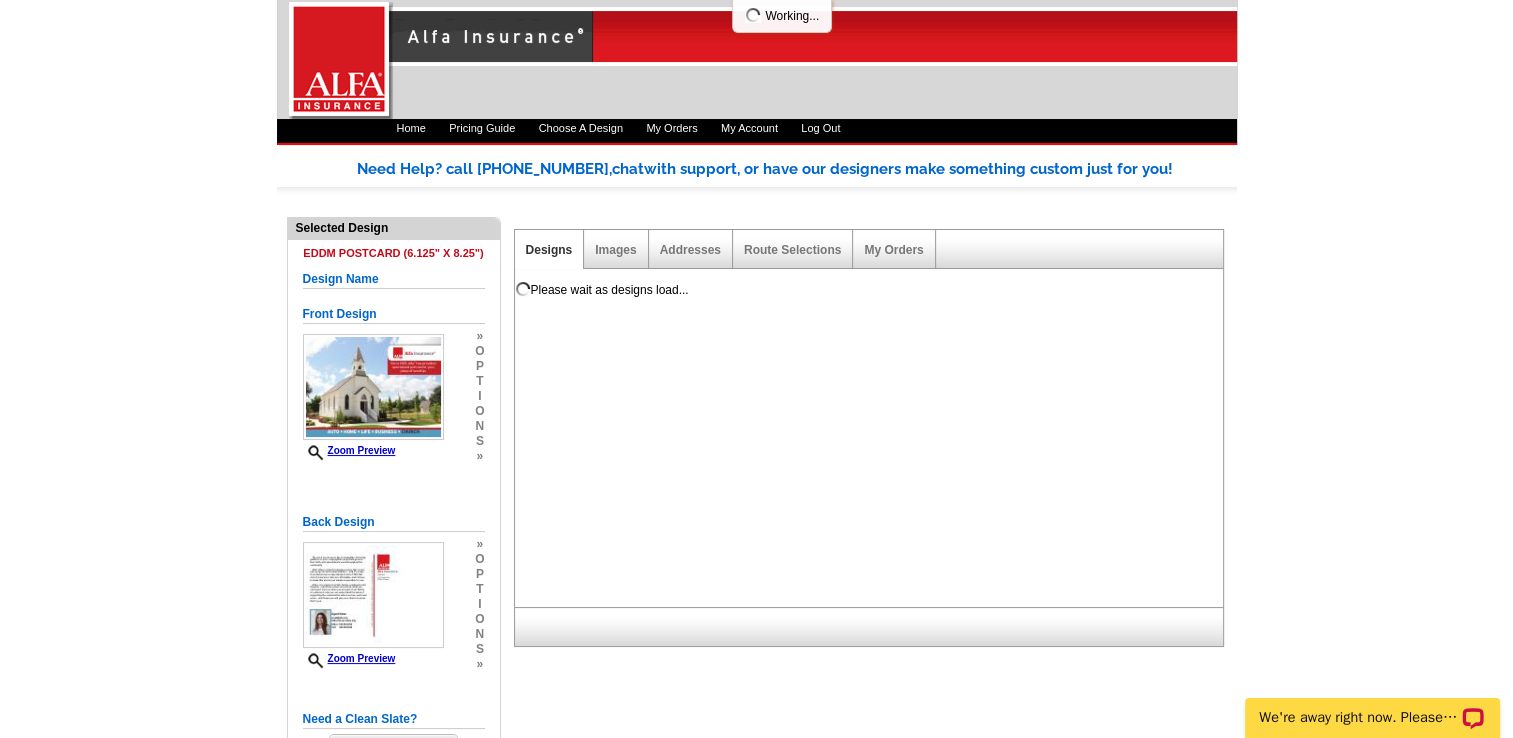scroll, scrollTop: 0, scrollLeft: 0, axis: both 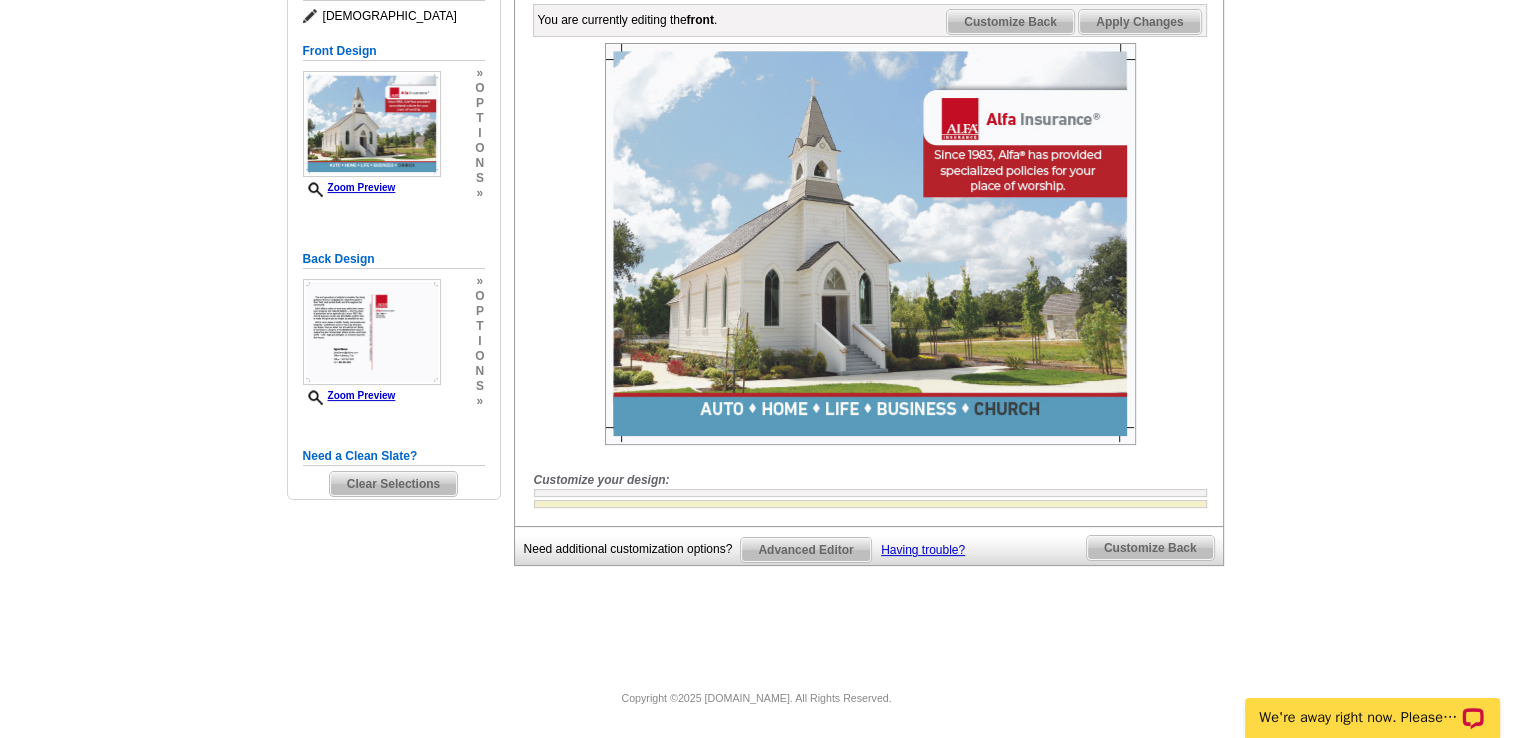 click on "Customize Back" at bounding box center [1150, 548] 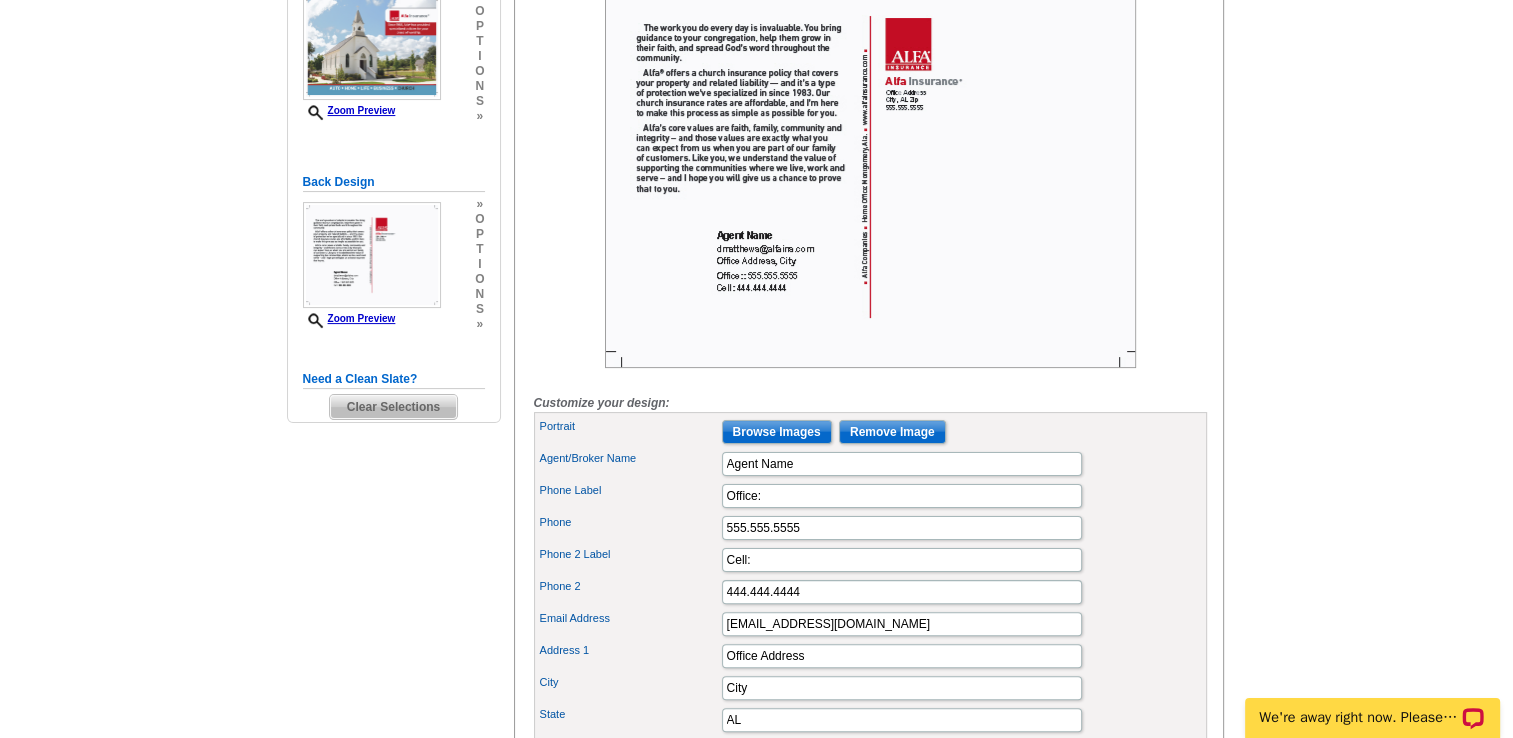 scroll, scrollTop: 400, scrollLeft: 0, axis: vertical 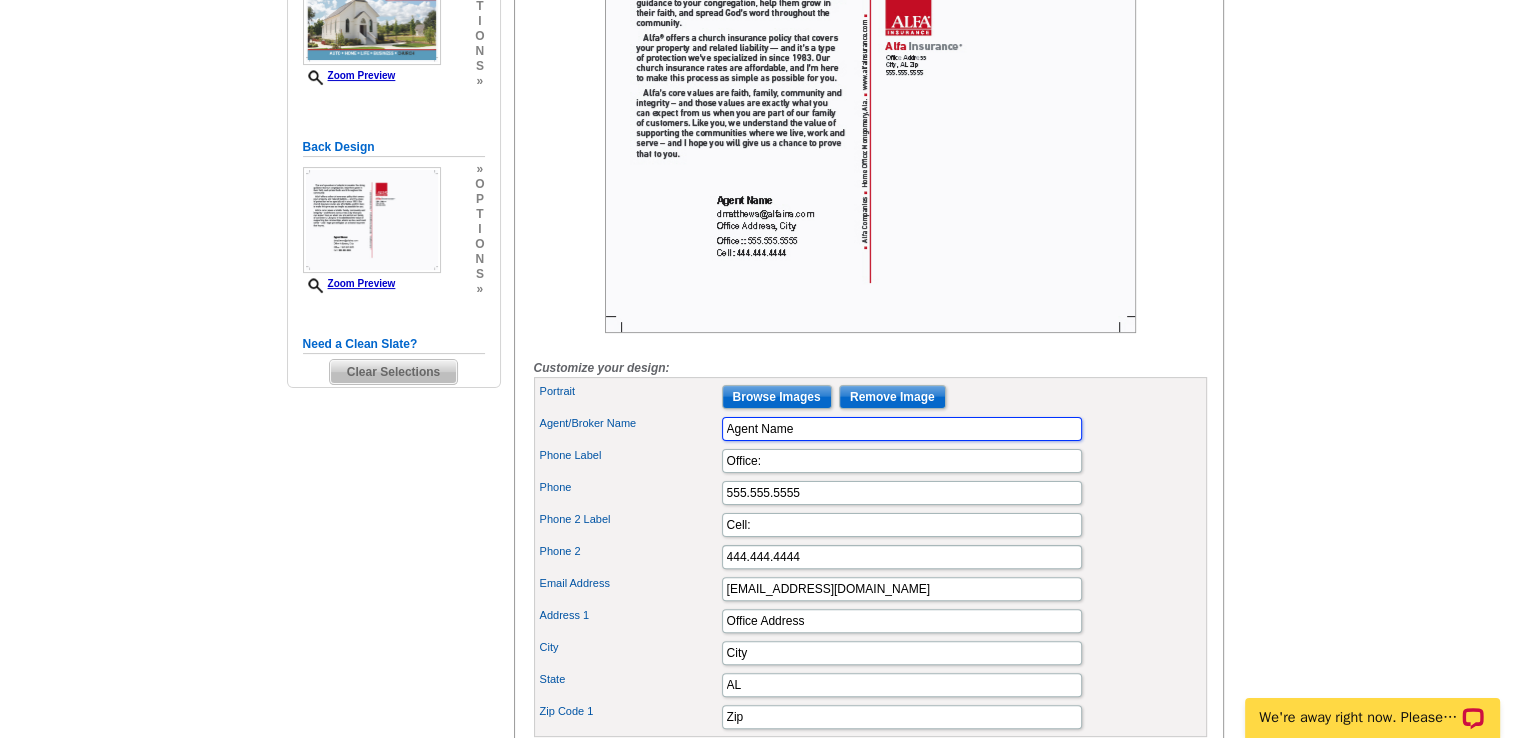 drag, startPoint x: 799, startPoint y: 457, endPoint x: 629, endPoint y: 452, distance: 170.07352 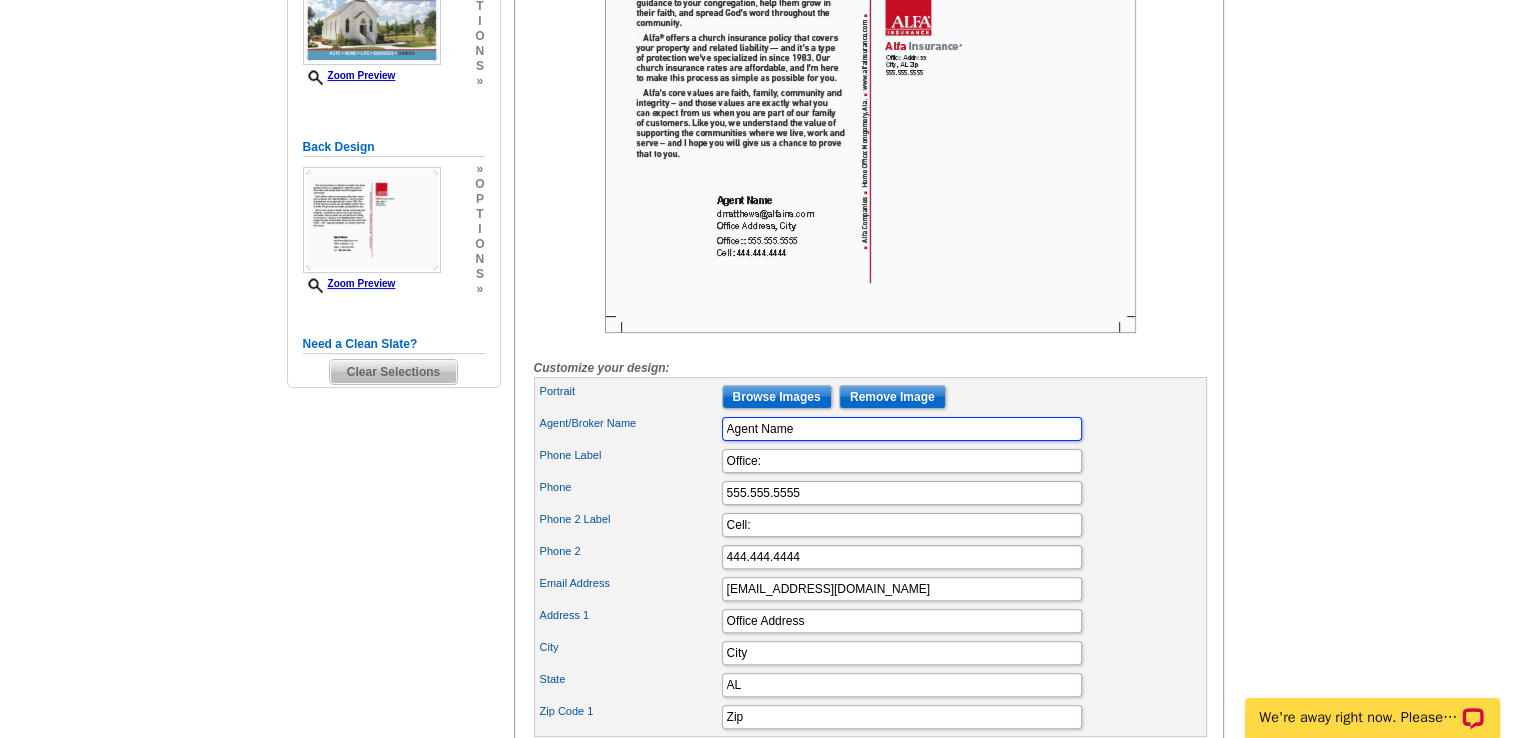 click on "Agent/Broker Name
Agent Name" at bounding box center (870, 429) 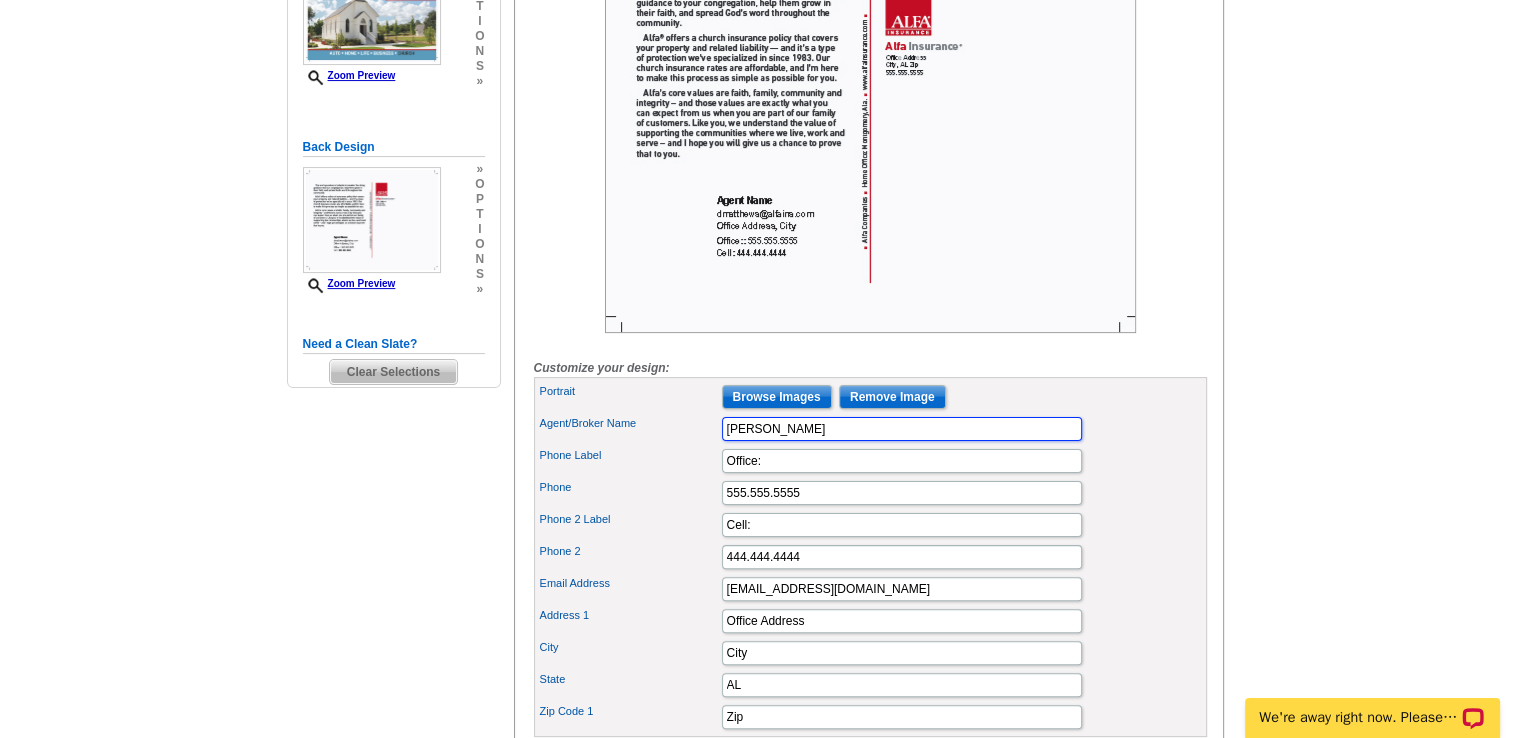 type on "[PERSON_NAME]" 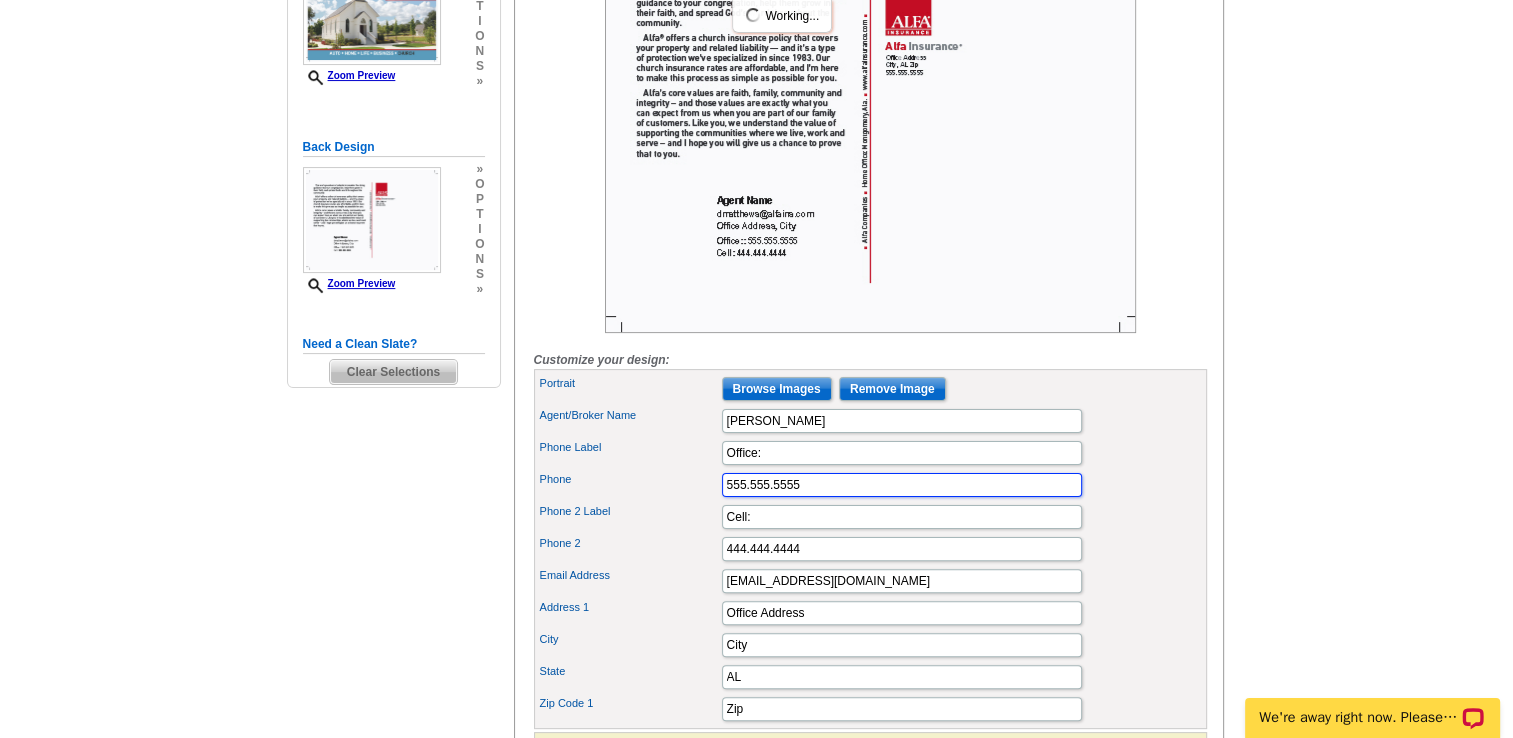 scroll, scrollTop: 0, scrollLeft: 0, axis: both 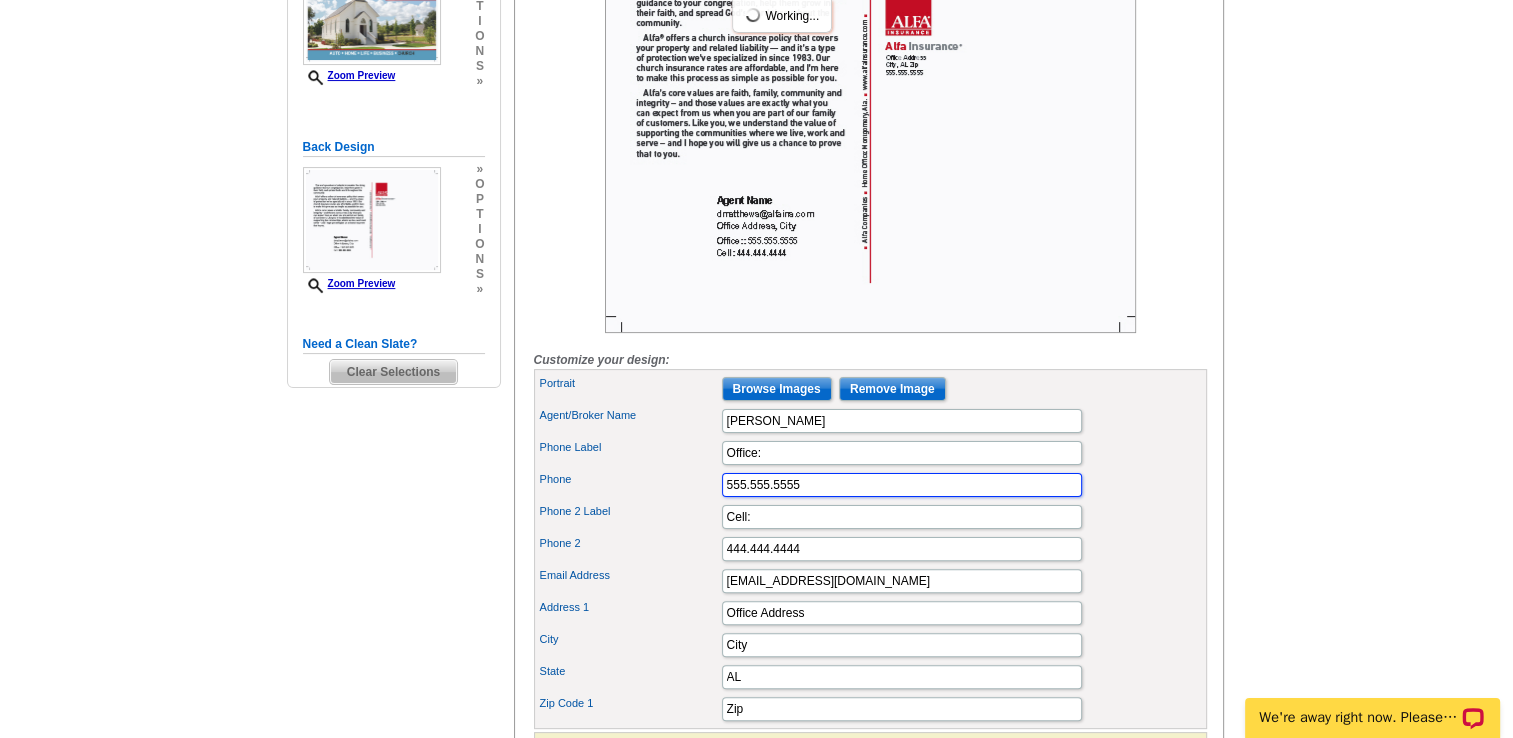 drag, startPoint x: 806, startPoint y: 523, endPoint x: 794, endPoint y: 522, distance: 12.0415945 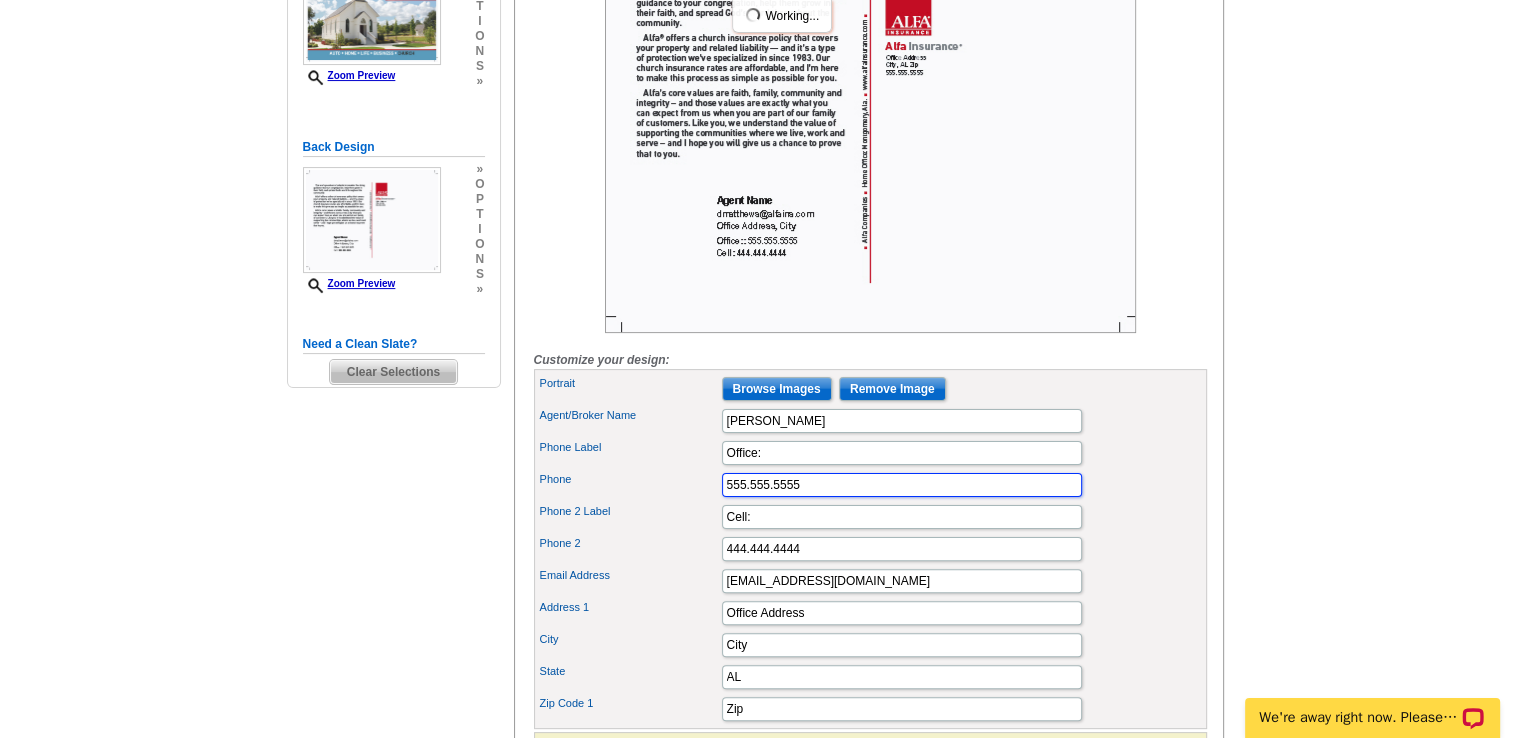 click on "555.555.5555" at bounding box center (902, 485) 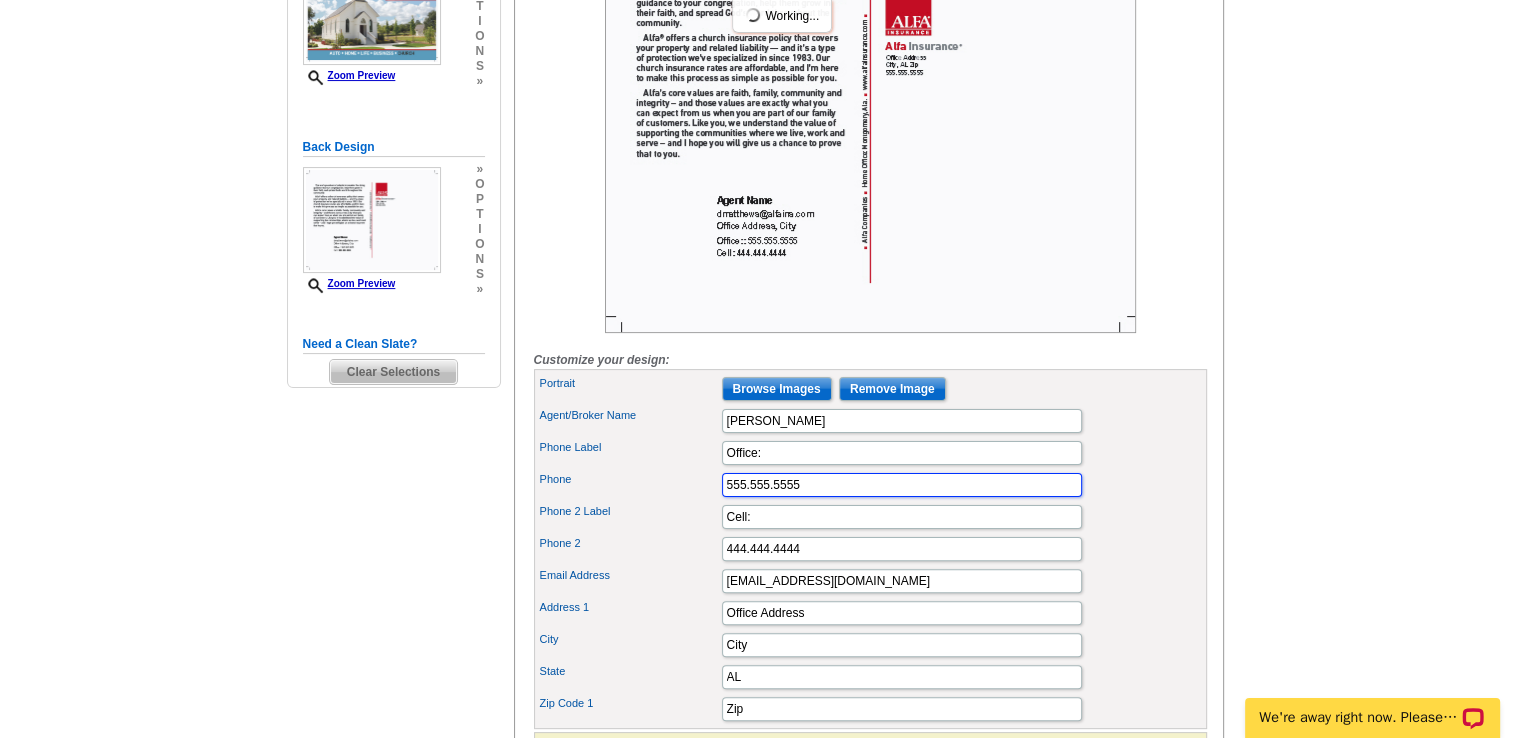 click on "555.555.5555" at bounding box center [902, 485] 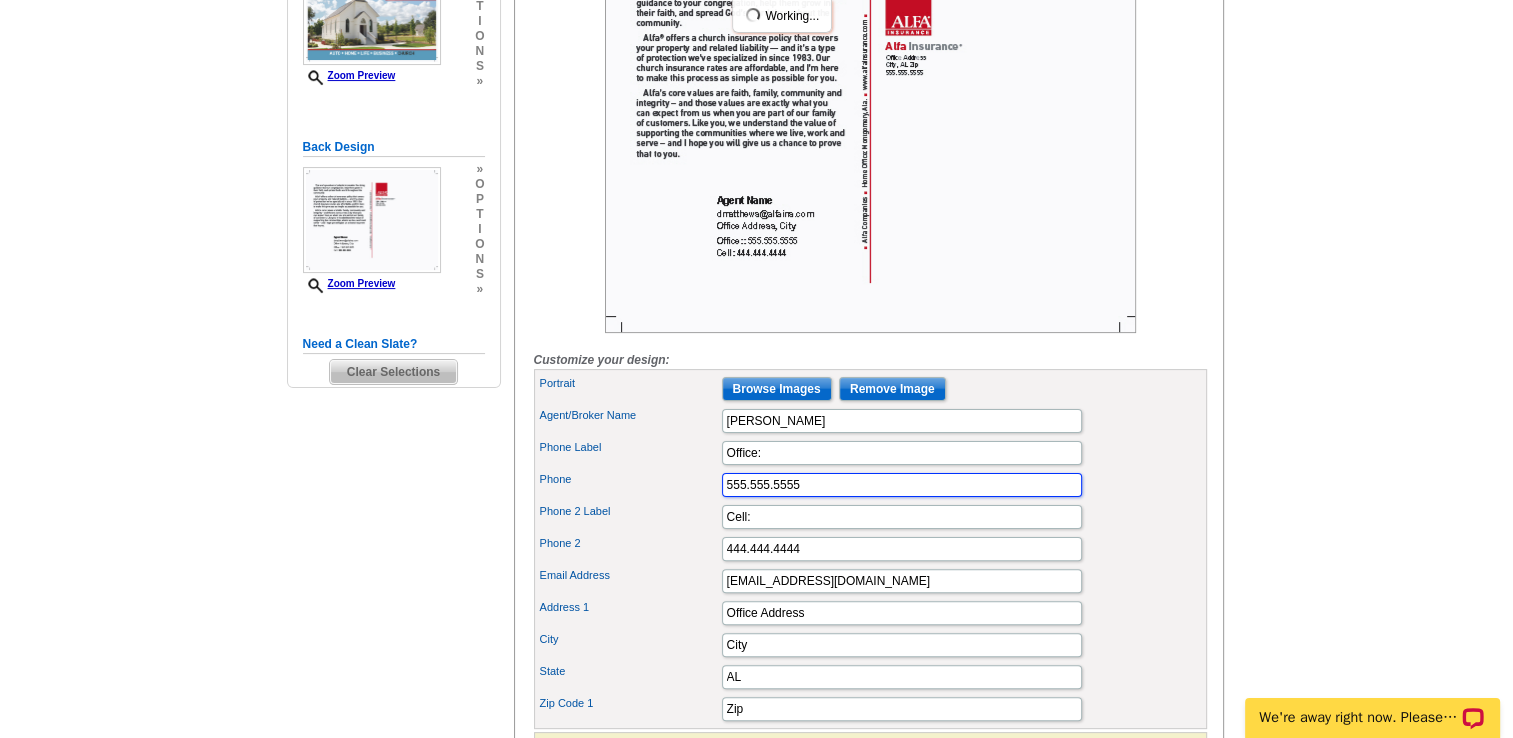 drag, startPoint x: 822, startPoint y: 515, endPoint x: 623, endPoint y: 487, distance: 200.96019 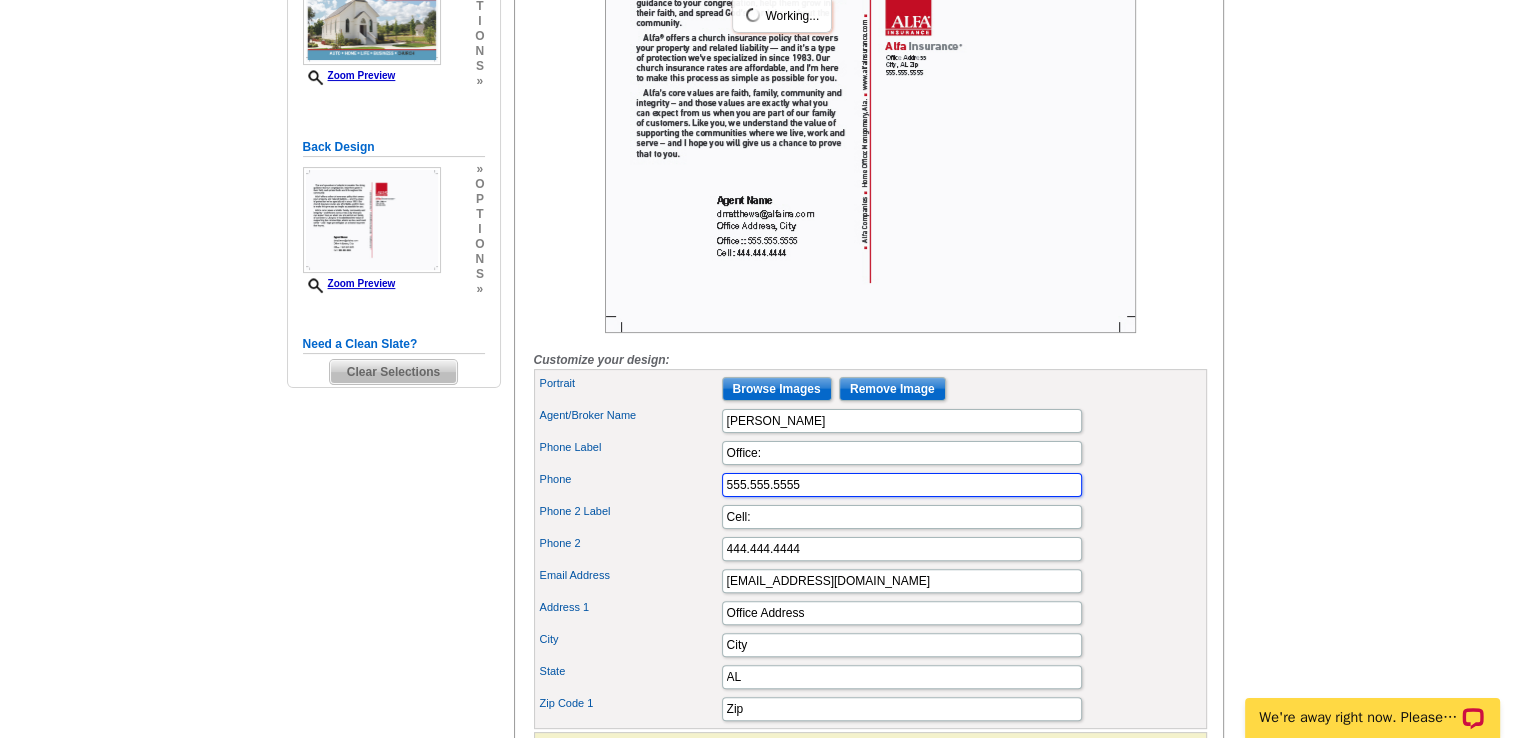 click on "Portrait
Browse Images
Remove Image
Agent/Broker Name
Rusty Matthews
Phone Label
Office:" at bounding box center (870, 549) 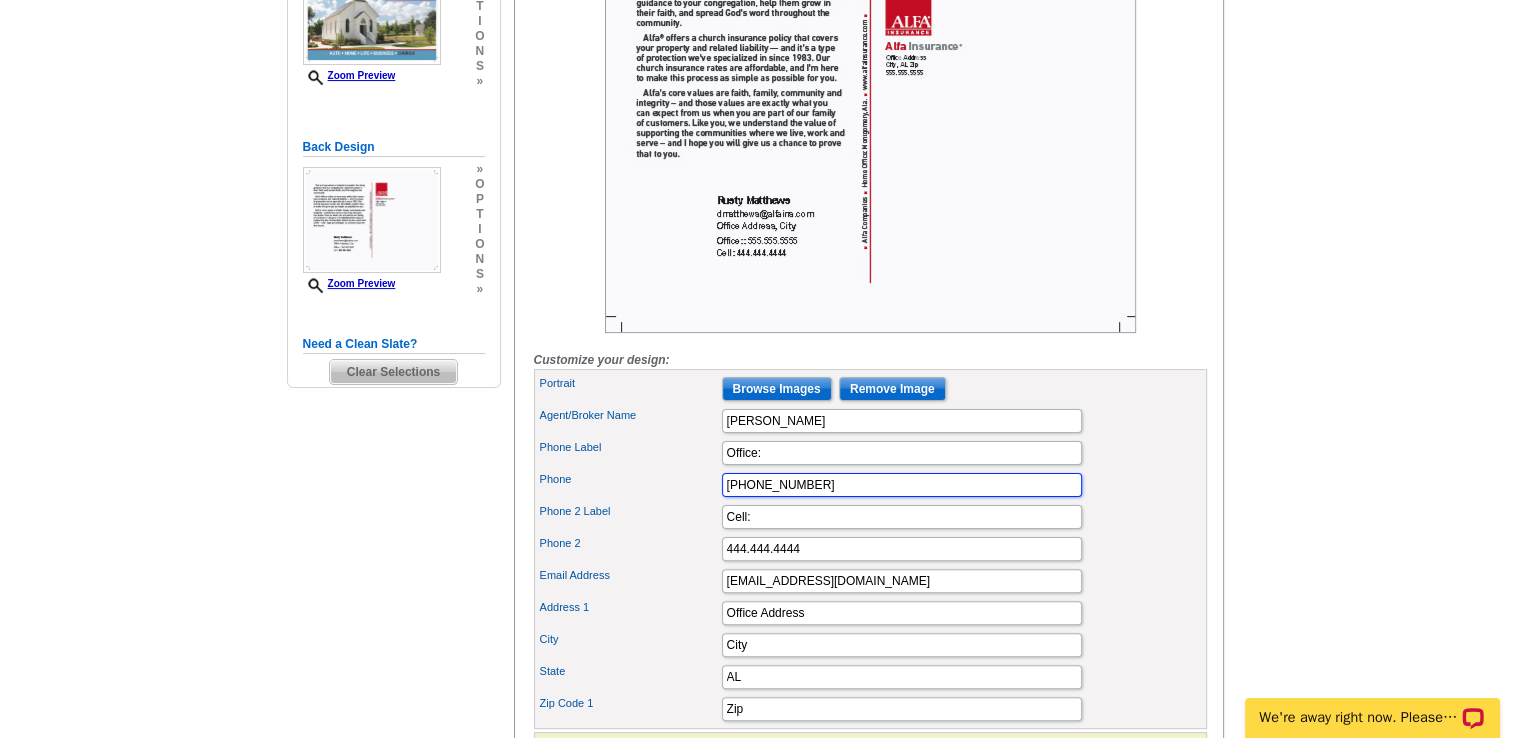 type on "662-453-1995" 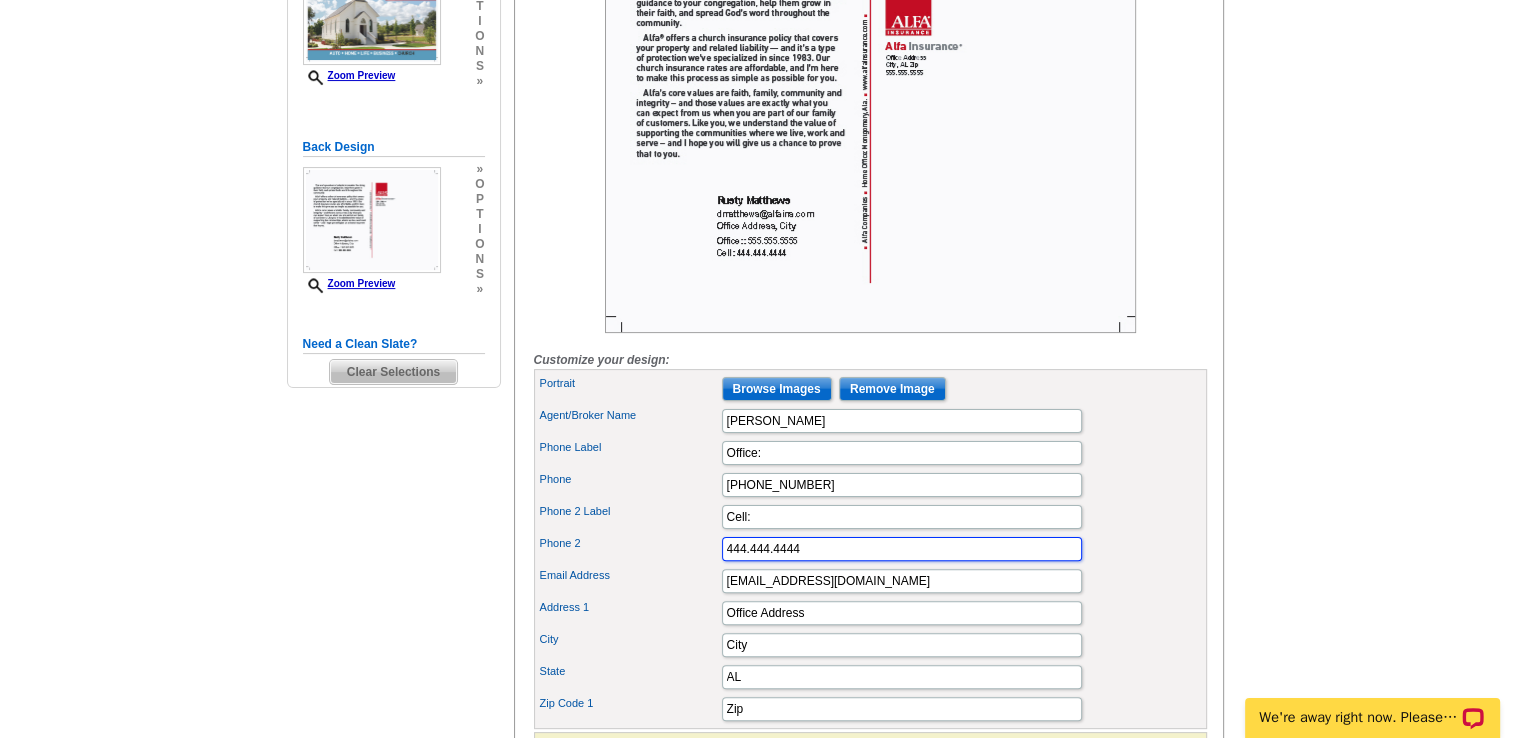 click on "444.444.4444" at bounding box center (902, 549) 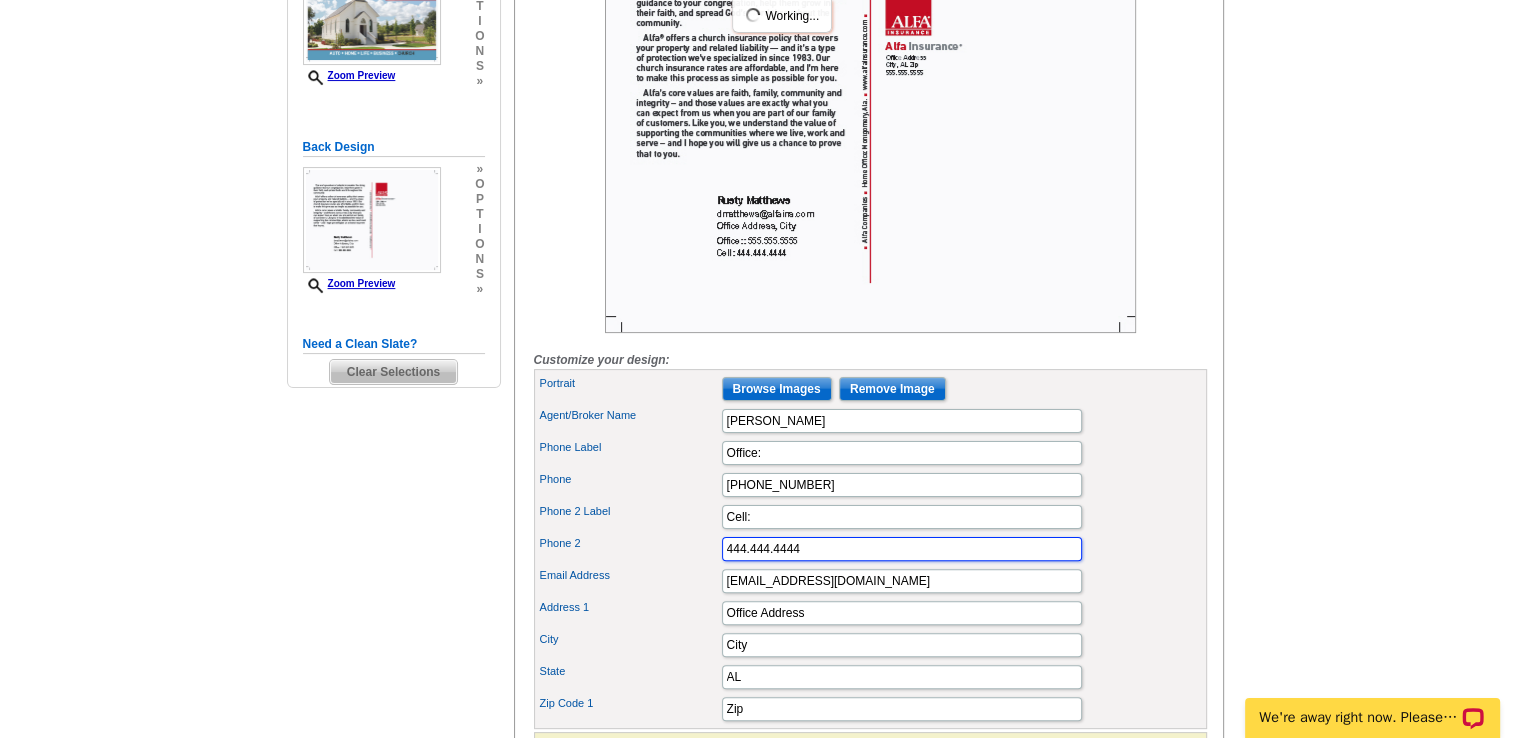 drag, startPoint x: 811, startPoint y: 578, endPoint x: 584, endPoint y: 570, distance: 227.14093 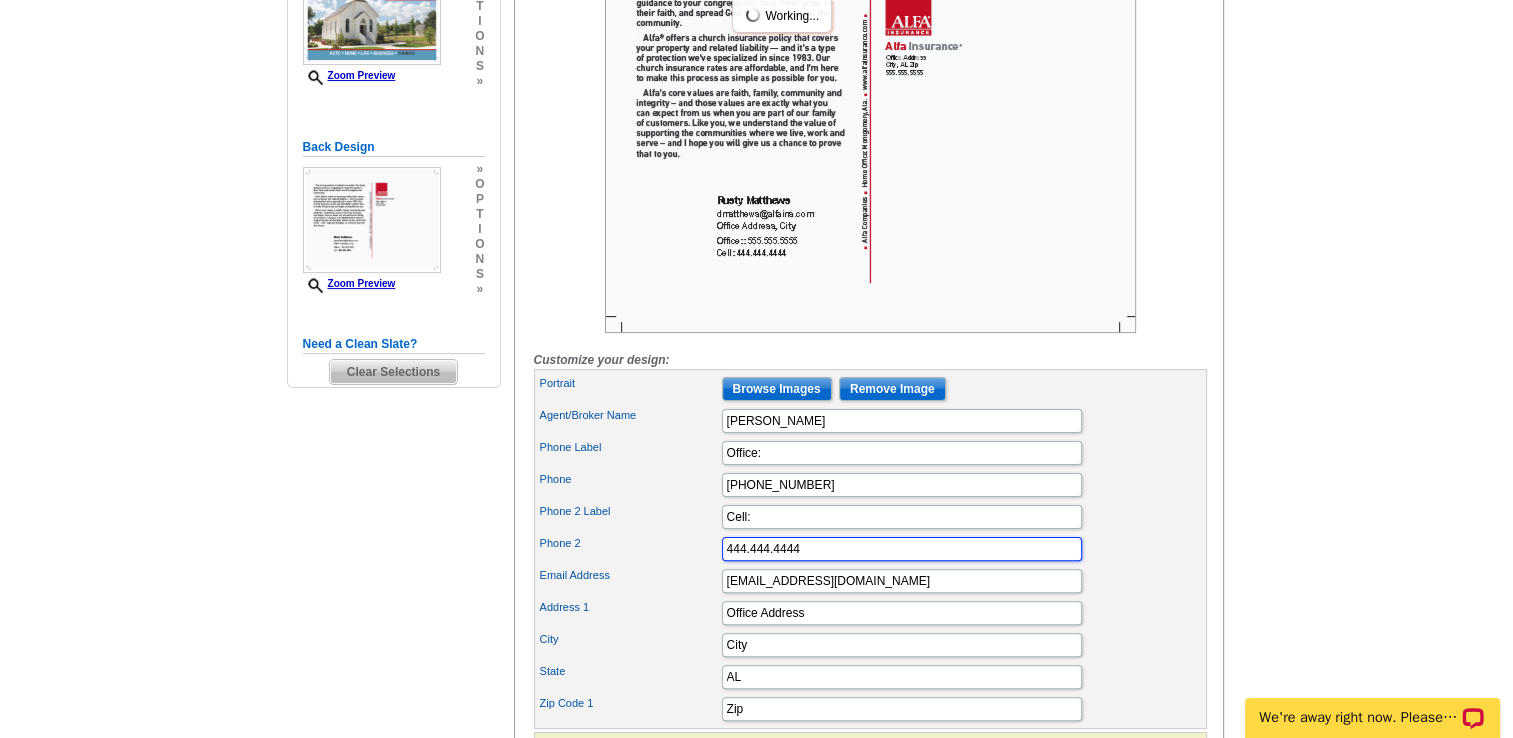 click on "Phone 2
444.444.4444" at bounding box center (870, 549) 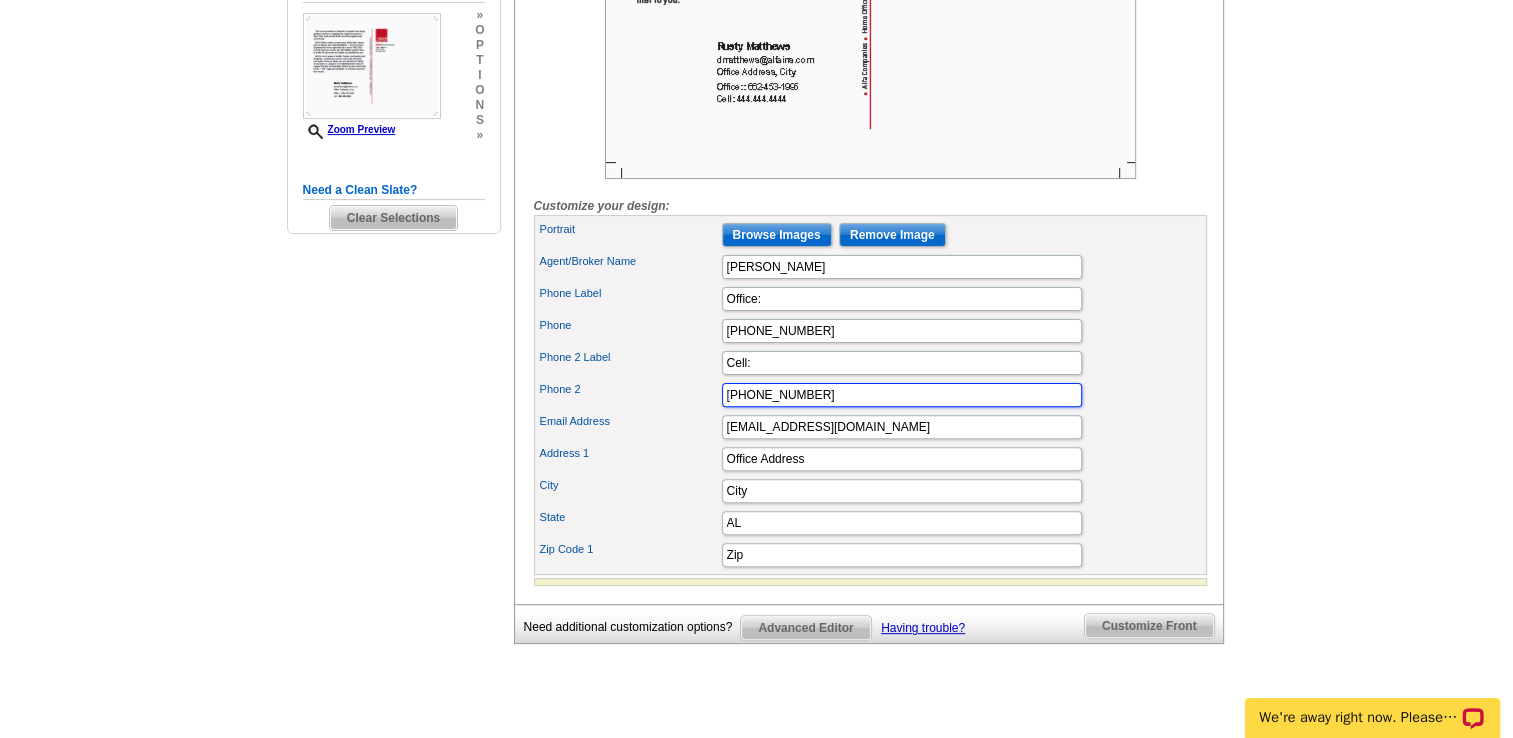 scroll, scrollTop: 600, scrollLeft: 0, axis: vertical 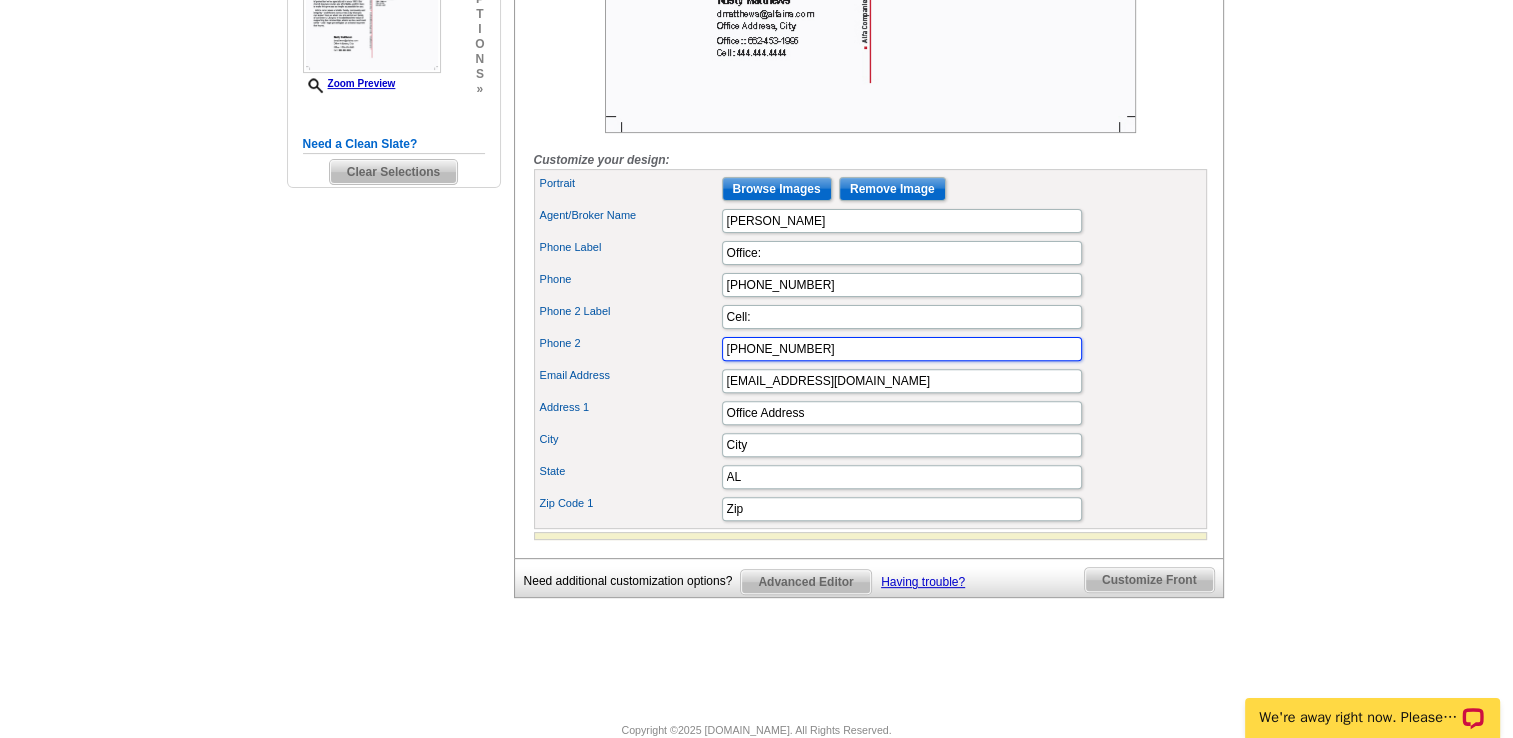 type on "662-515-5587" 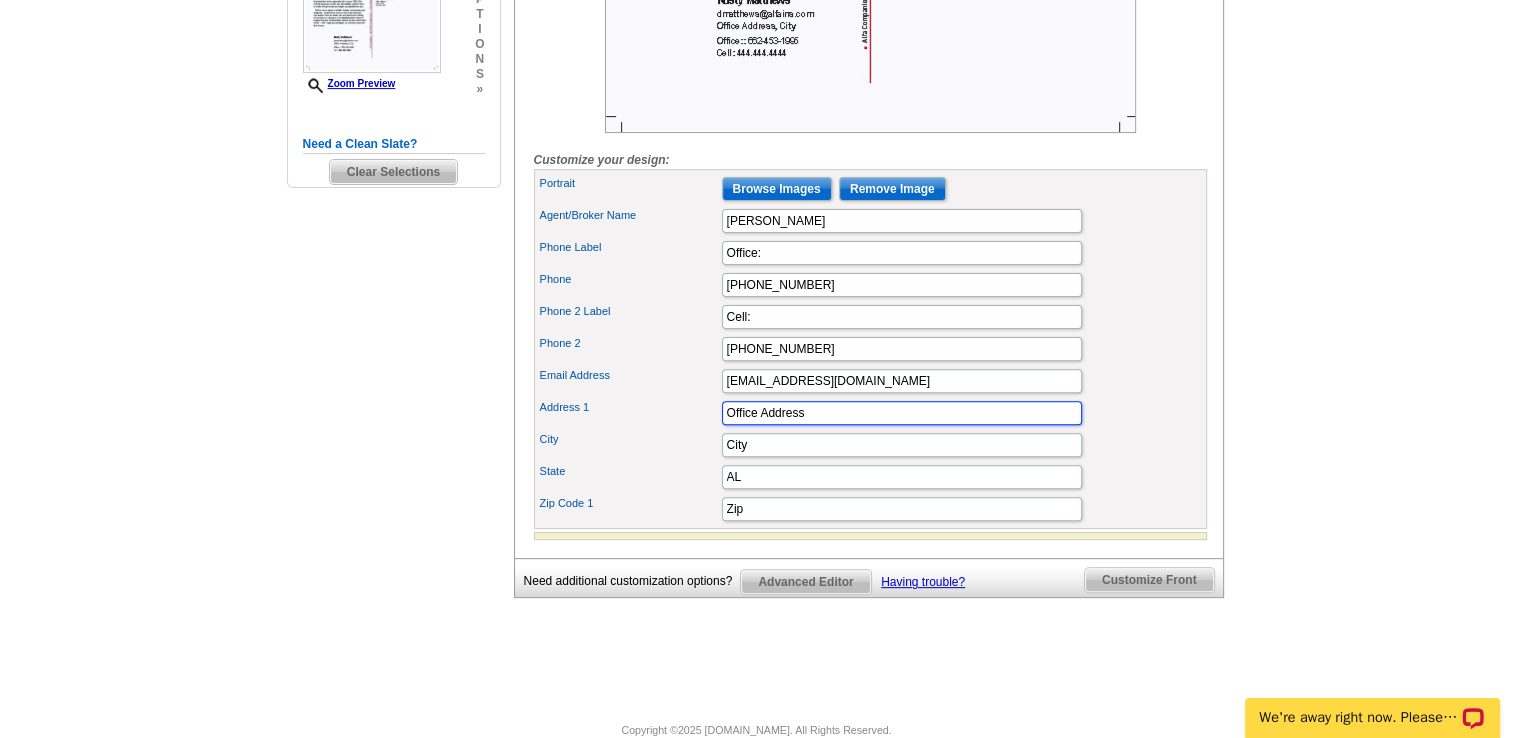 click on "Office Address" at bounding box center [902, 413] 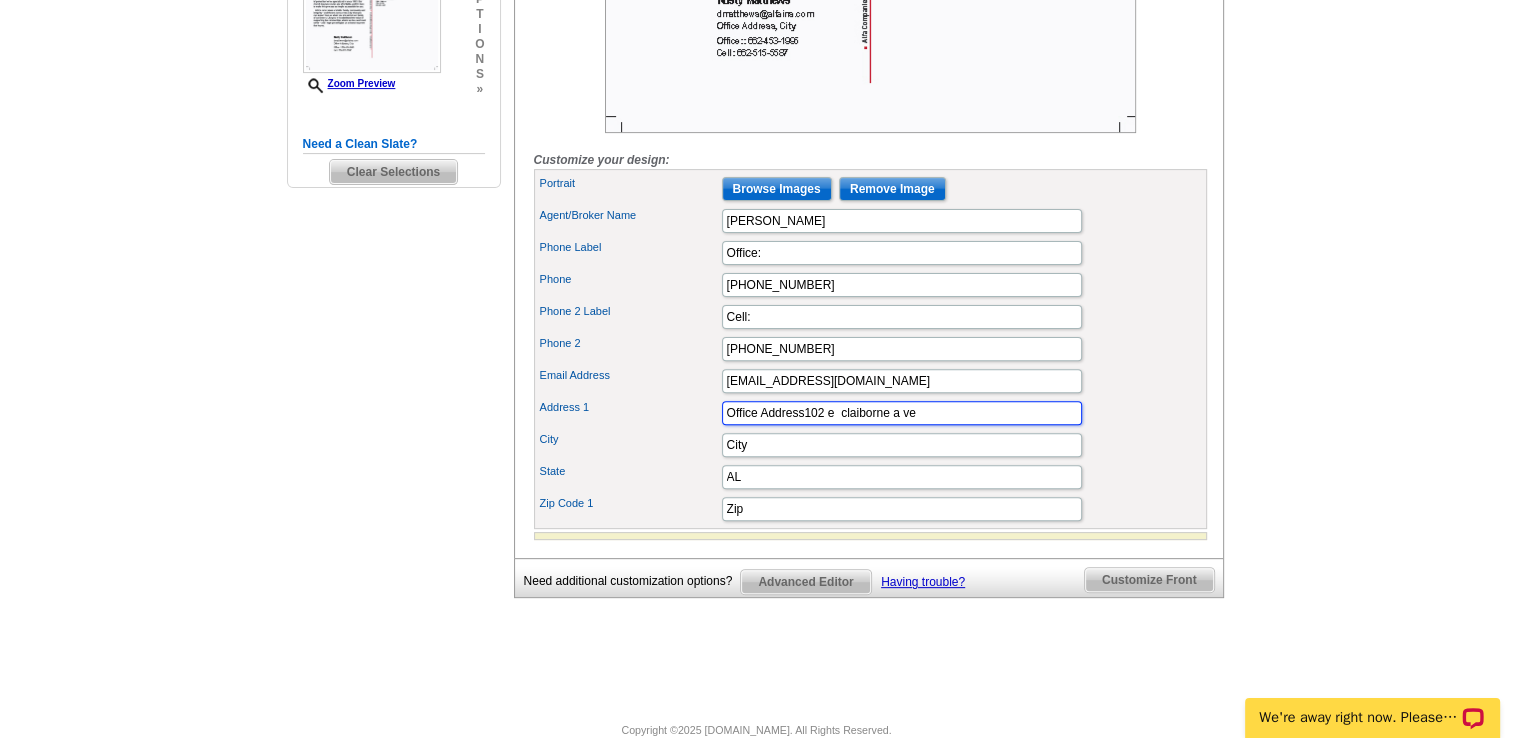 drag, startPoint x: 924, startPoint y: 433, endPoint x: 621, endPoint y: 417, distance: 303.42215 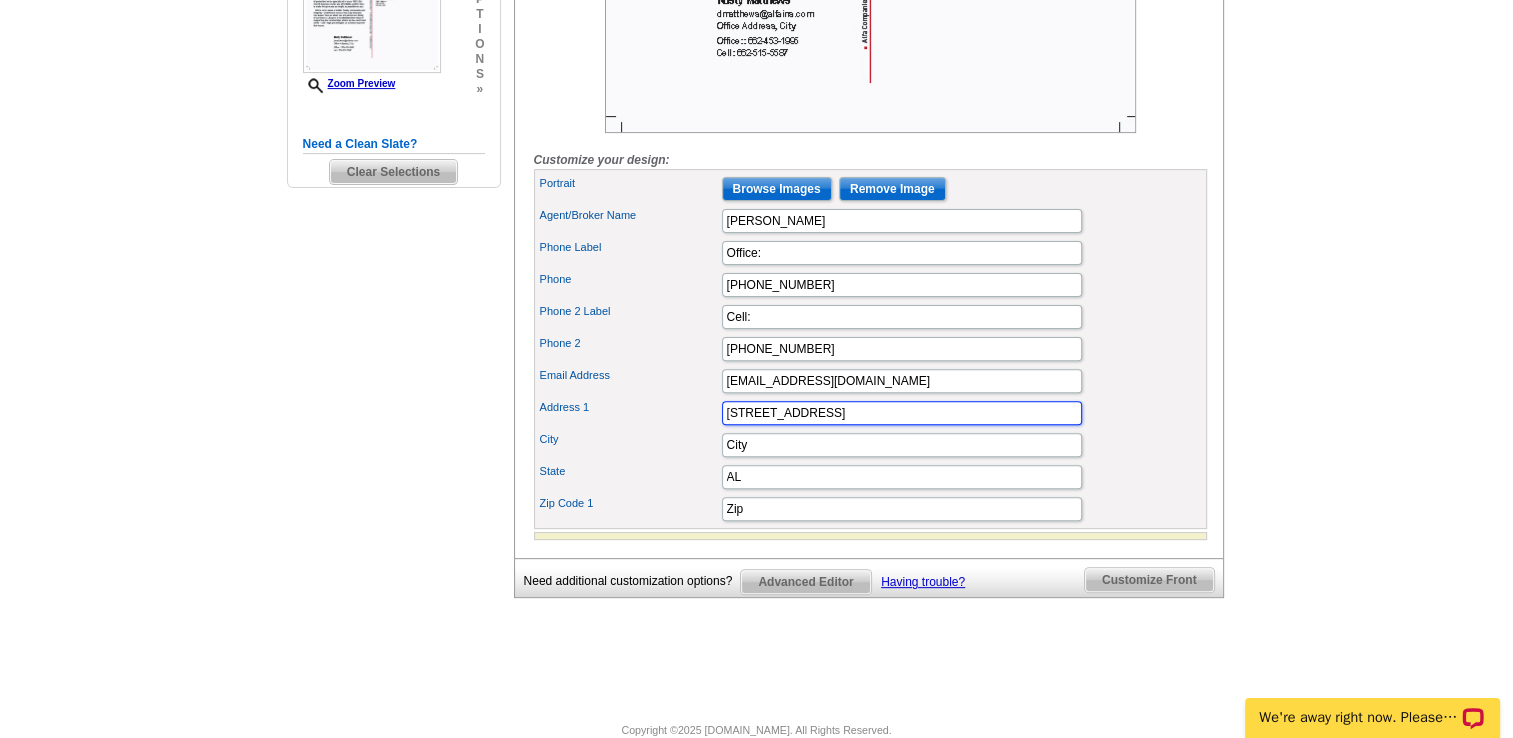 type on "102 E Claiborne Ave" 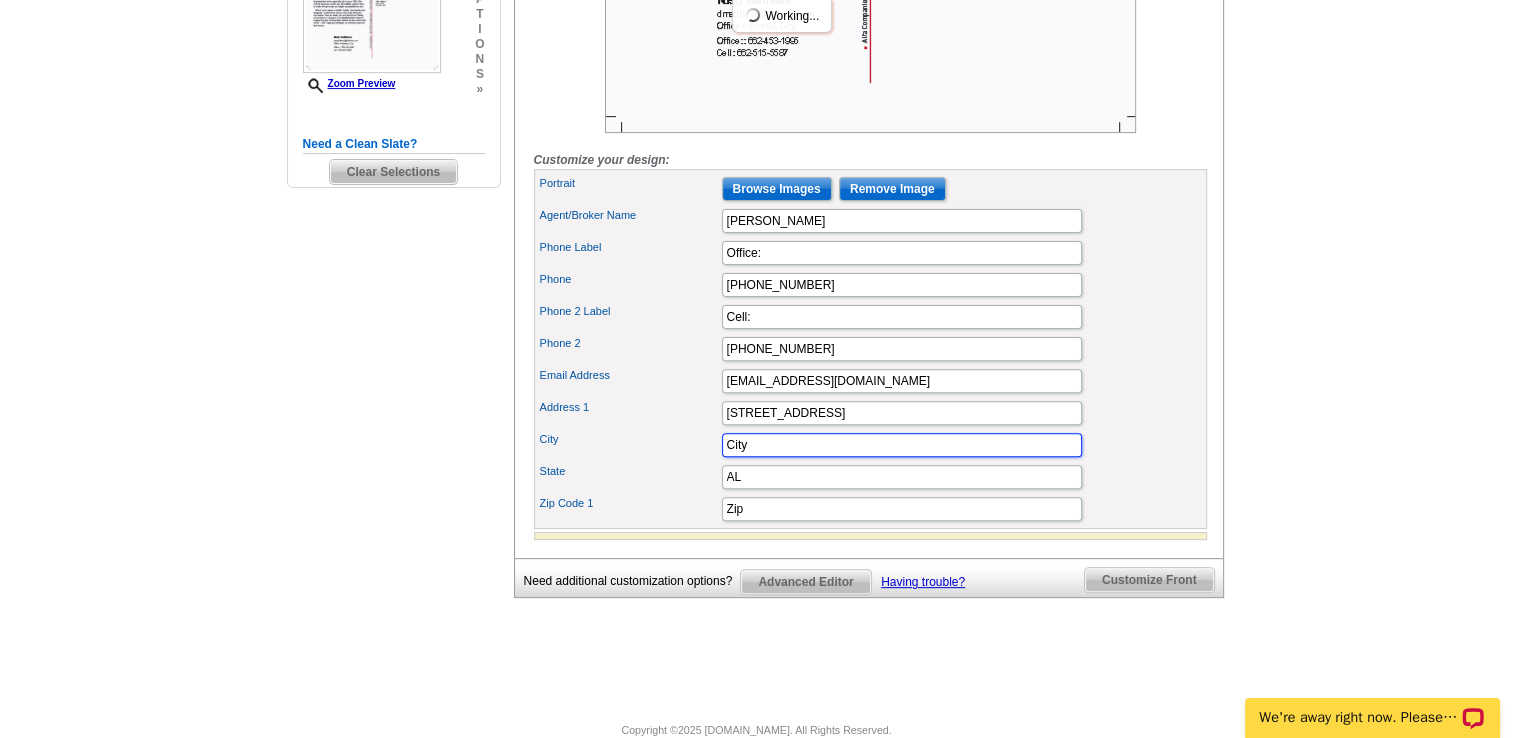 drag, startPoint x: 760, startPoint y: 473, endPoint x: 705, endPoint y: 467, distance: 55.326305 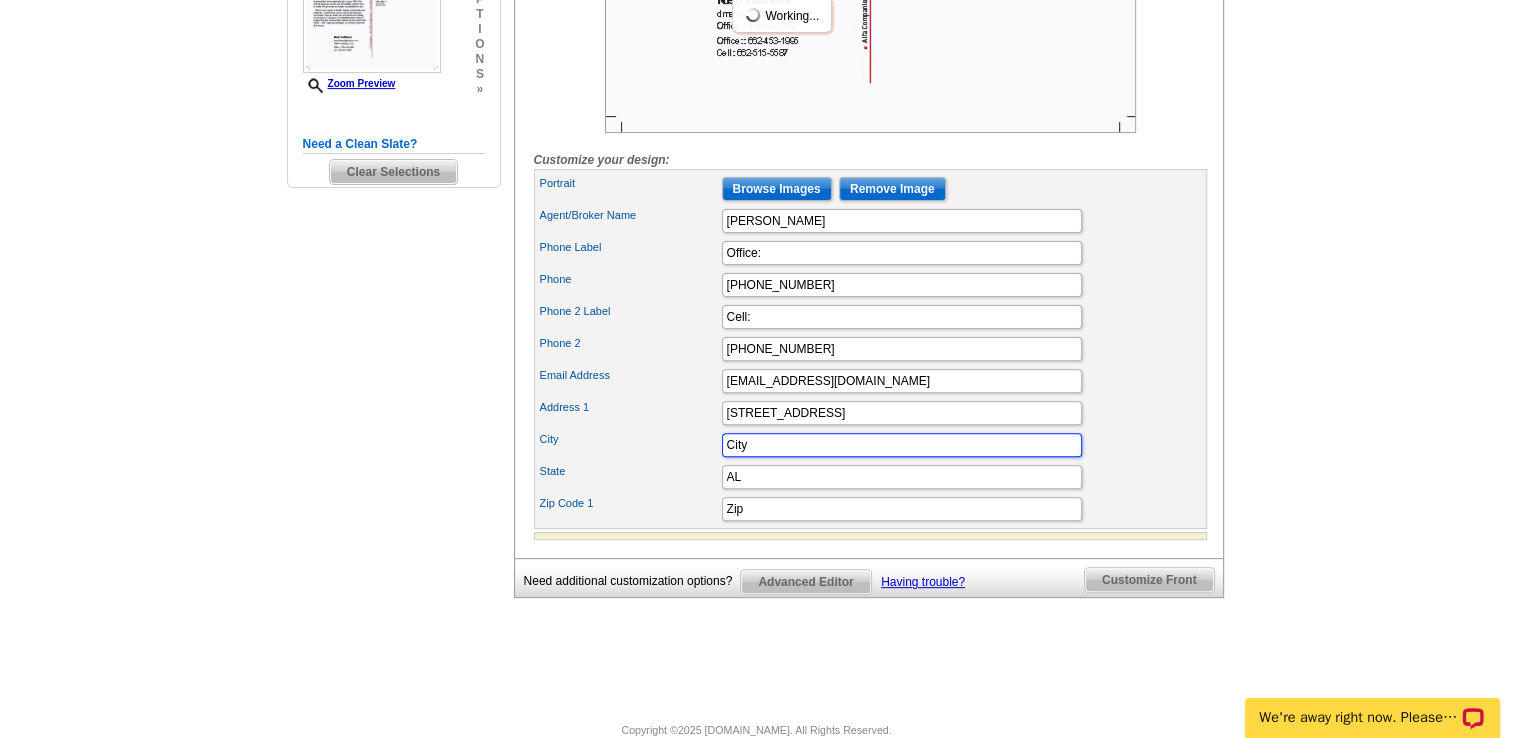 click on "City
City" at bounding box center [870, 445] 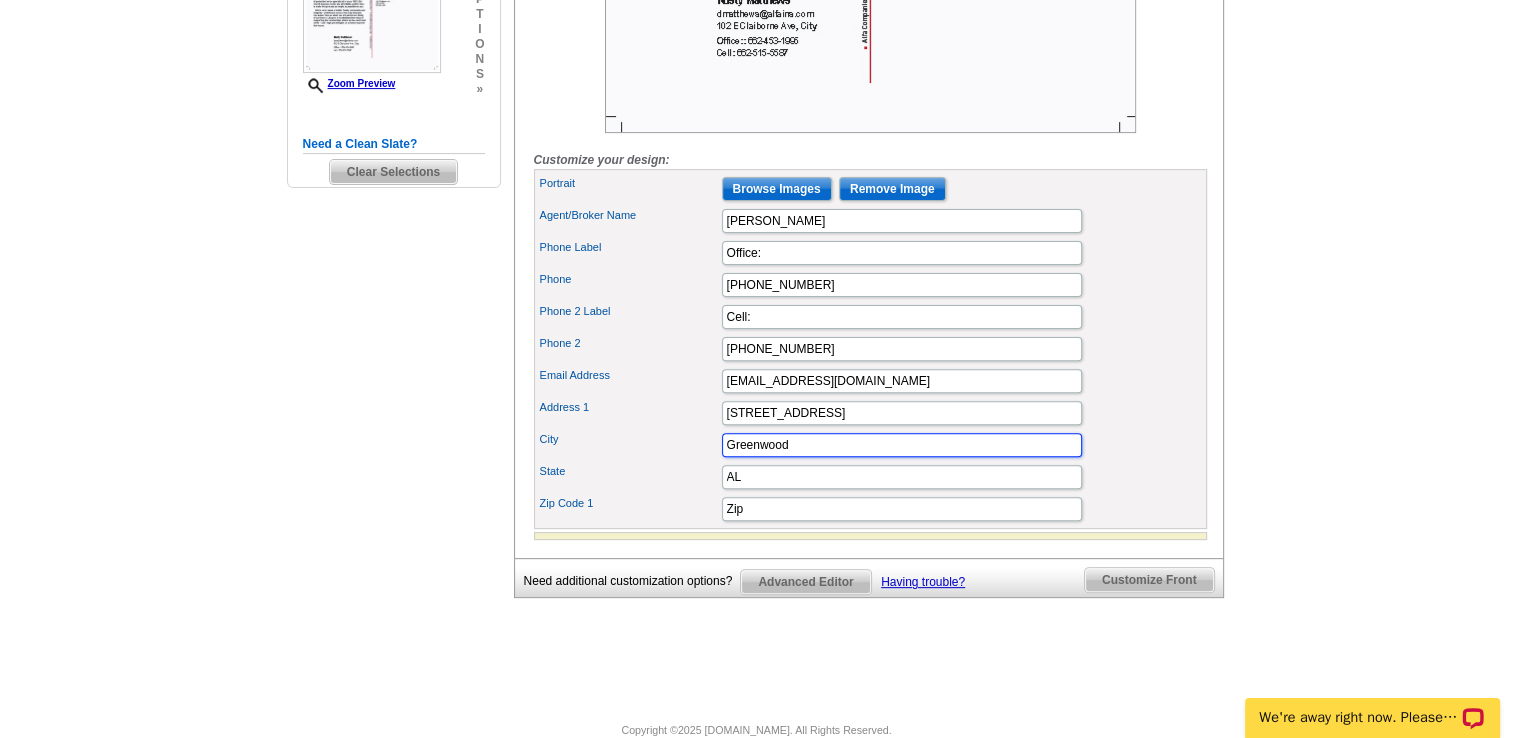 type on "Greenwood" 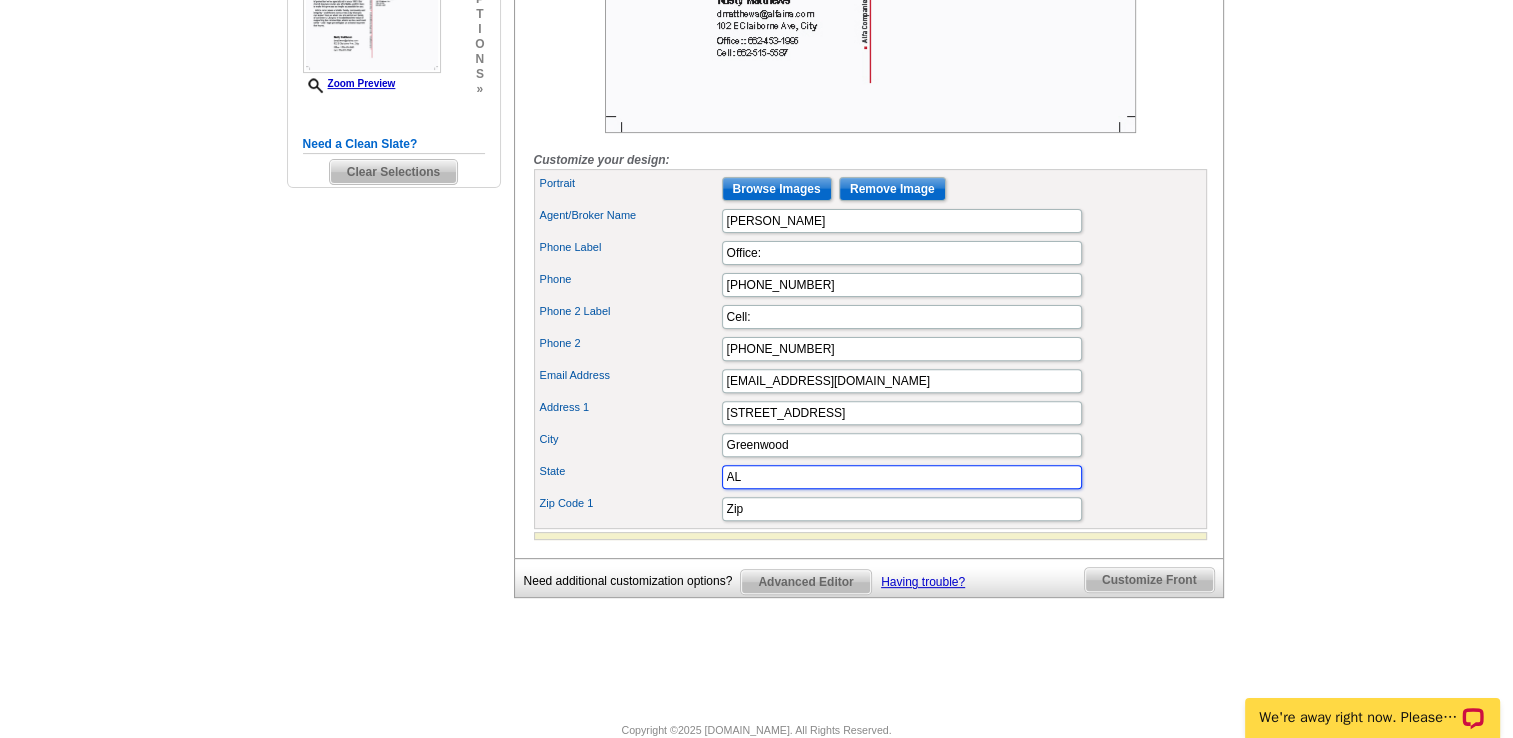drag, startPoint x: 758, startPoint y: 511, endPoint x: 637, endPoint y: 498, distance: 121.69634 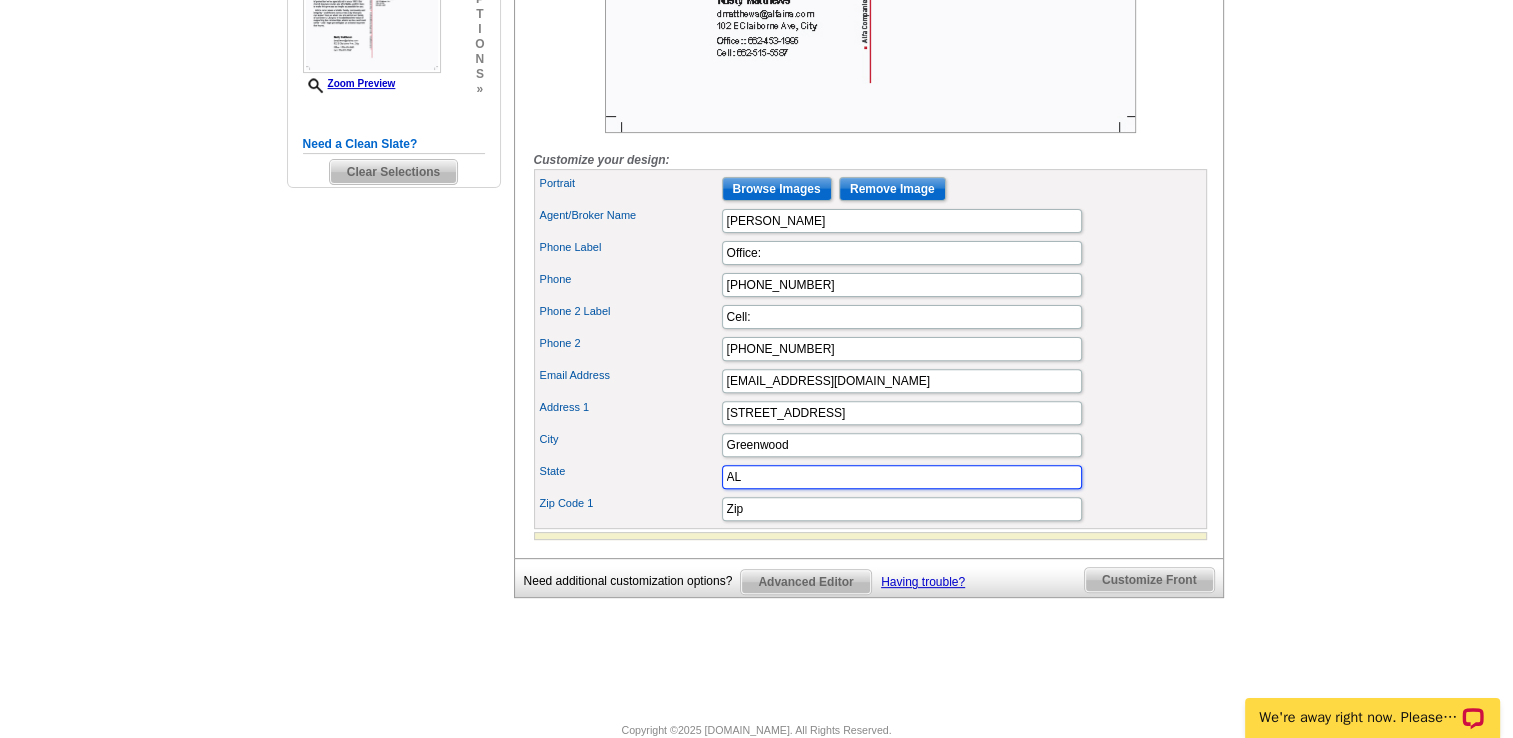 click on "State
AL" at bounding box center (870, 477) 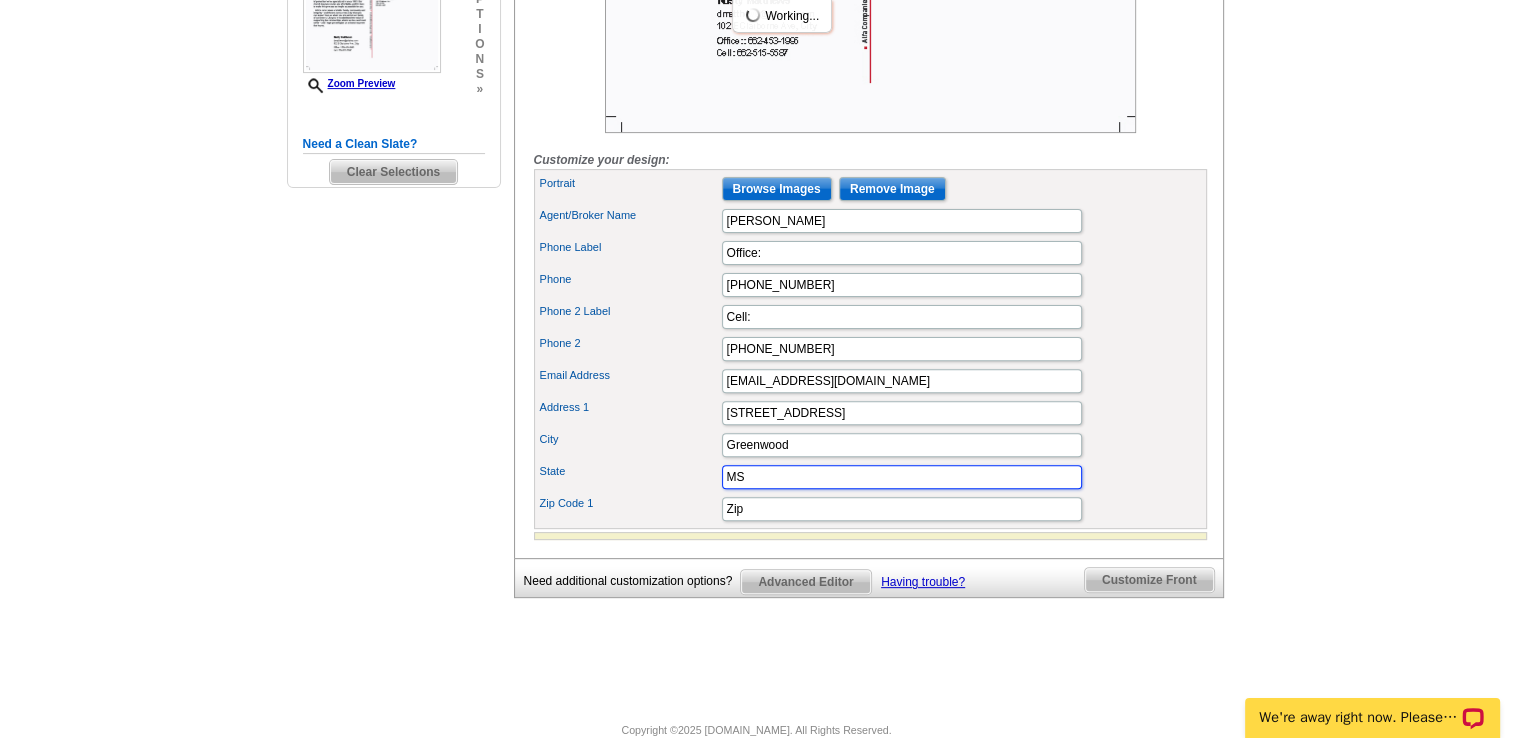 type on "MS" 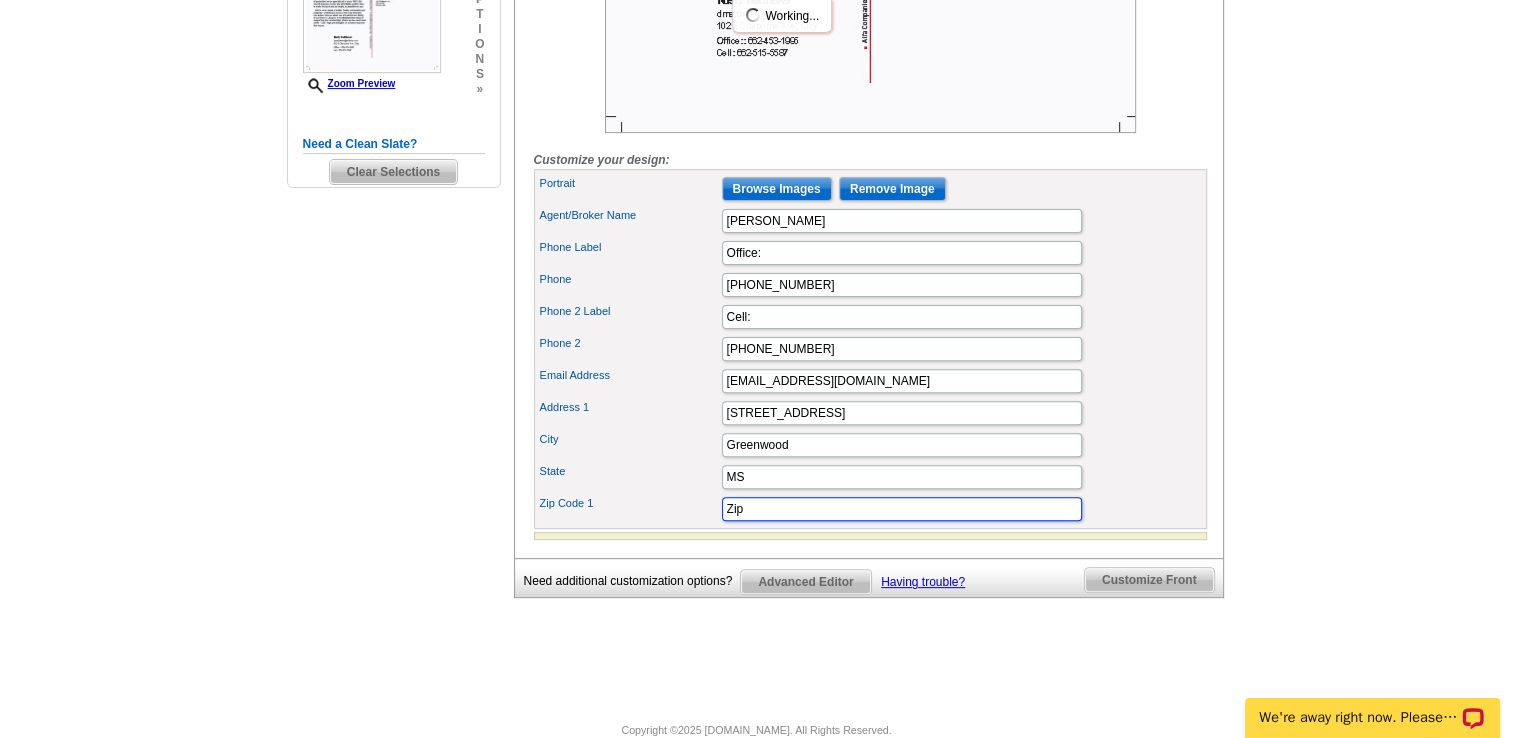 drag, startPoint x: 748, startPoint y: 530, endPoint x: 680, endPoint y: 524, distance: 68.26419 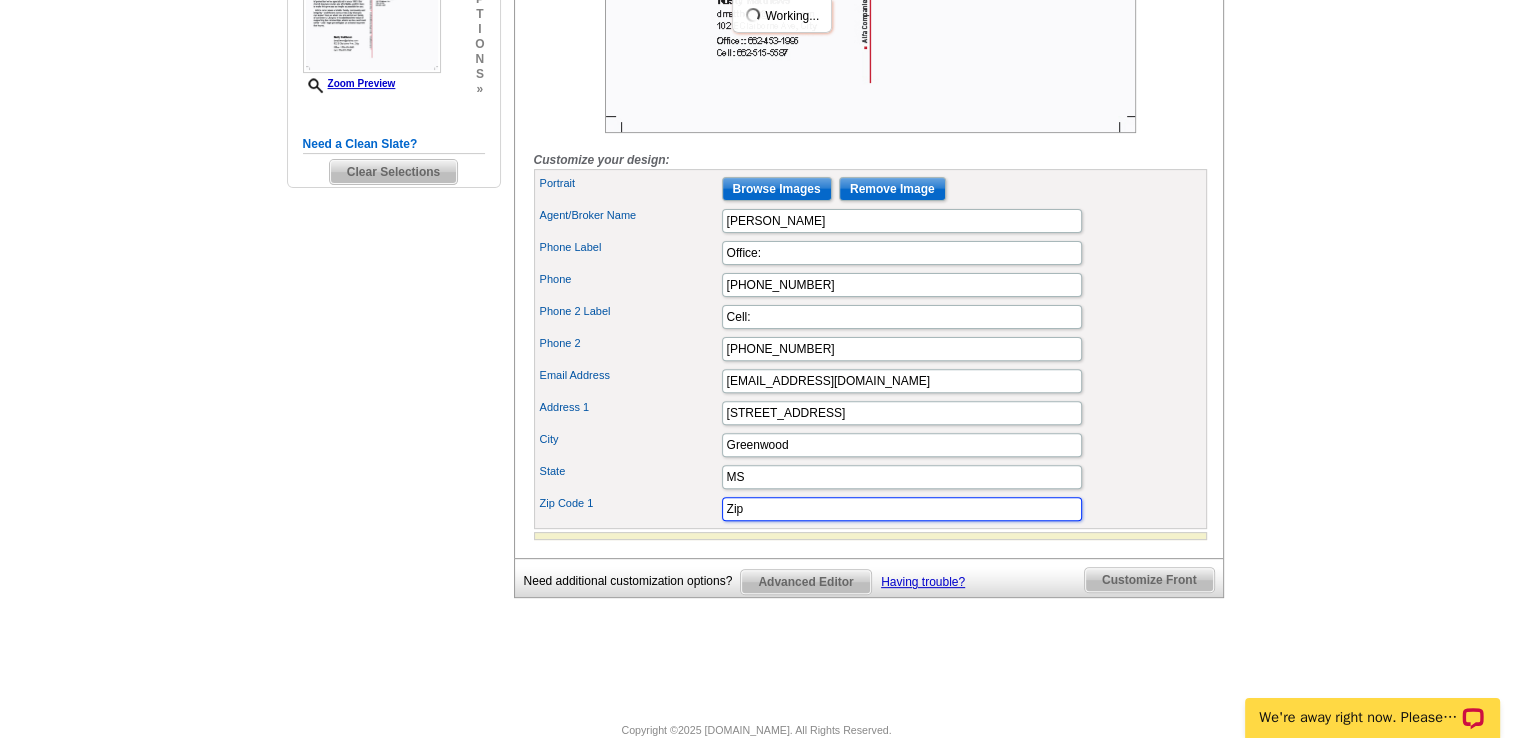 click on "Zip Code 1
Zip" at bounding box center [870, 509] 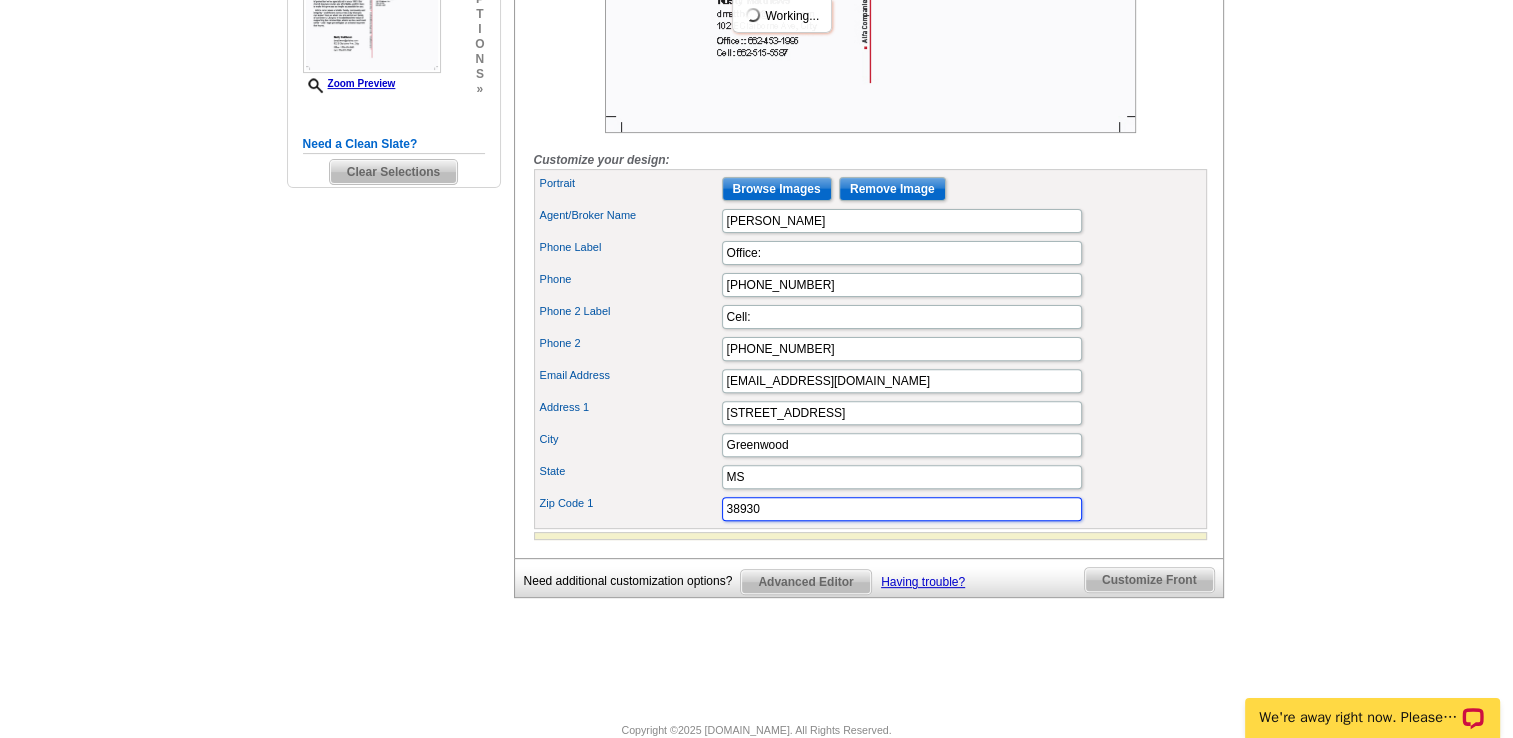 type on "38930" 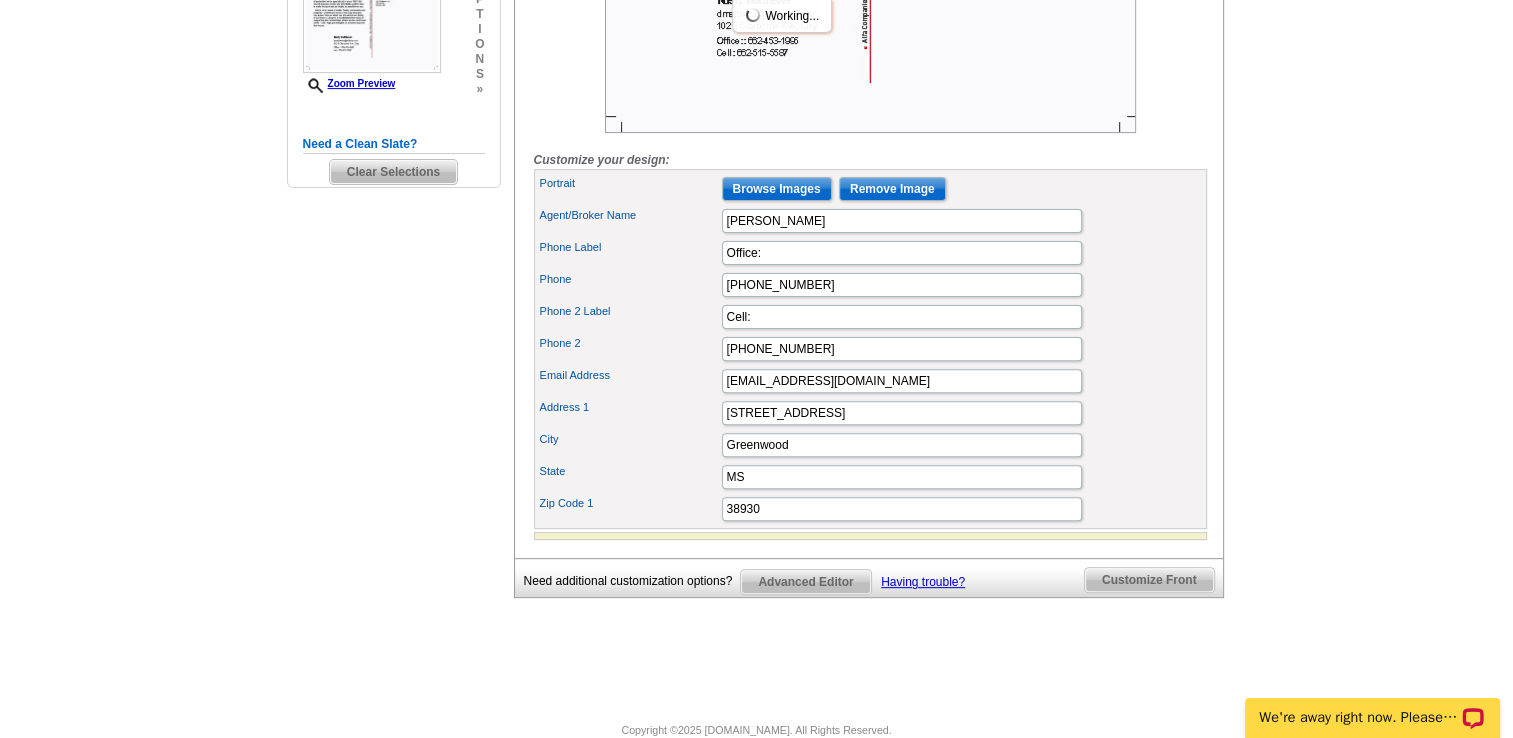 click at bounding box center [870, 536] 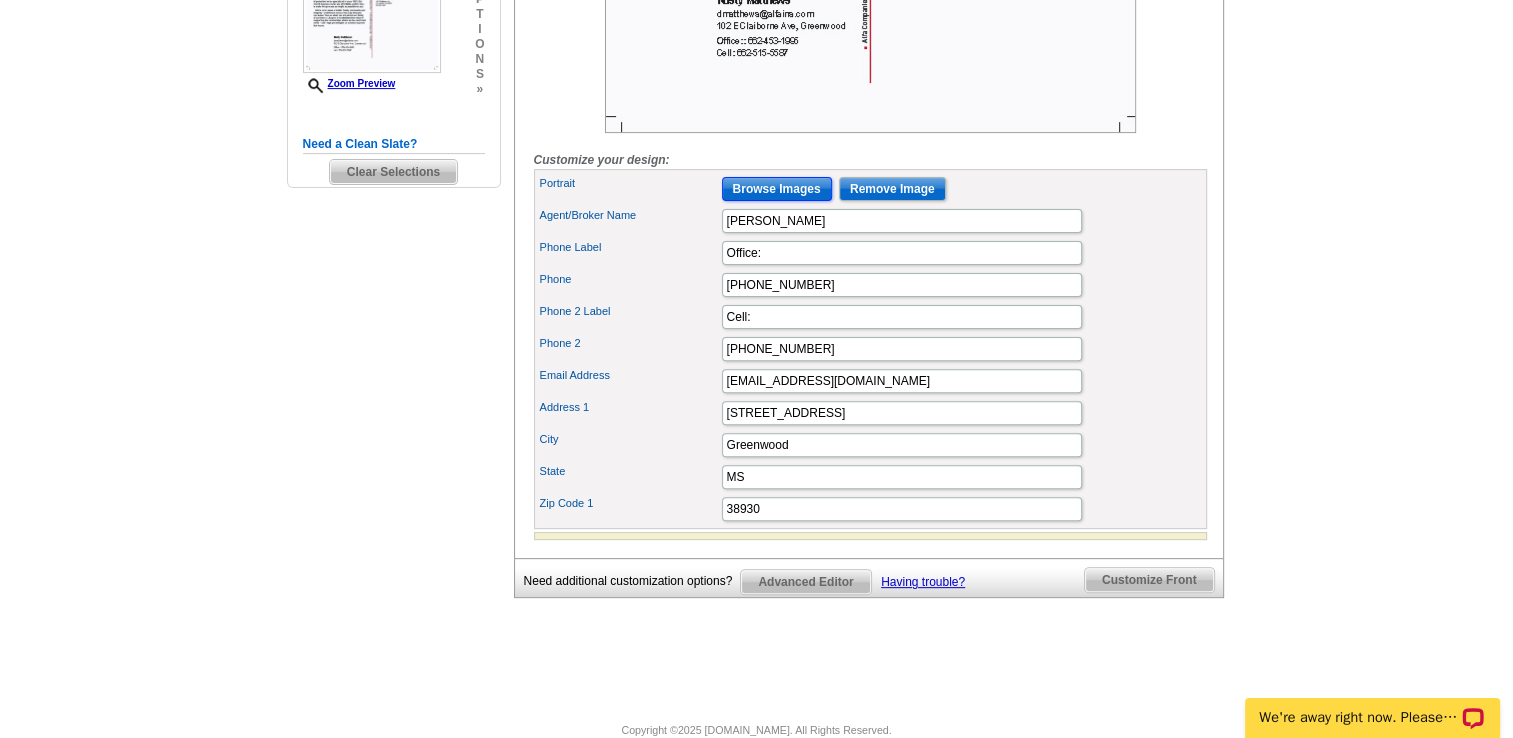 click on "Browse Images" at bounding box center (777, 189) 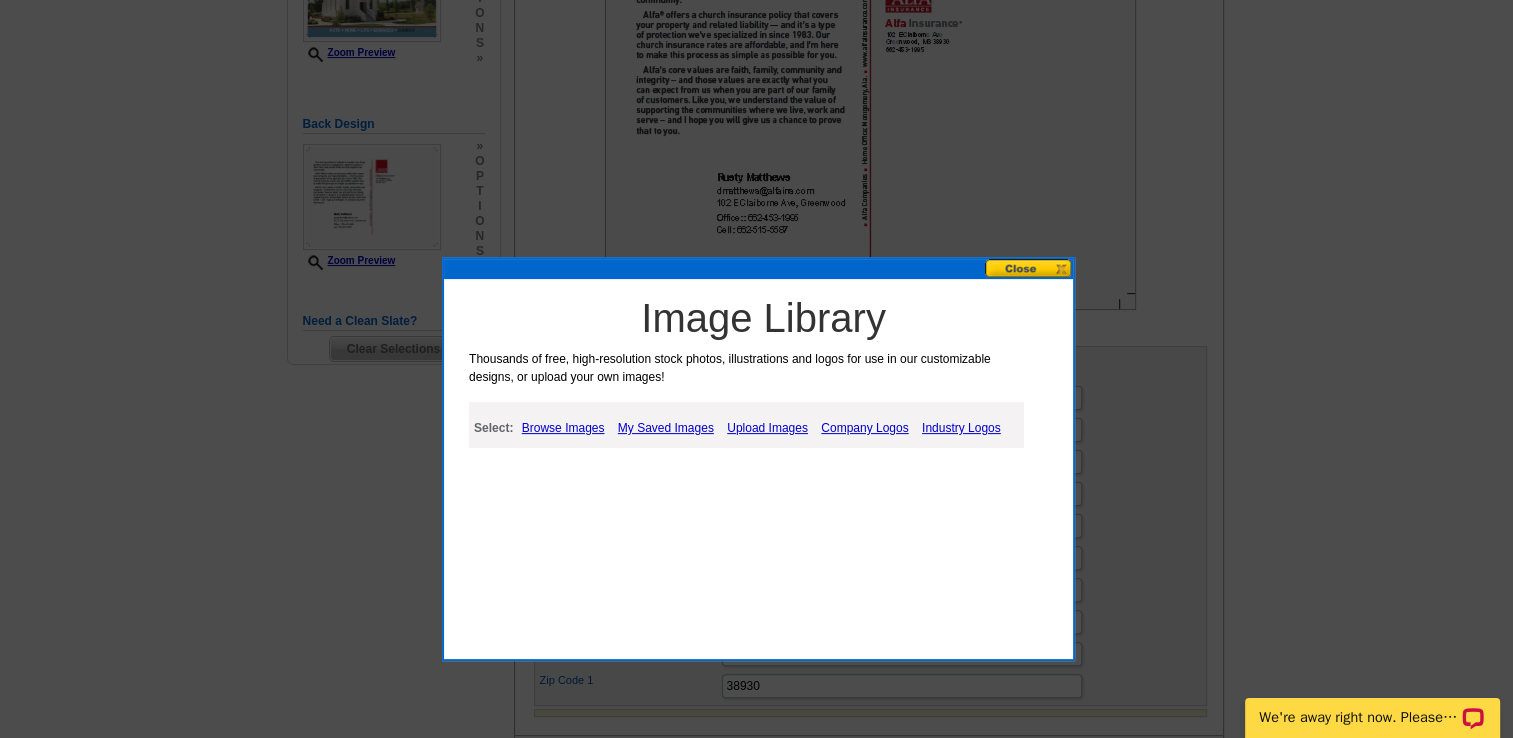 scroll, scrollTop: 457, scrollLeft: 0, axis: vertical 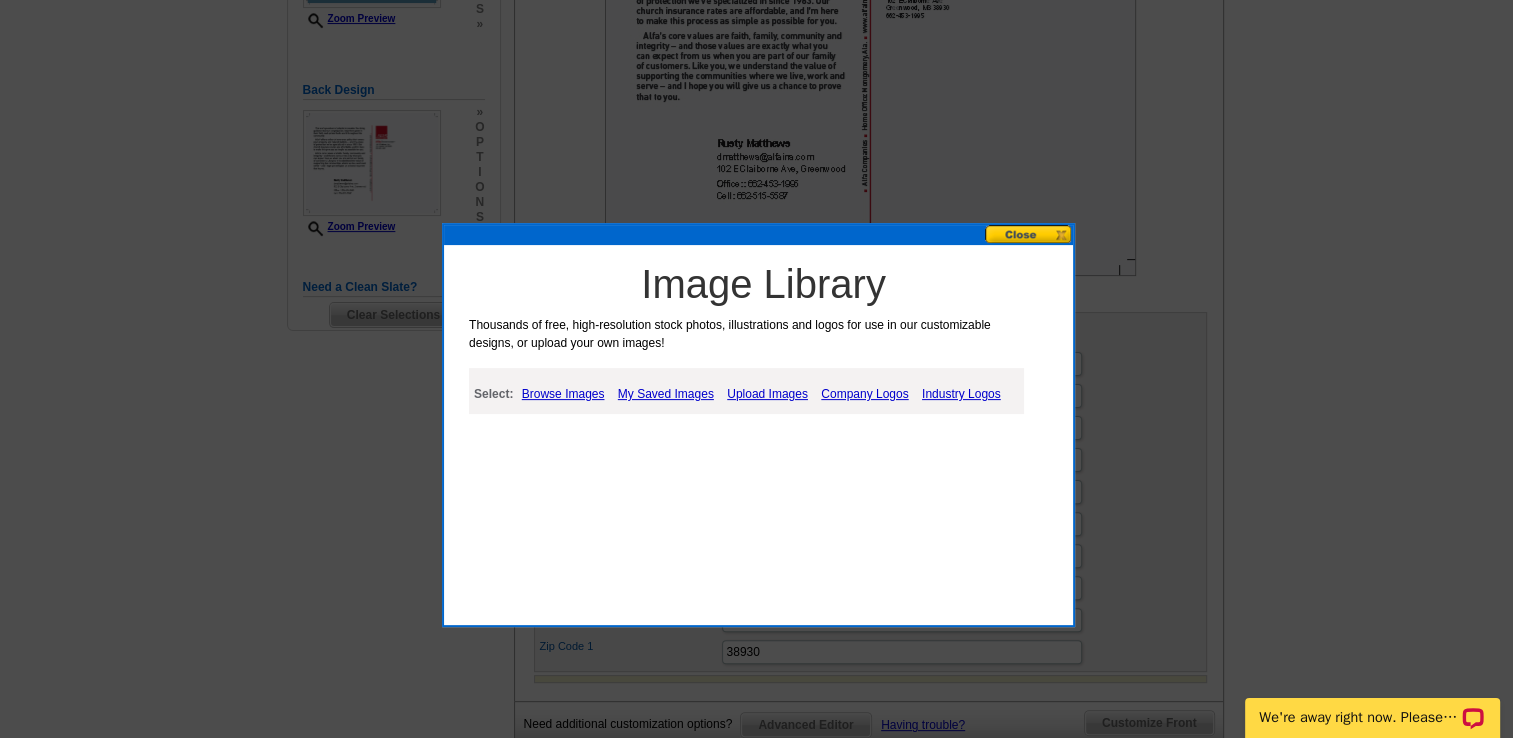 click on "Upload Images" at bounding box center (767, 394) 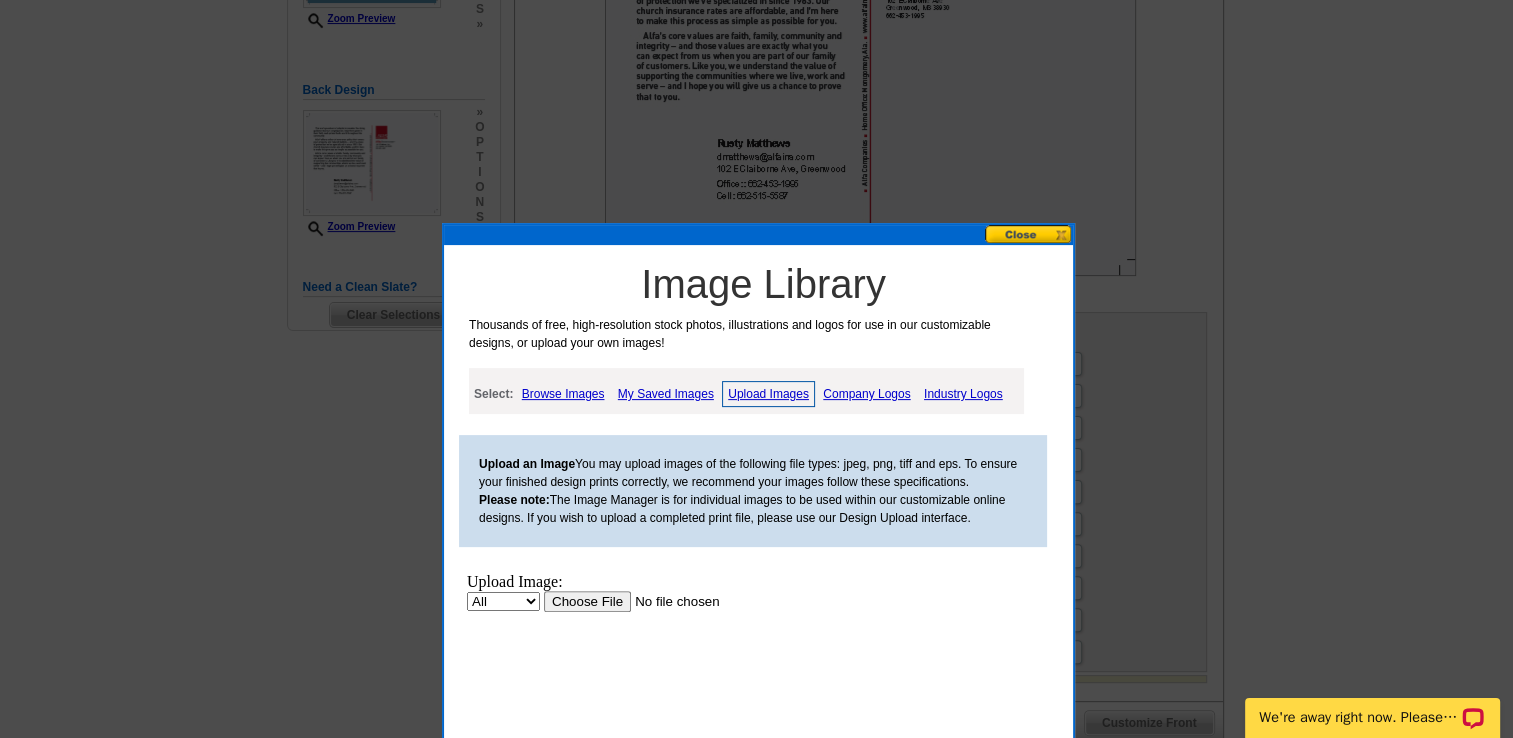 scroll, scrollTop: 0, scrollLeft: 0, axis: both 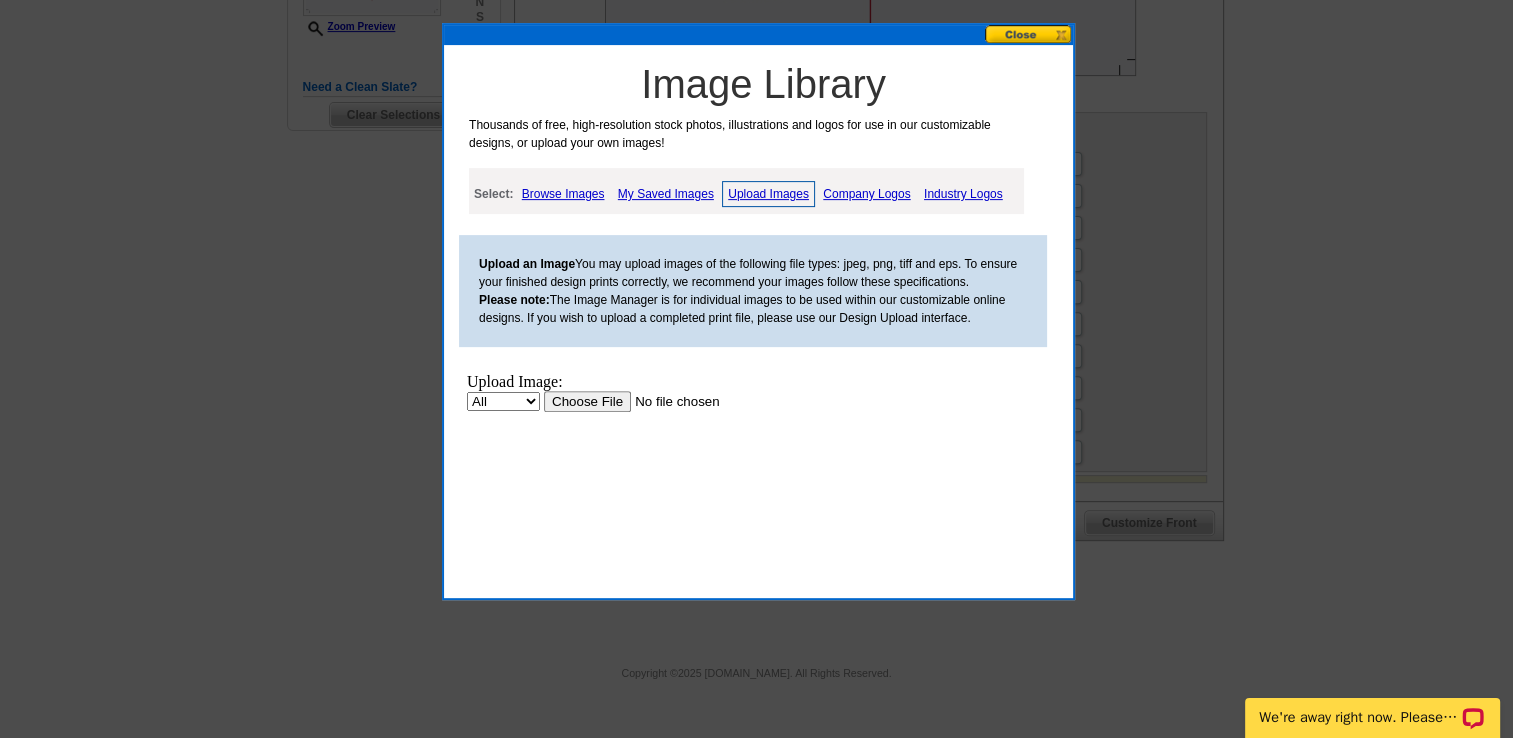 click on "All
Property" at bounding box center (503, 401) 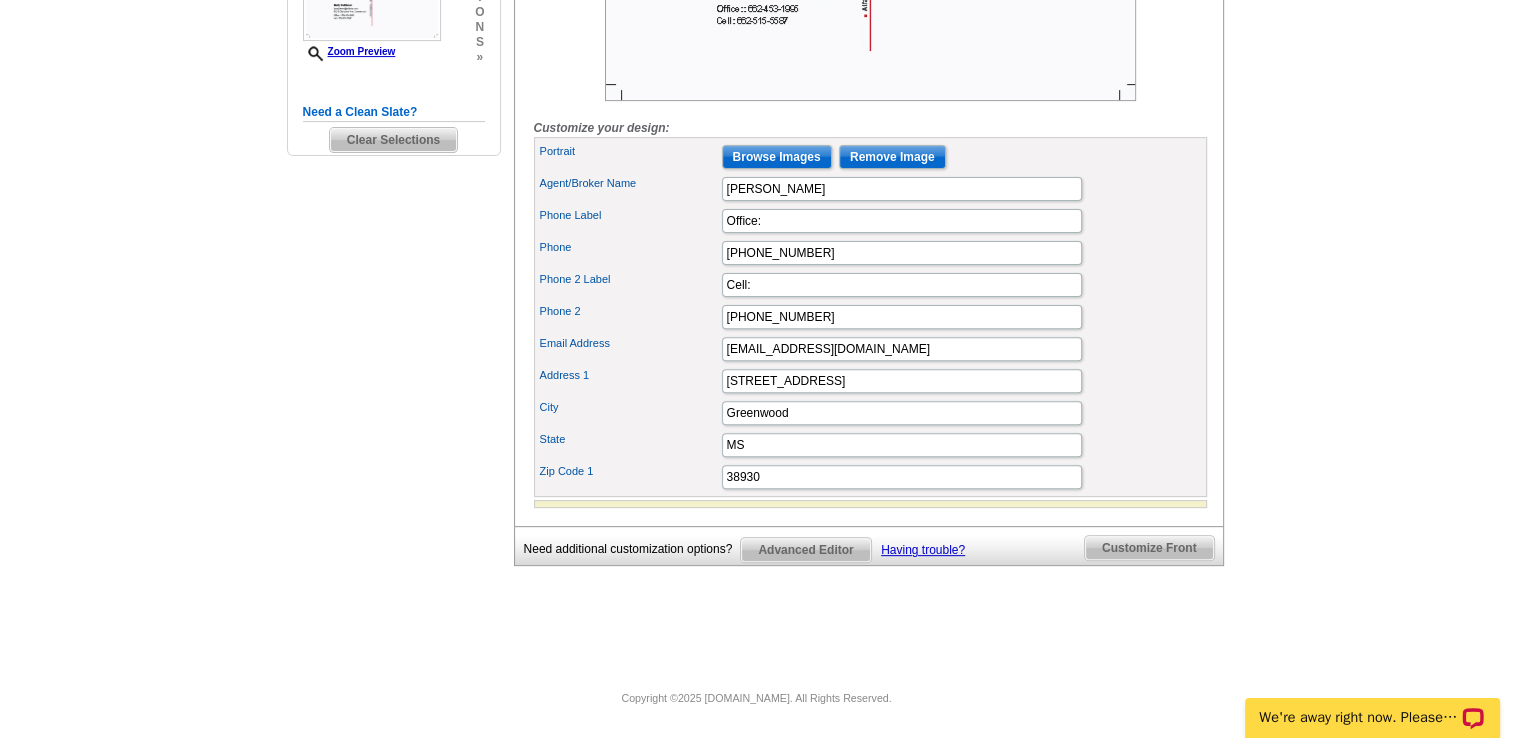 click at bounding box center (870, -100) 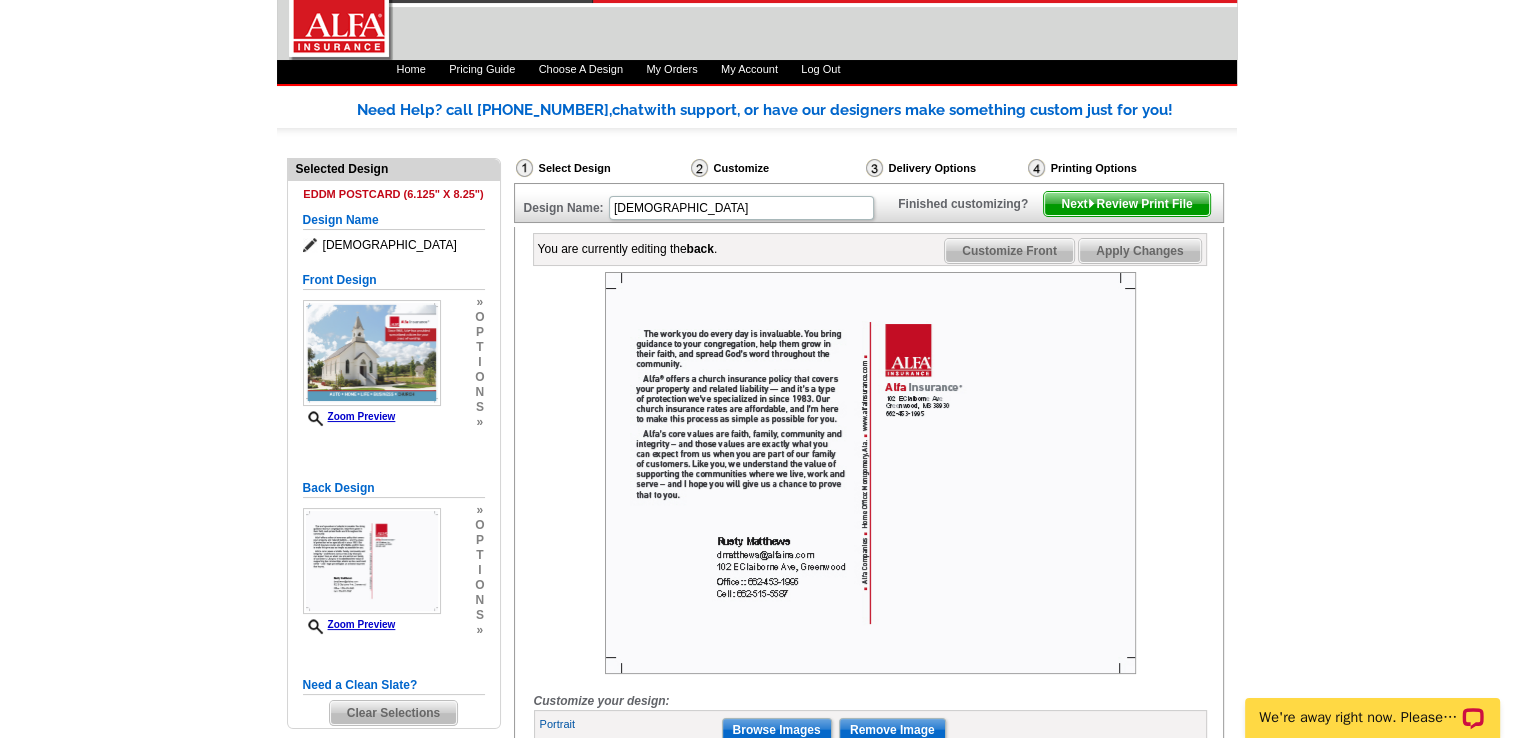 scroll, scrollTop: 57, scrollLeft: 0, axis: vertical 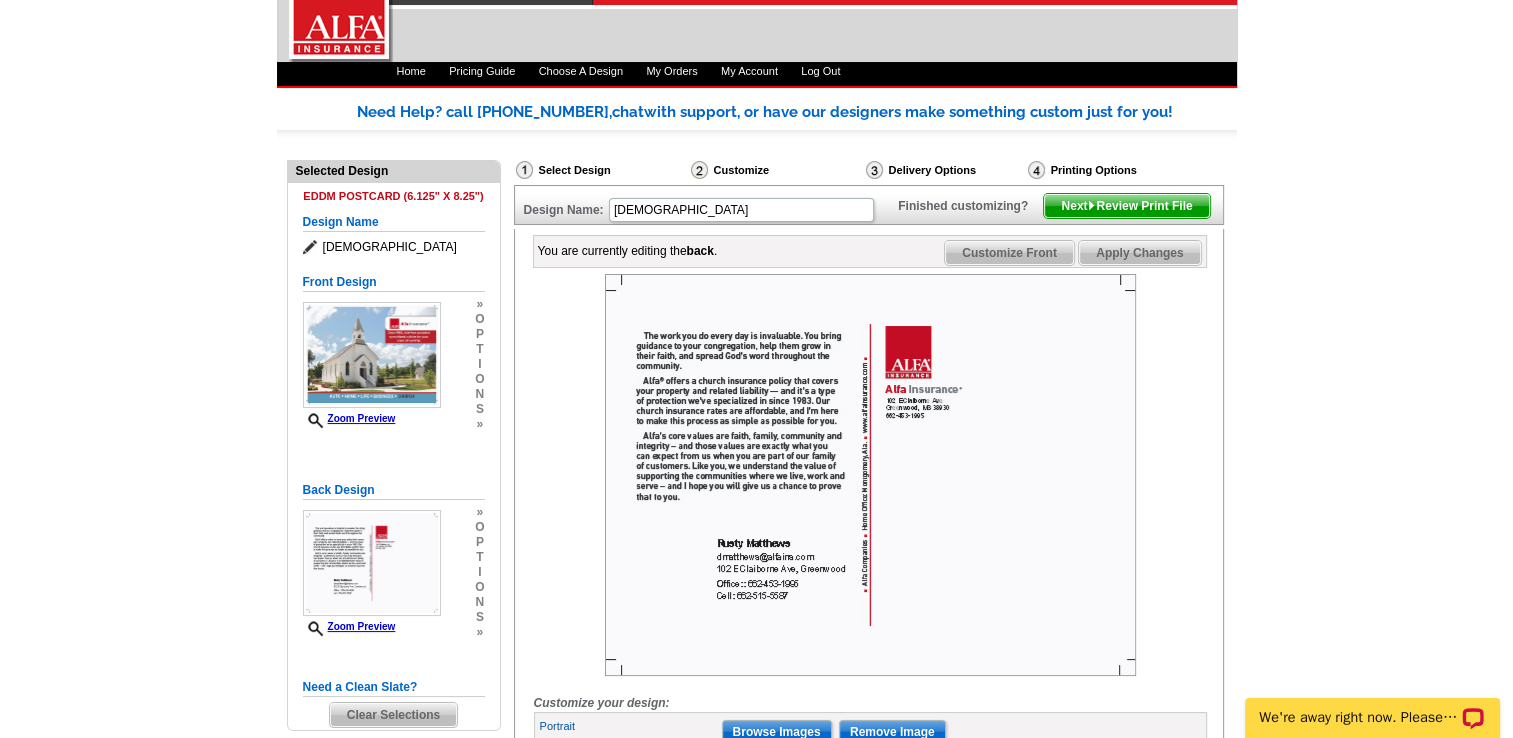 click on "Next   Review Print File" at bounding box center [1126, 206] 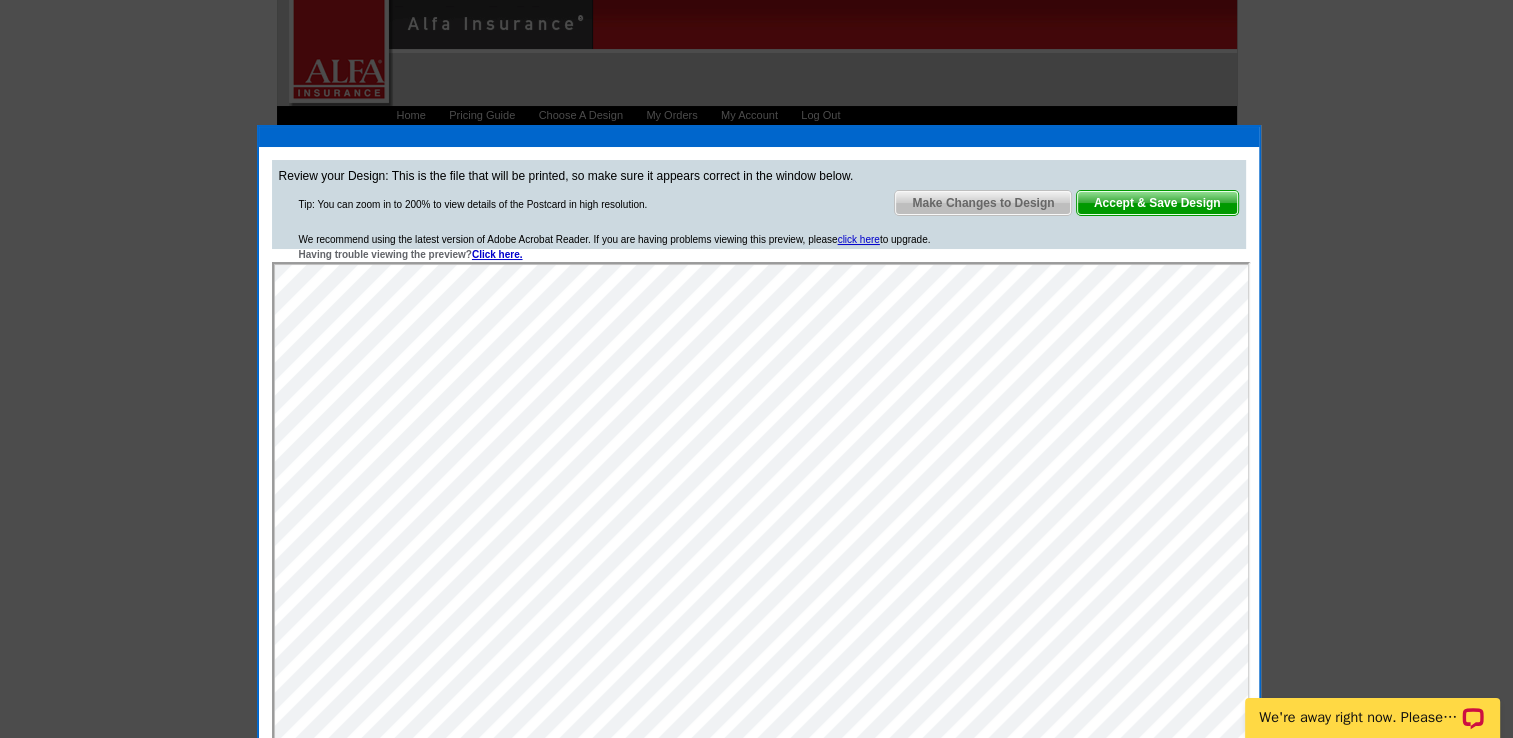 scroll, scrollTop: 0, scrollLeft: 0, axis: both 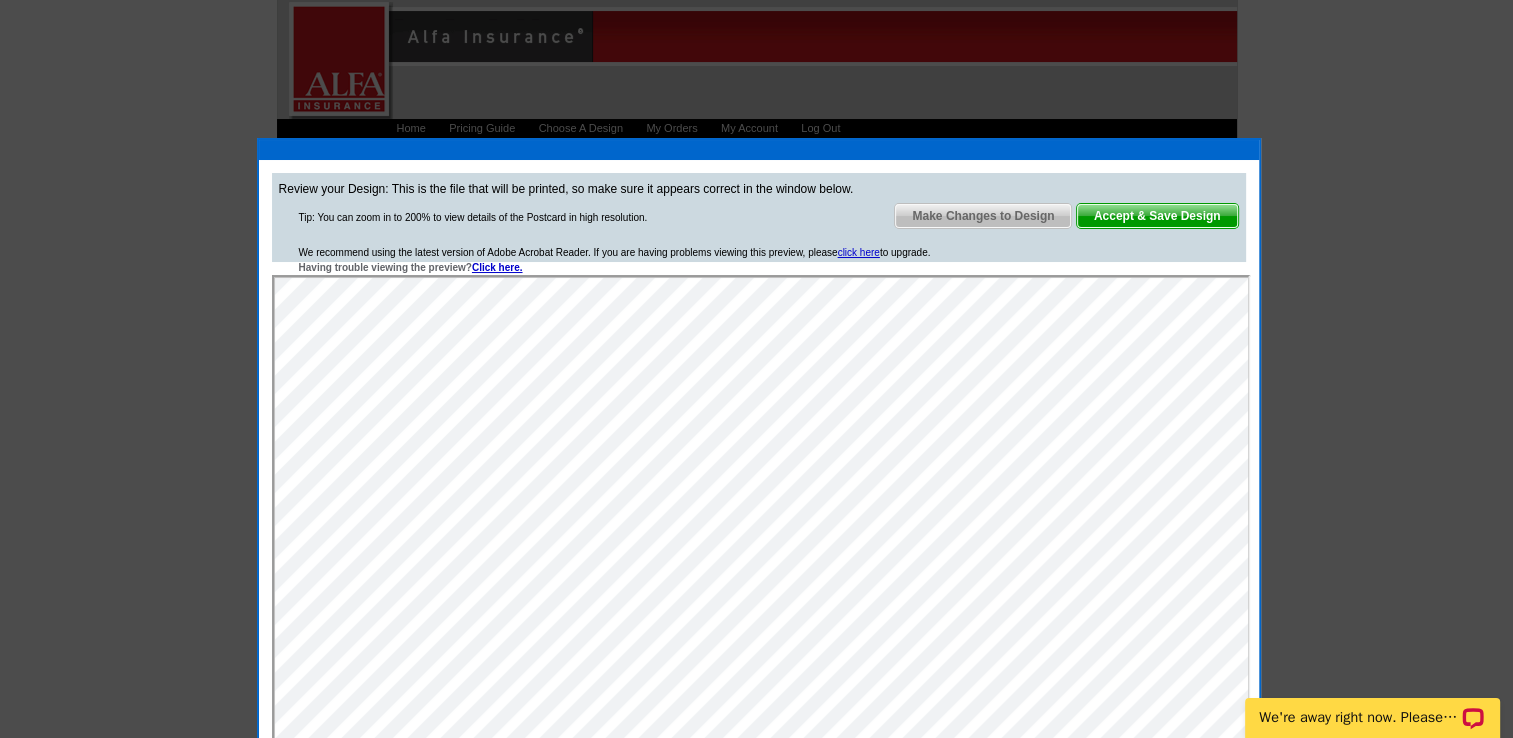 click on "Accept & Save Design" at bounding box center (1157, 216) 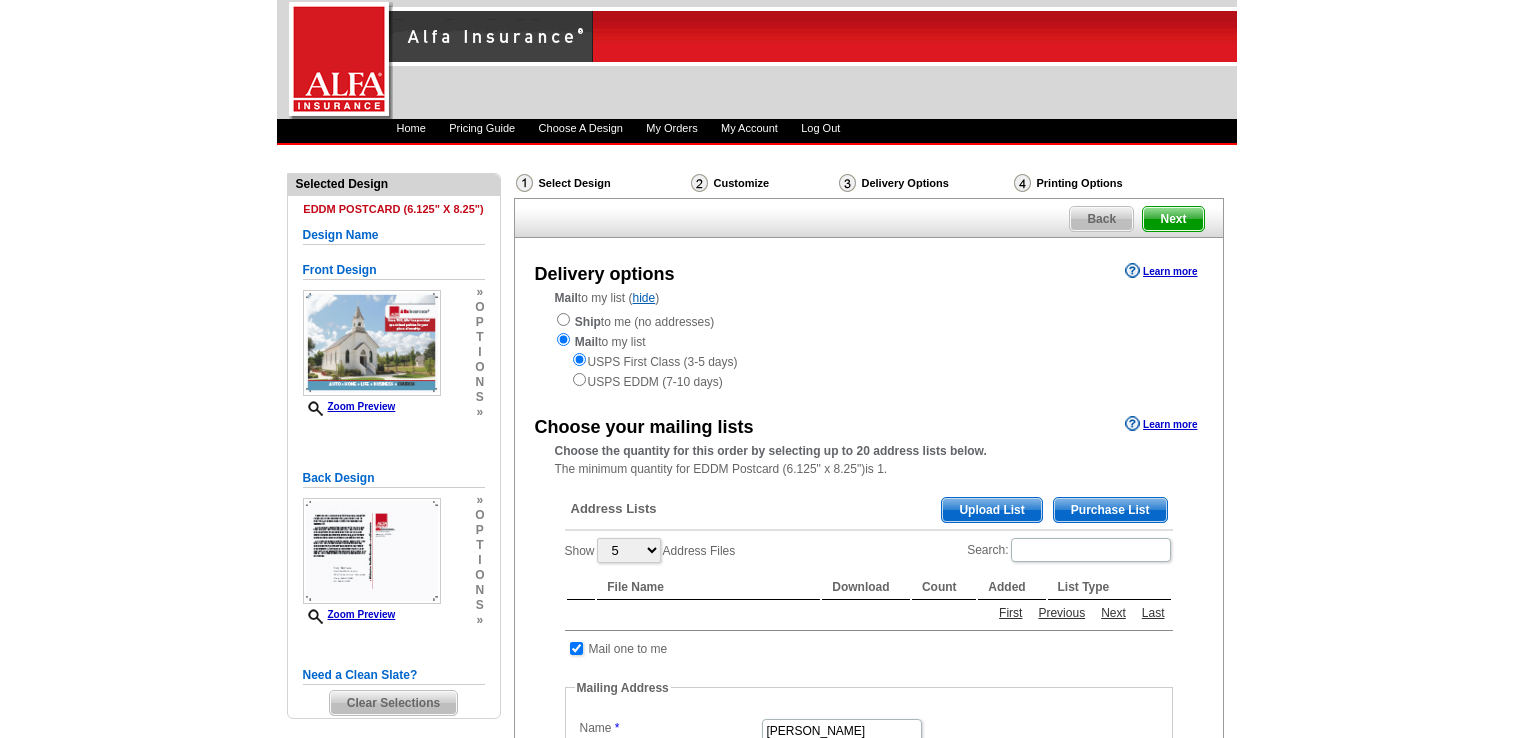 scroll, scrollTop: 0, scrollLeft: 0, axis: both 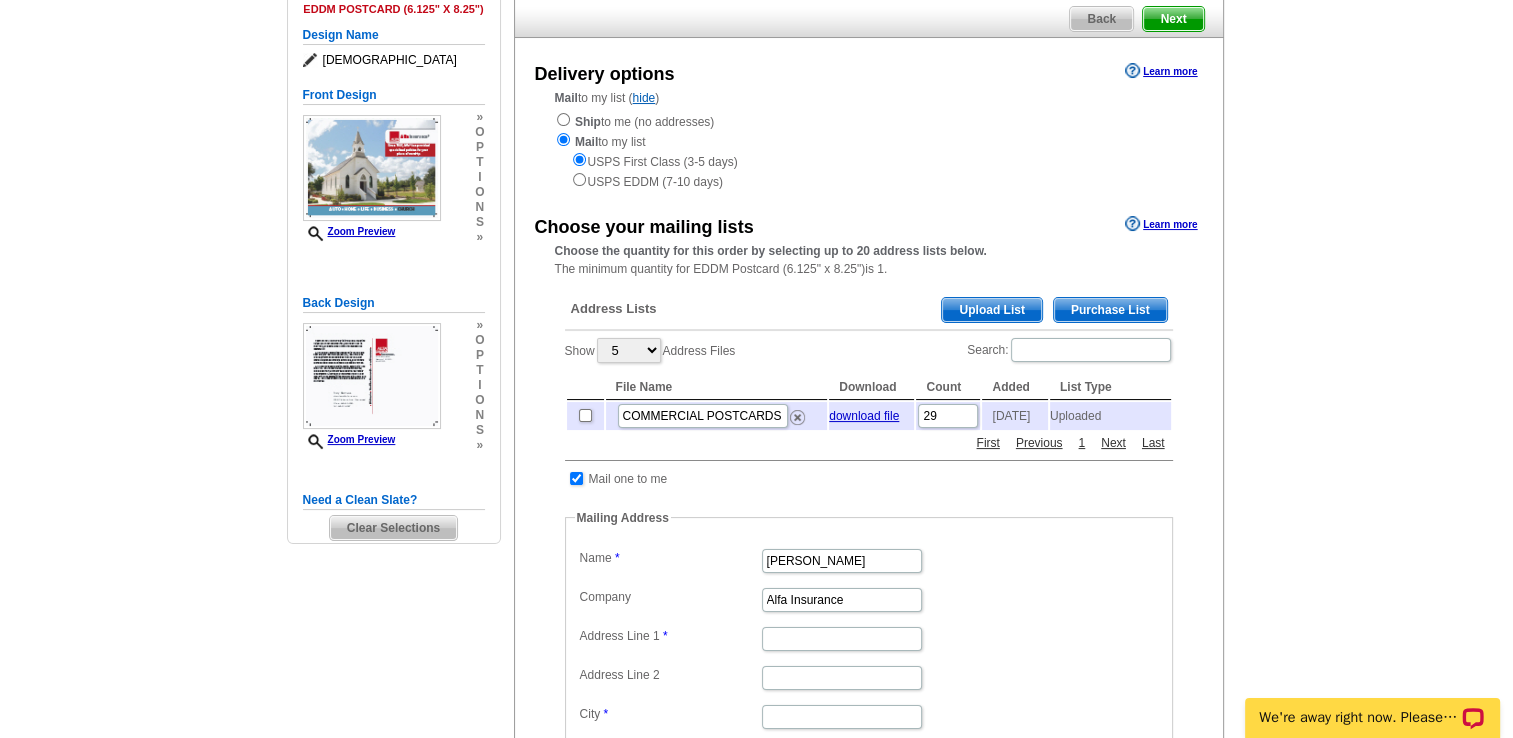 click on "Upload List" at bounding box center (991, 310) 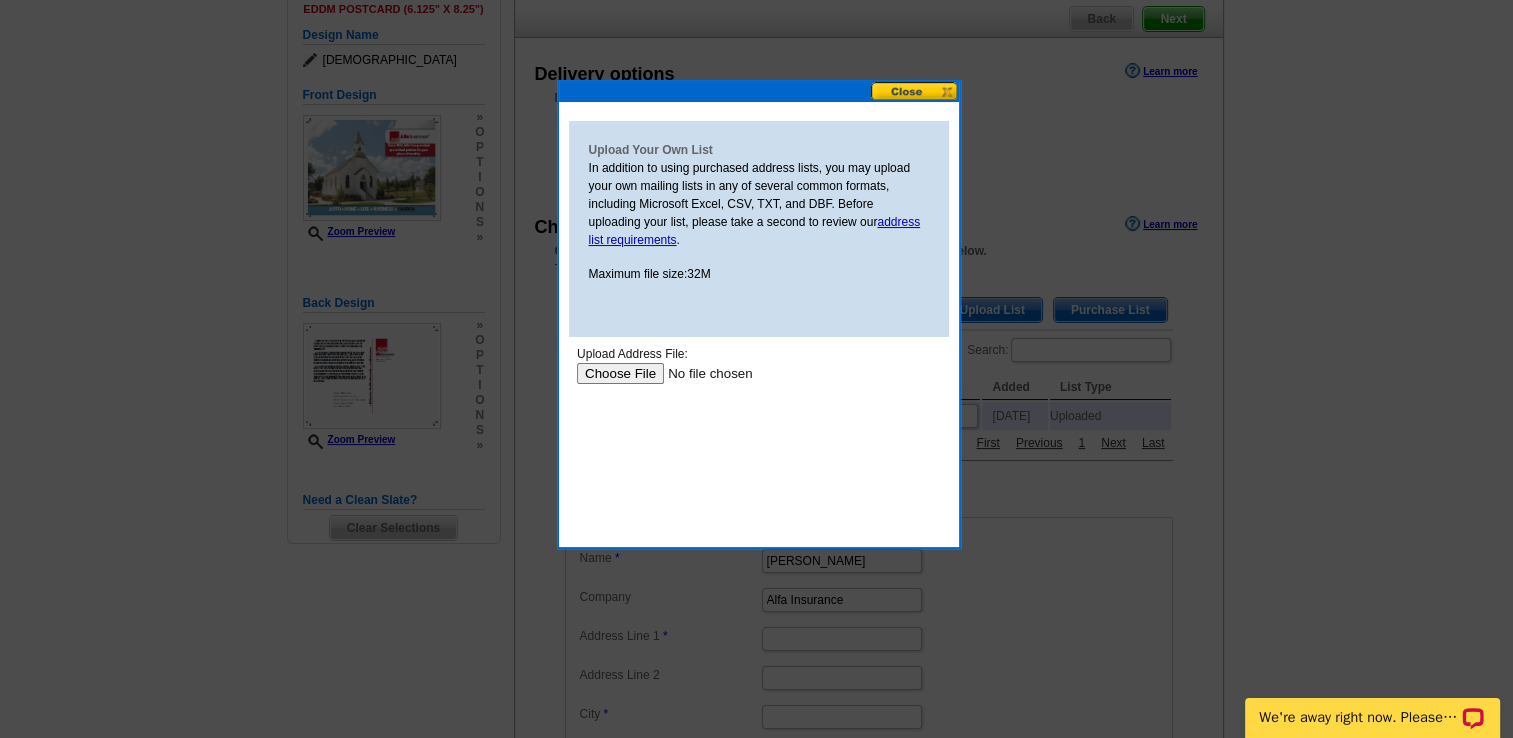 scroll, scrollTop: 0, scrollLeft: 0, axis: both 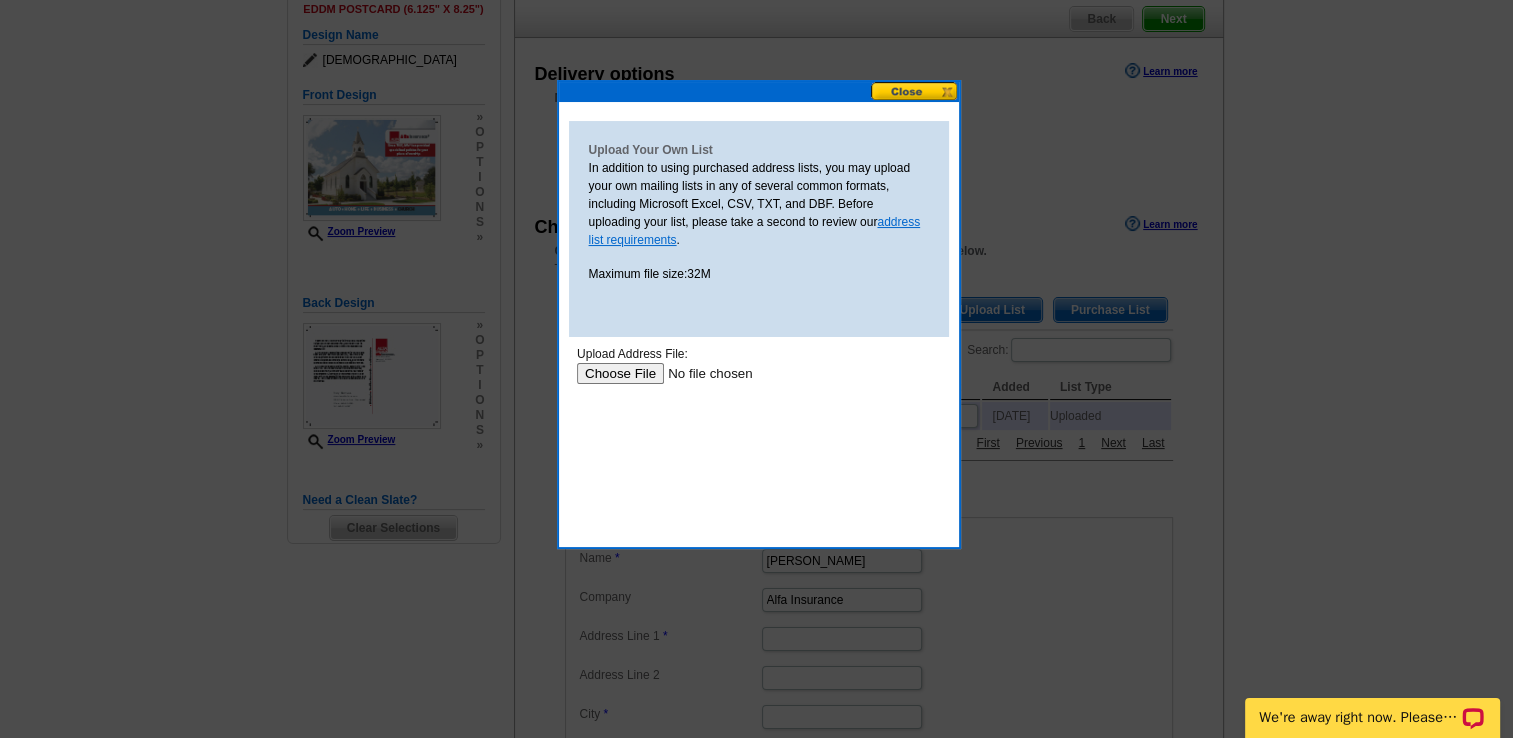 click on "address
list requirements" at bounding box center (755, 231) 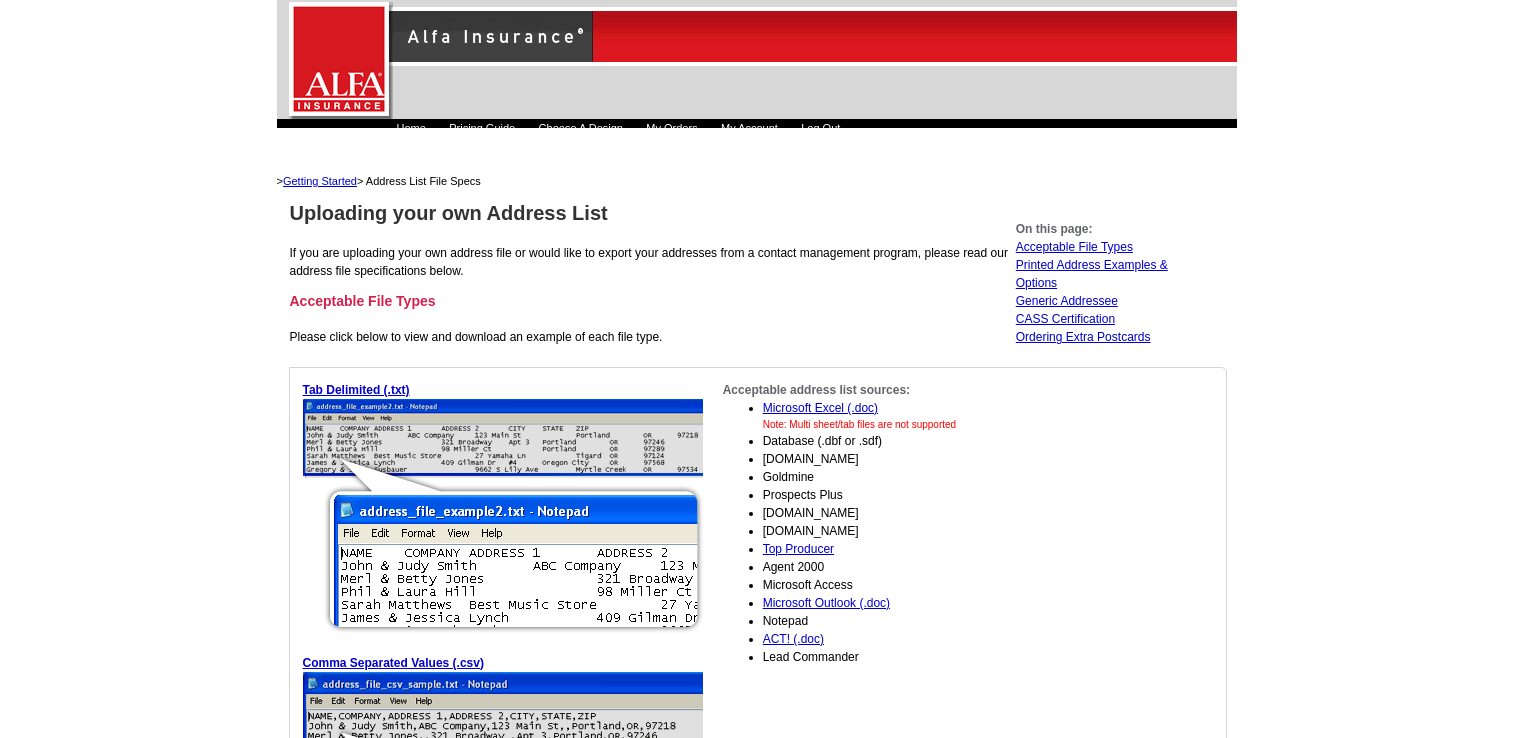 scroll, scrollTop: 0, scrollLeft: 0, axis: both 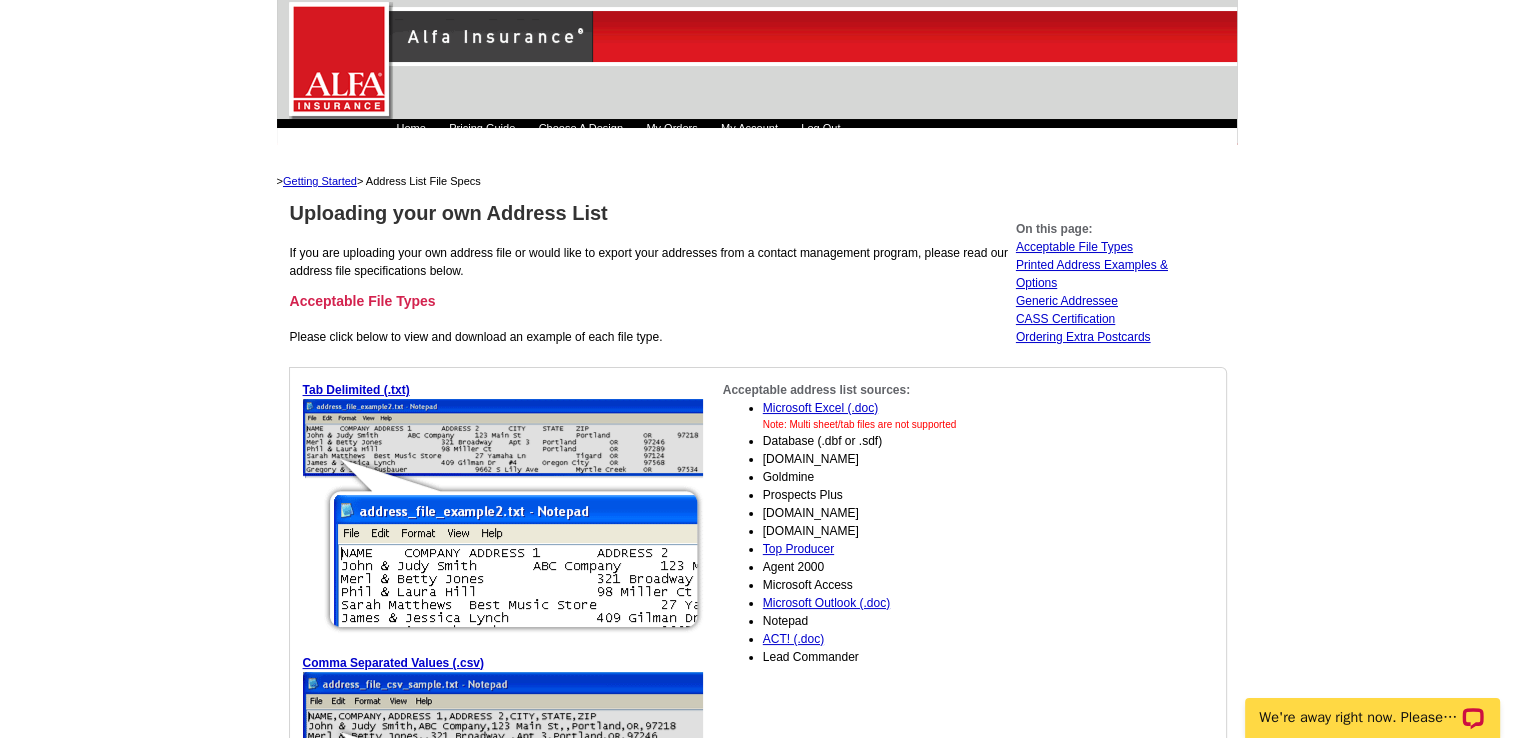 click on "Uploading your own Address List
If you are uploading your own address file or would like to export your addresses from a contact management program, please read our address file specifications below.
Acceptable File Types
Please click below to view and download an example of each file type." at bounding box center [651, 283] 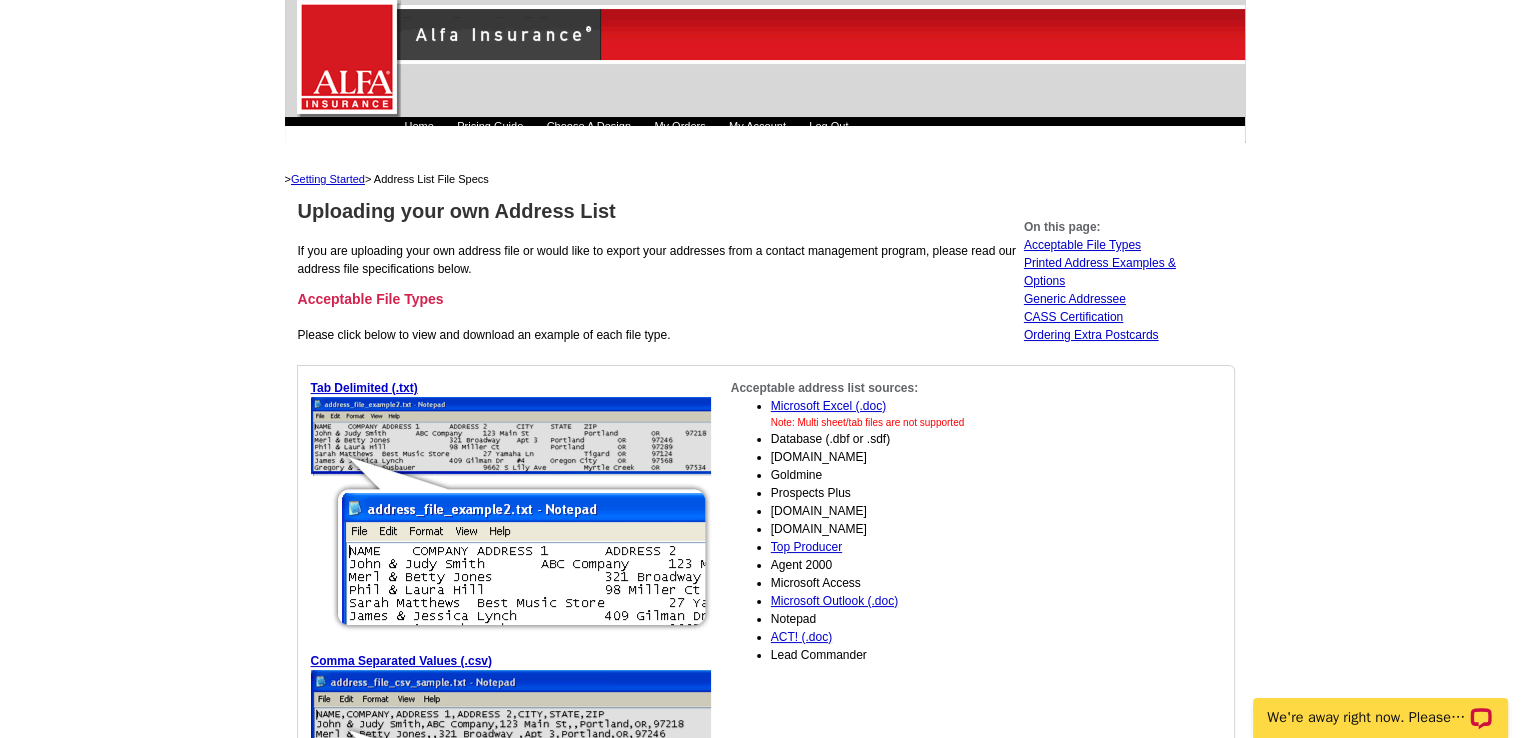 scroll, scrollTop: 0, scrollLeft: 0, axis: both 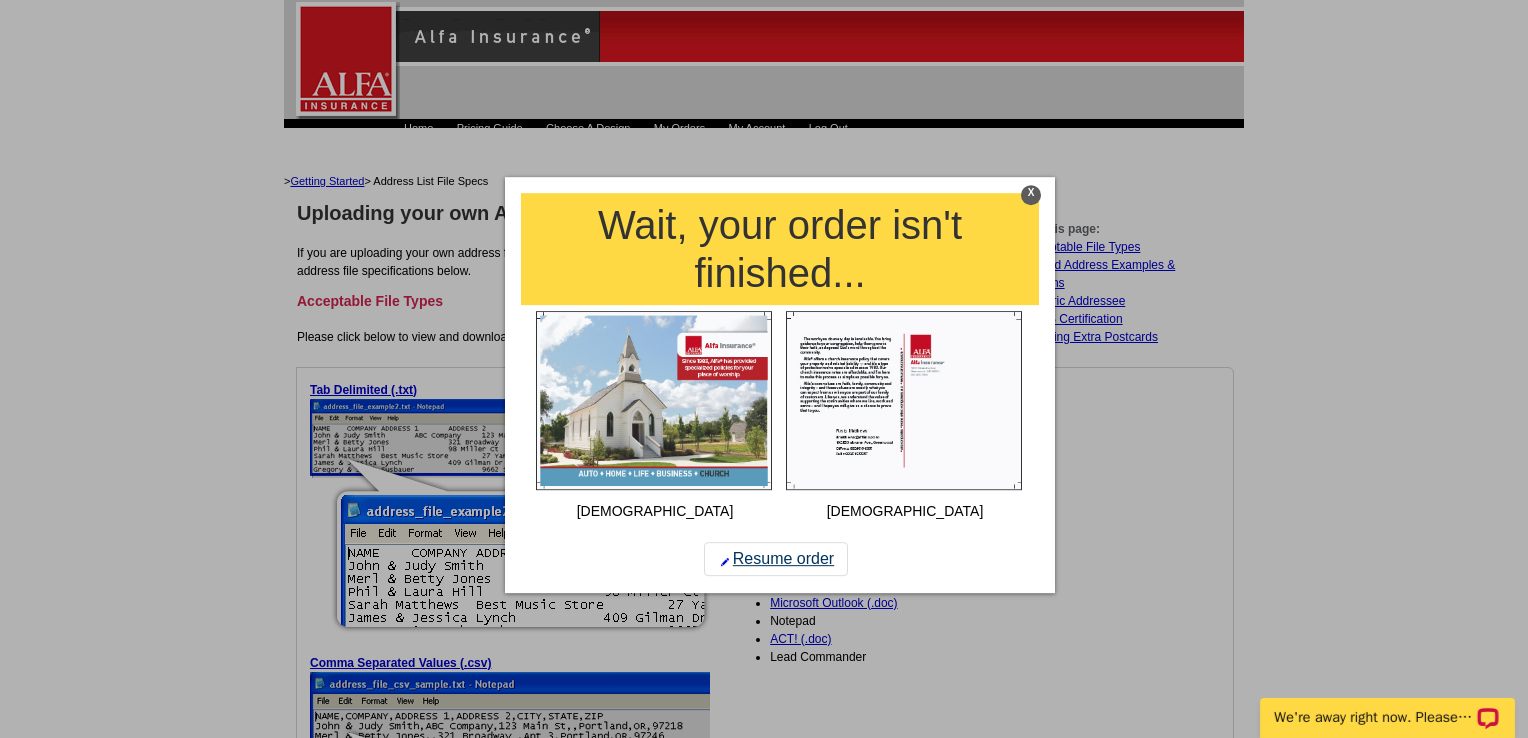 click on "Resume order" at bounding box center (776, 559) 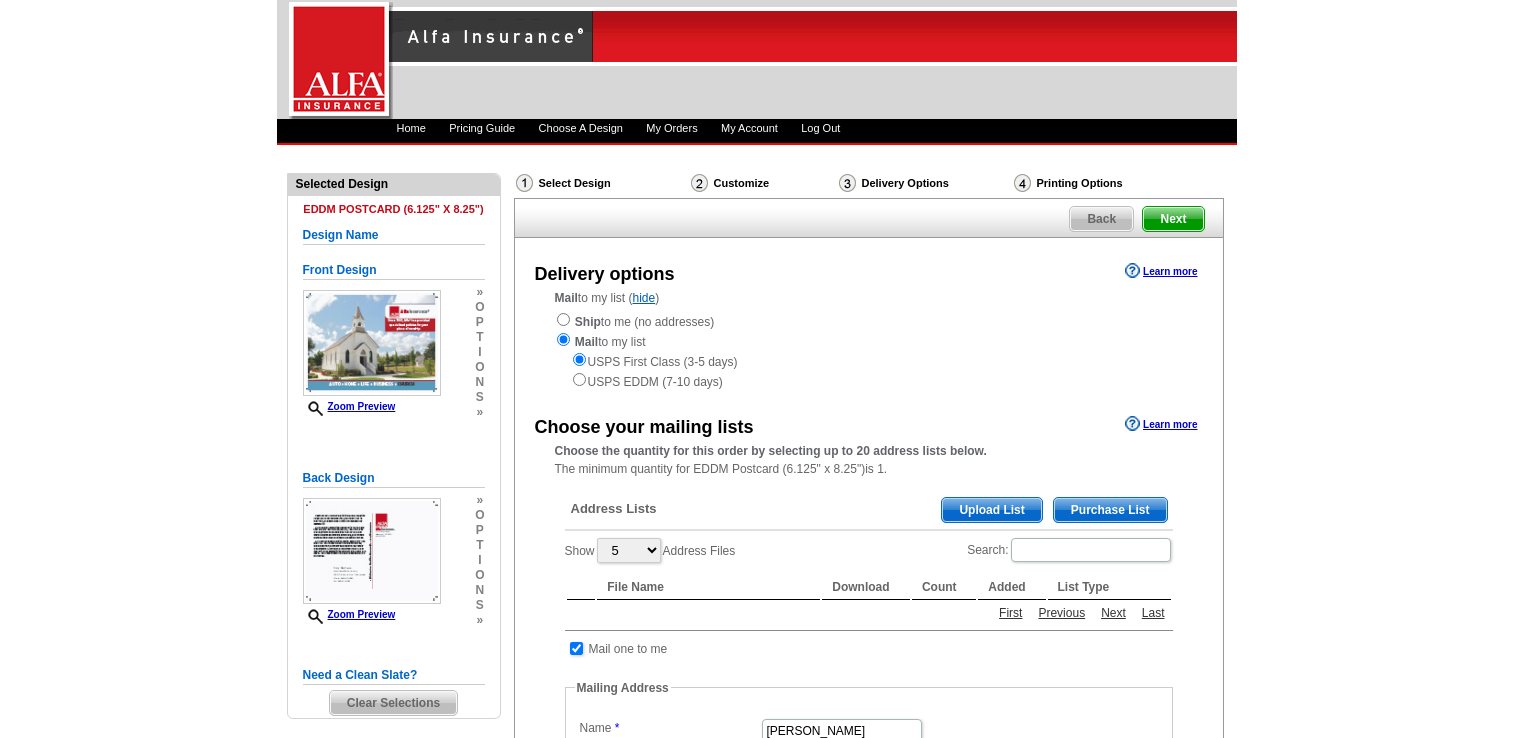 scroll, scrollTop: 0, scrollLeft: 0, axis: both 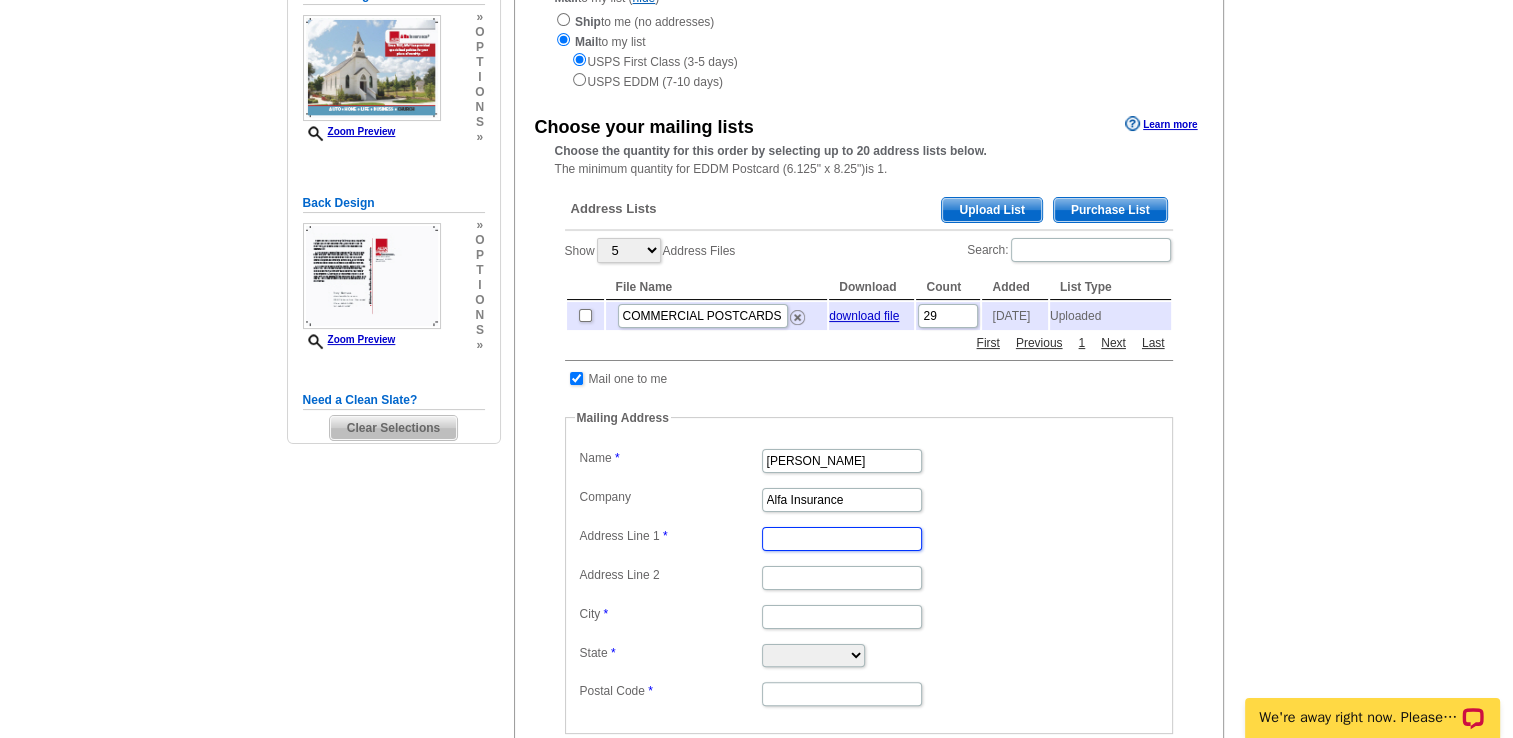 click on "Address Line 1" at bounding box center [842, 539] 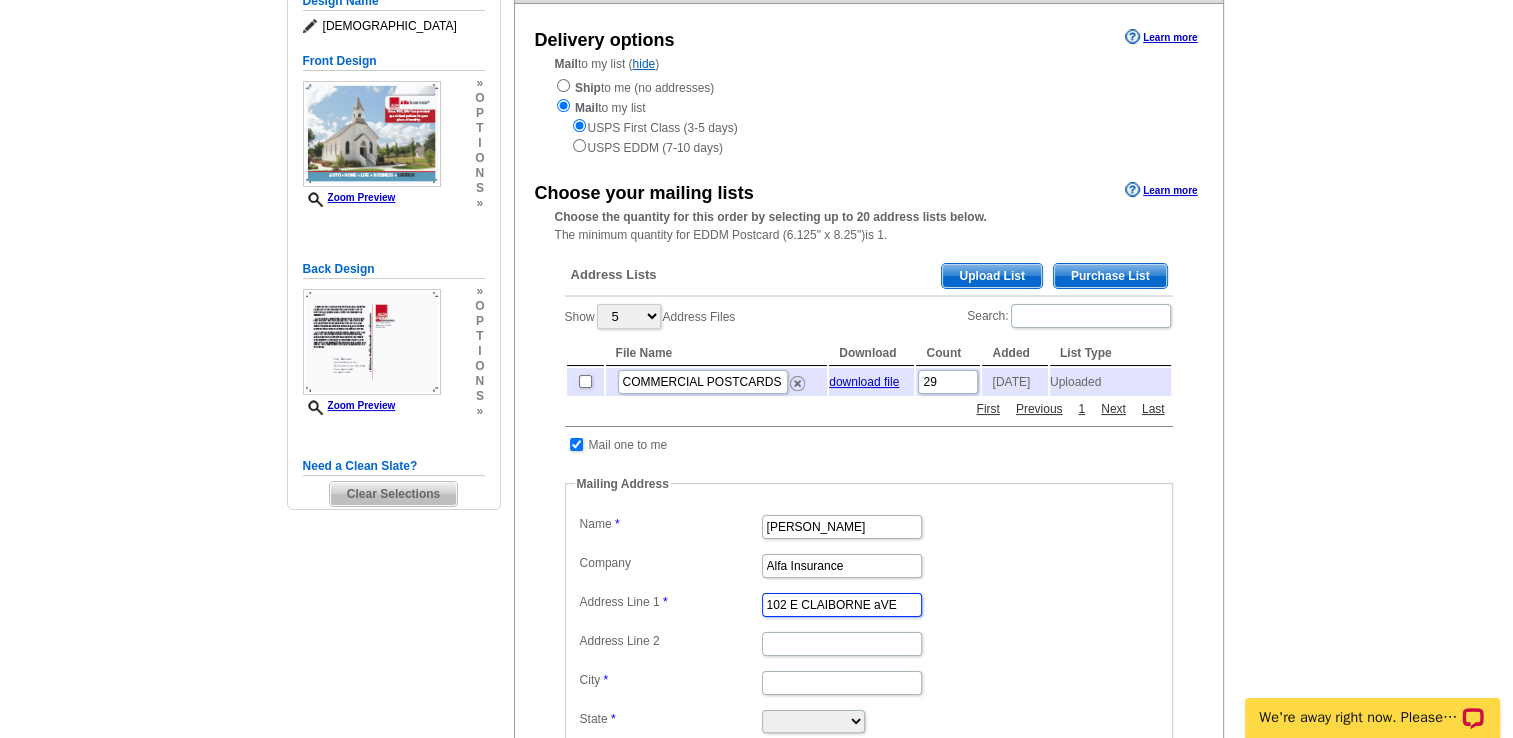scroll, scrollTop: 200, scrollLeft: 0, axis: vertical 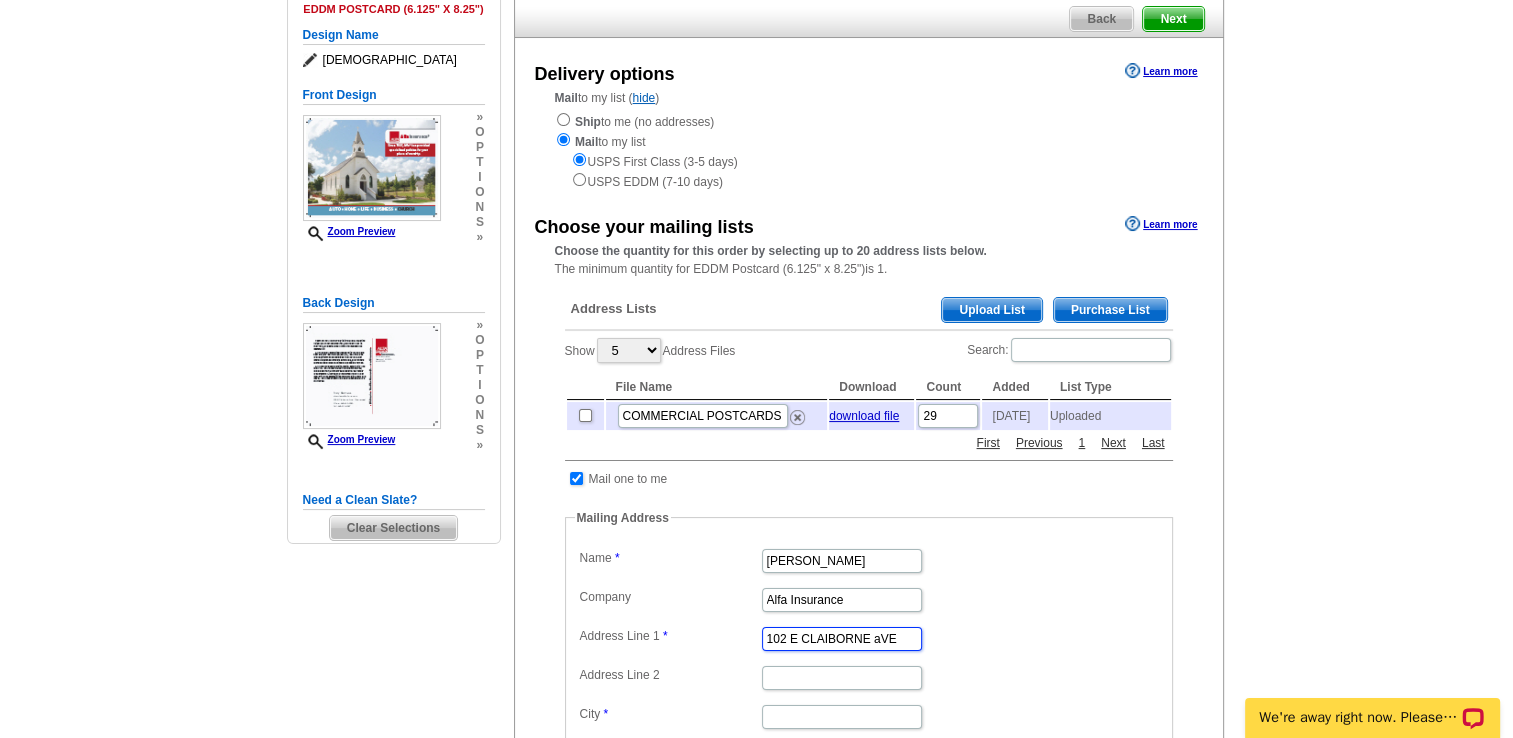 drag, startPoint x: 907, startPoint y: 641, endPoint x: 871, endPoint y: 635, distance: 36.496574 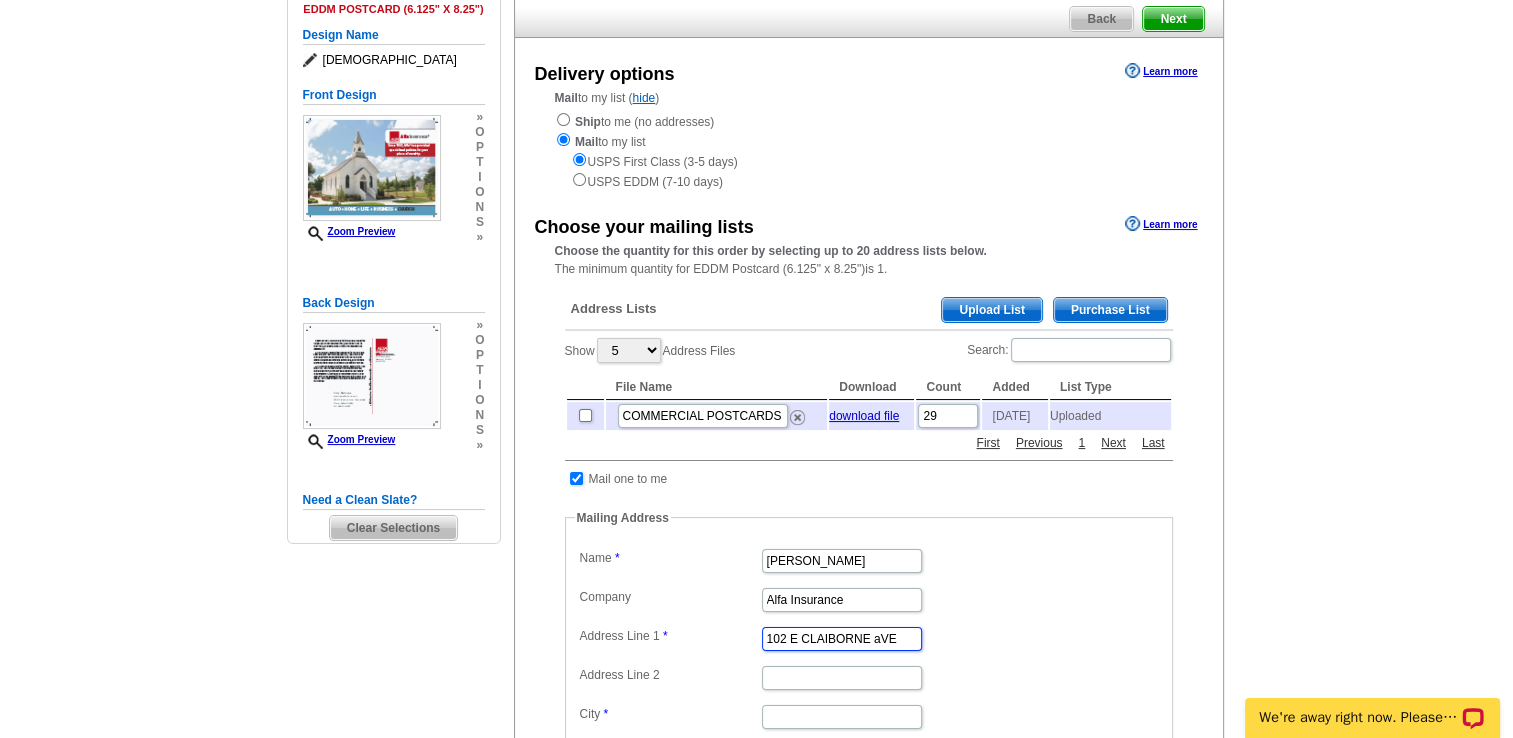 click on "102 E CLAIBORNE aVE" at bounding box center [842, 639] 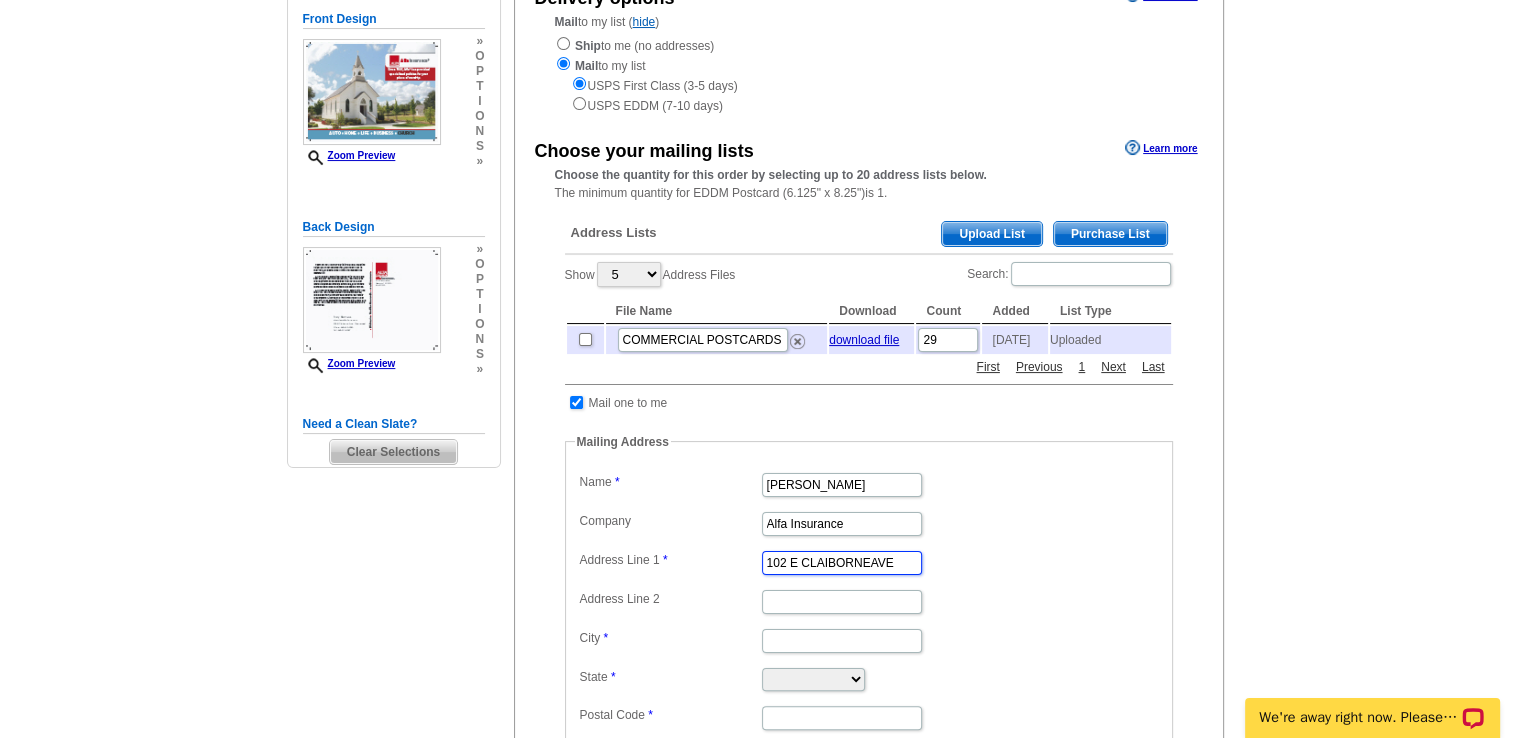 scroll, scrollTop: 400, scrollLeft: 0, axis: vertical 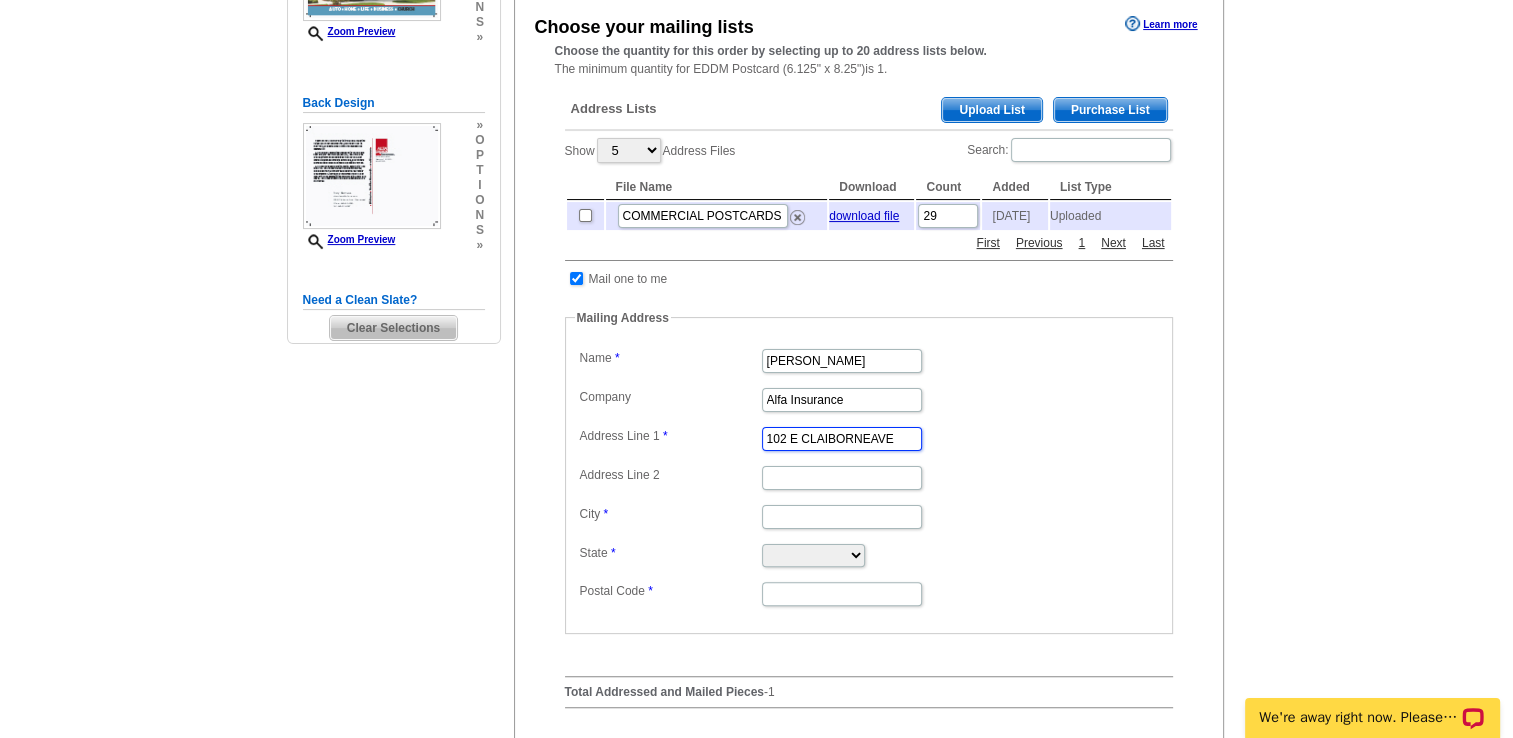 type on "102 E CLAIBORNEAVE" 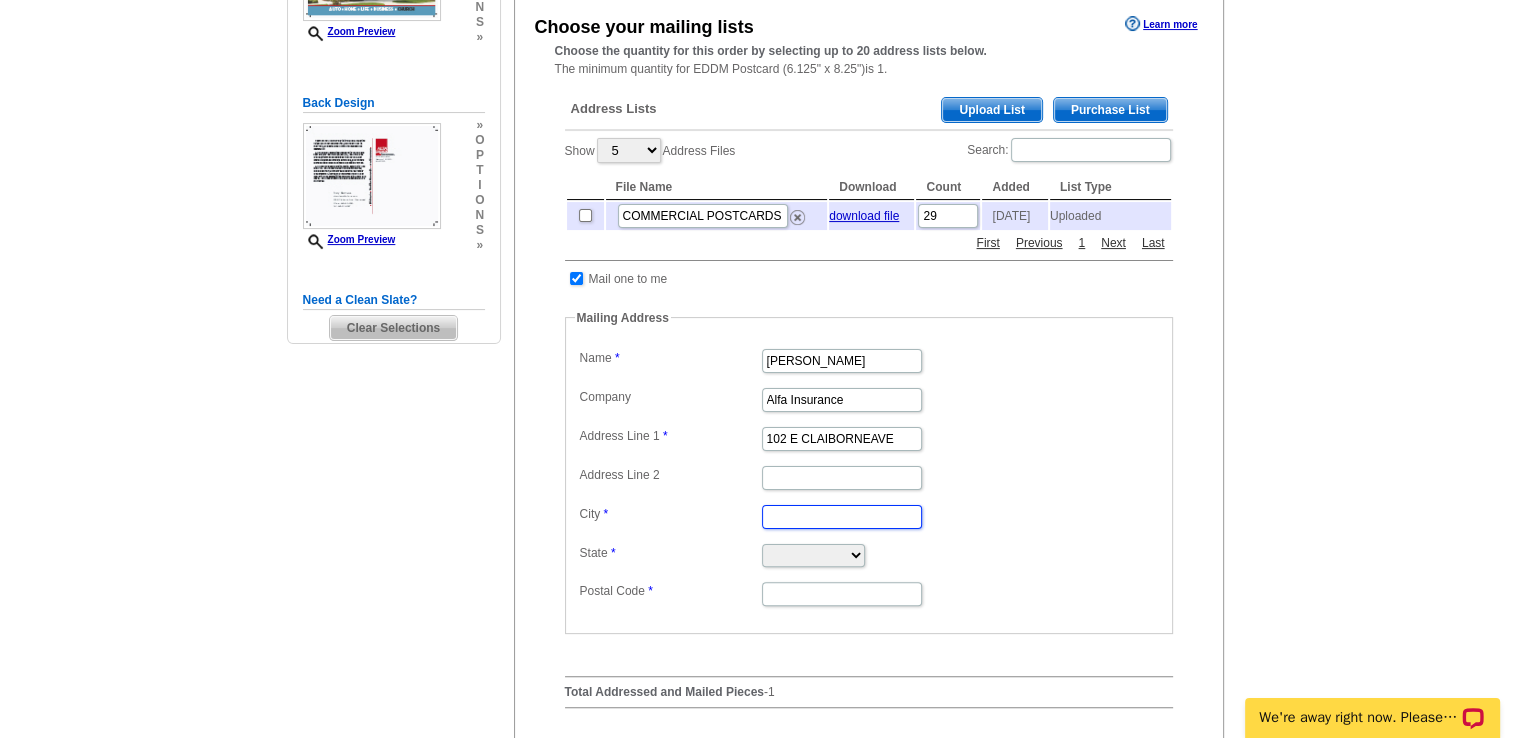 click on "City" at bounding box center [842, 517] 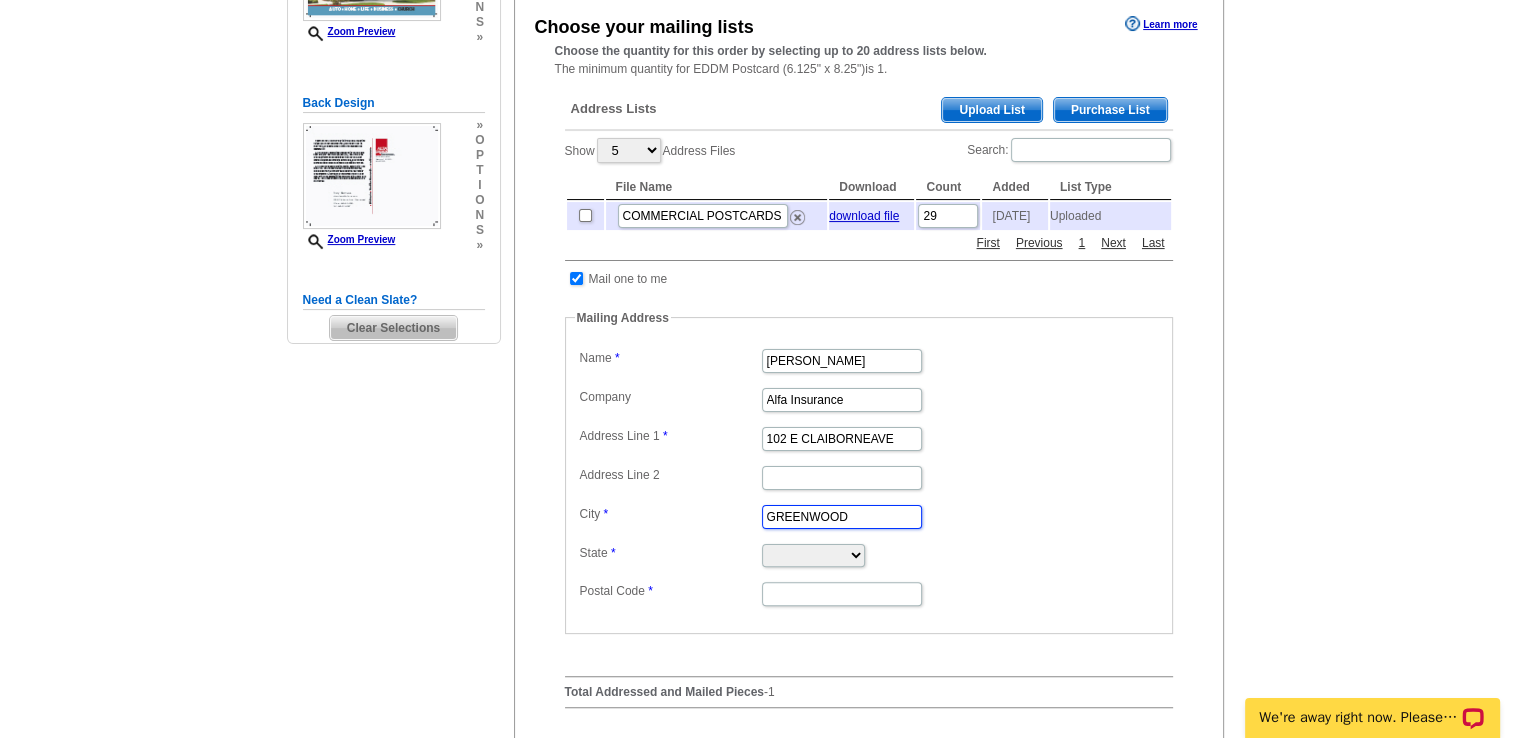 type on "GREENWOOD" 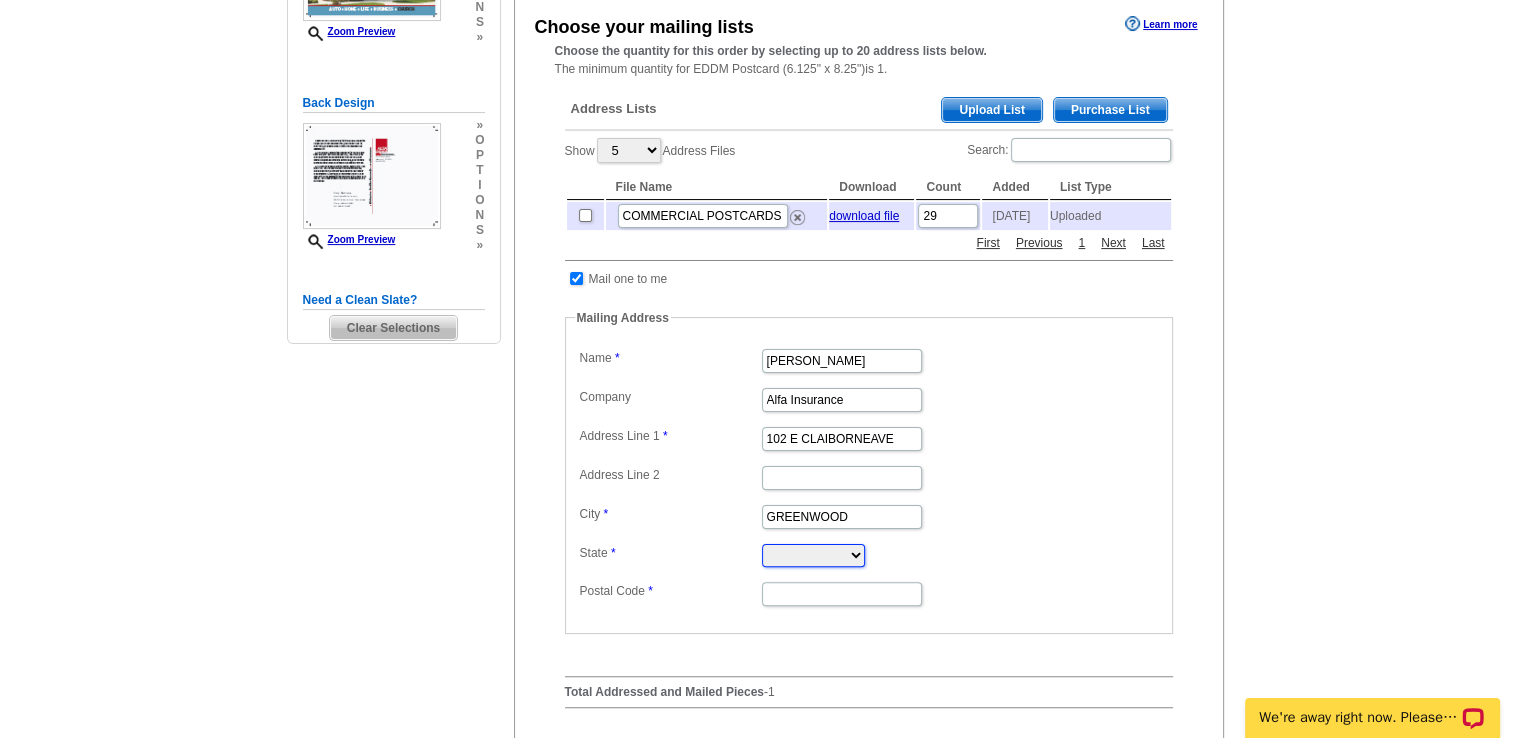 click on "[US_STATE]
[US_STATE]
[US_STATE]
[US_STATE]
[US_STATE]
[US_STATE]
[US_STATE]
[US_STATE][GEOGRAPHIC_DATA]
[US_STATE]
[US_STATE]
[US_STATE]
[US_STATE]
[US_STATE]
[US_STATE]
[US_STATE]
[US_STATE]
[US_STATE]
[US_STATE]
[US_STATE]
[US_STATE]
[US_STATE]
[US_STATE]
[US_STATE]
[US_STATE]
[US_STATE]
[US_STATE]
[US_STATE]
[US_STATE]
[US_STATE]
[US_STATE]
[US_STATE]
[US_STATE]
[US_STATE]
[US_STATE]
[US_STATE]
[US_STATE]
[US_STATE]
[US_STATE]
[US_STATE]
[US_STATE]
[US_STATE]
[US_STATE]
[US_STATE]
[US_STATE]
[US_STATE]
[US_STATE]
[US_STATE][PERSON_NAME][US_STATE]
[US_STATE]
[US_STATE]
[US_STATE]" at bounding box center (813, 555) 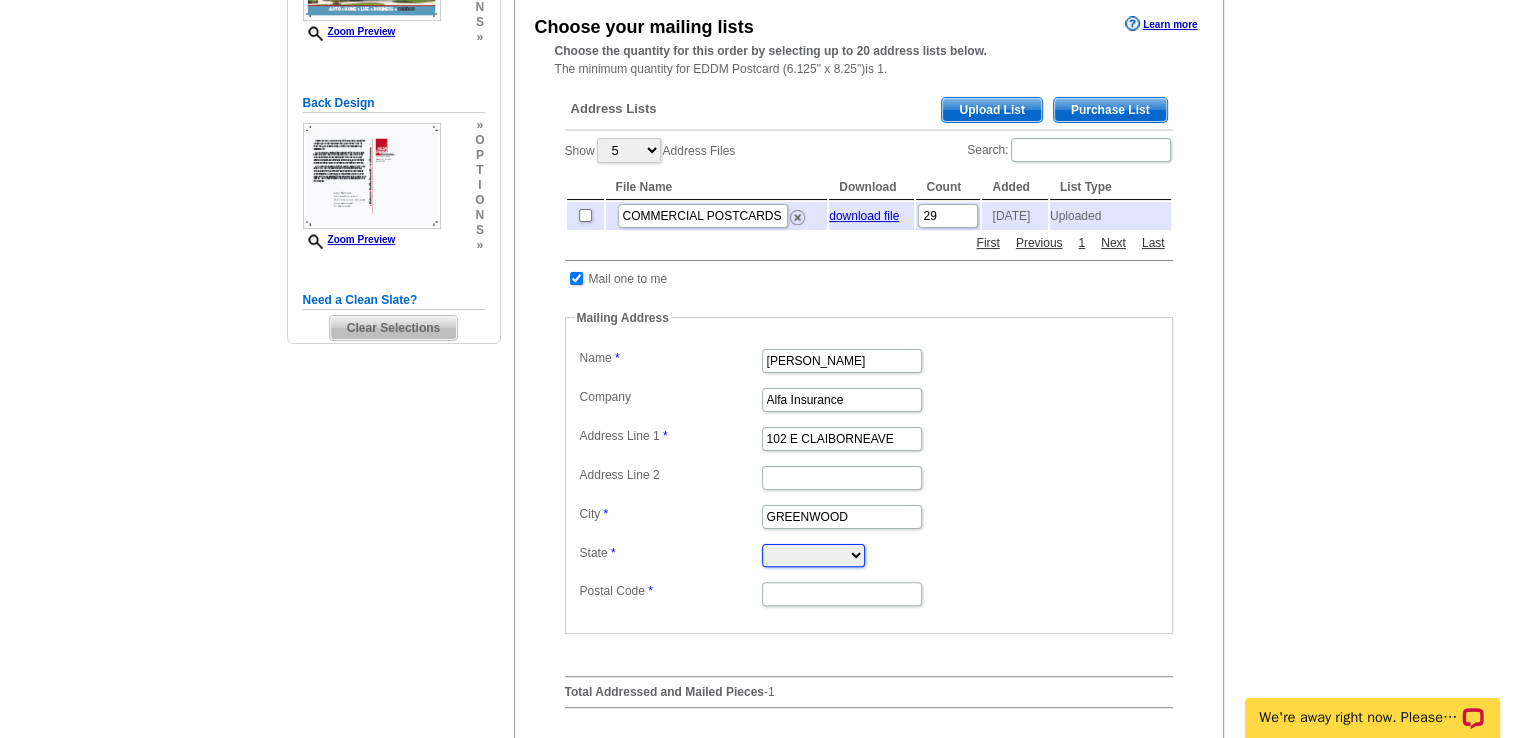 select on "MS" 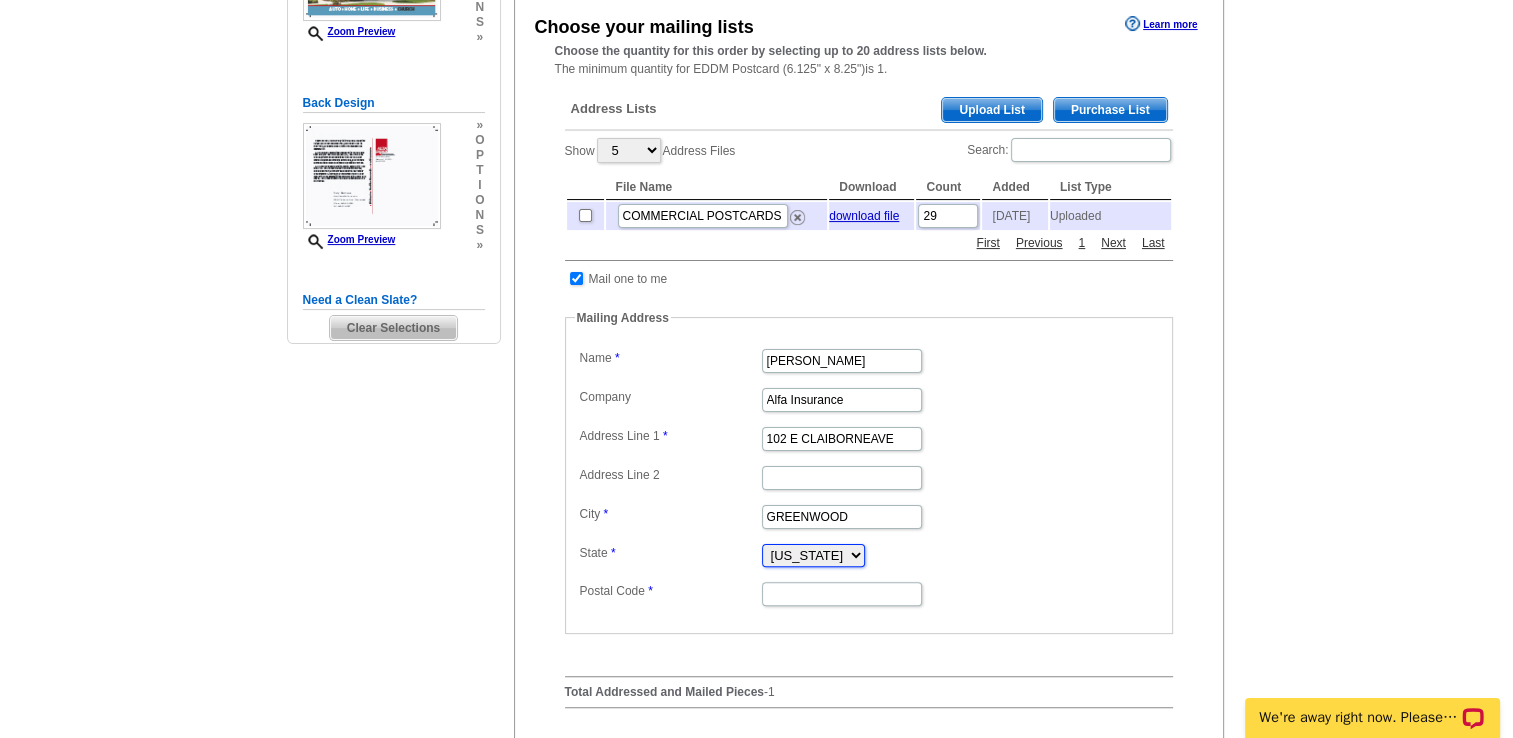 click on "[US_STATE]
[US_STATE]
[US_STATE]
[US_STATE]
[US_STATE]
[US_STATE]
[US_STATE]
[US_STATE][GEOGRAPHIC_DATA]
[US_STATE]
[US_STATE]
[US_STATE]
[US_STATE]
[US_STATE]
[US_STATE]
[US_STATE]
[US_STATE]
[US_STATE]
[US_STATE]
[US_STATE]
[US_STATE]
[US_STATE]
[US_STATE]
[US_STATE]
[US_STATE]
[US_STATE]
[US_STATE]
[US_STATE]
[US_STATE]
[US_STATE]
[US_STATE]
[US_STATE]
[US_STATE]
[US_STATE]
[US_STATE]
[US_STATE]
[US_STATE]
[US_STATE]
[US_STATE]
[US_STATE]
[US_STATE]
[US_STATE]
[US_STATE]
[US_STATE]
[US_STATE]
[US_STATE]
[US_STATE]
[US_STATE][PERSON_NAME][US_STATE]
[US_STATE]
[US_STATE]
[US_STATE]" at bounding box center (813, 555) 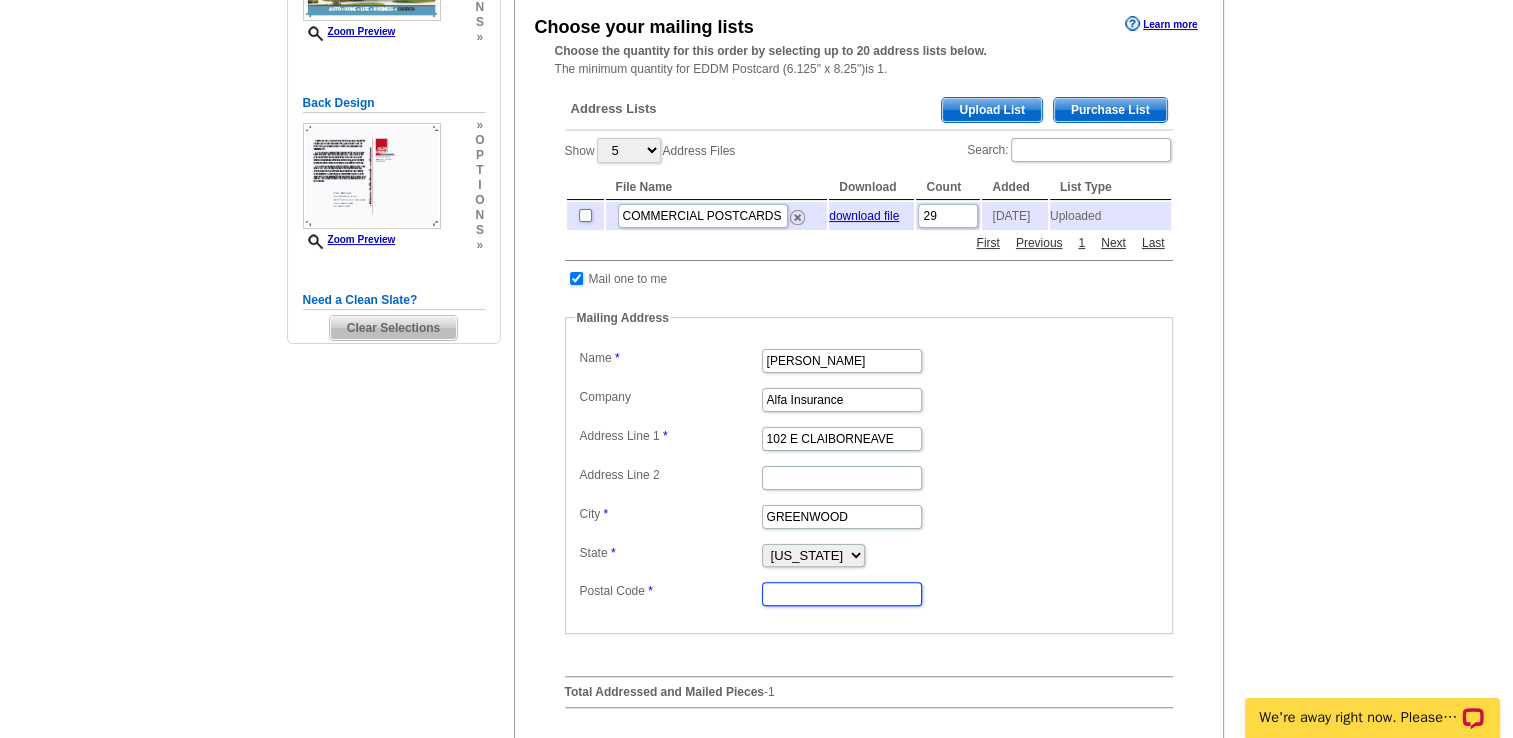 click on "Postal Code" at bounding box center [842, 594] 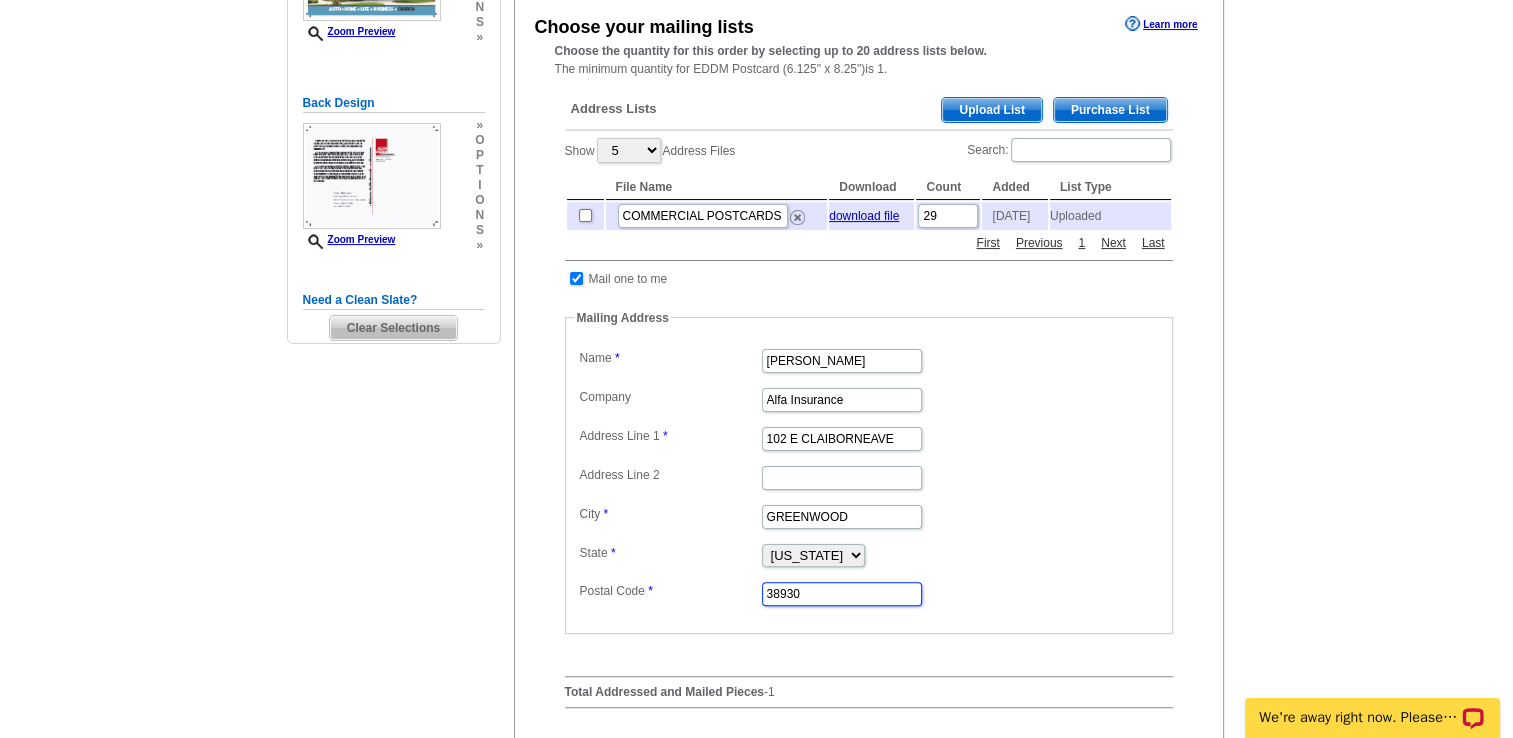 type on "38930" 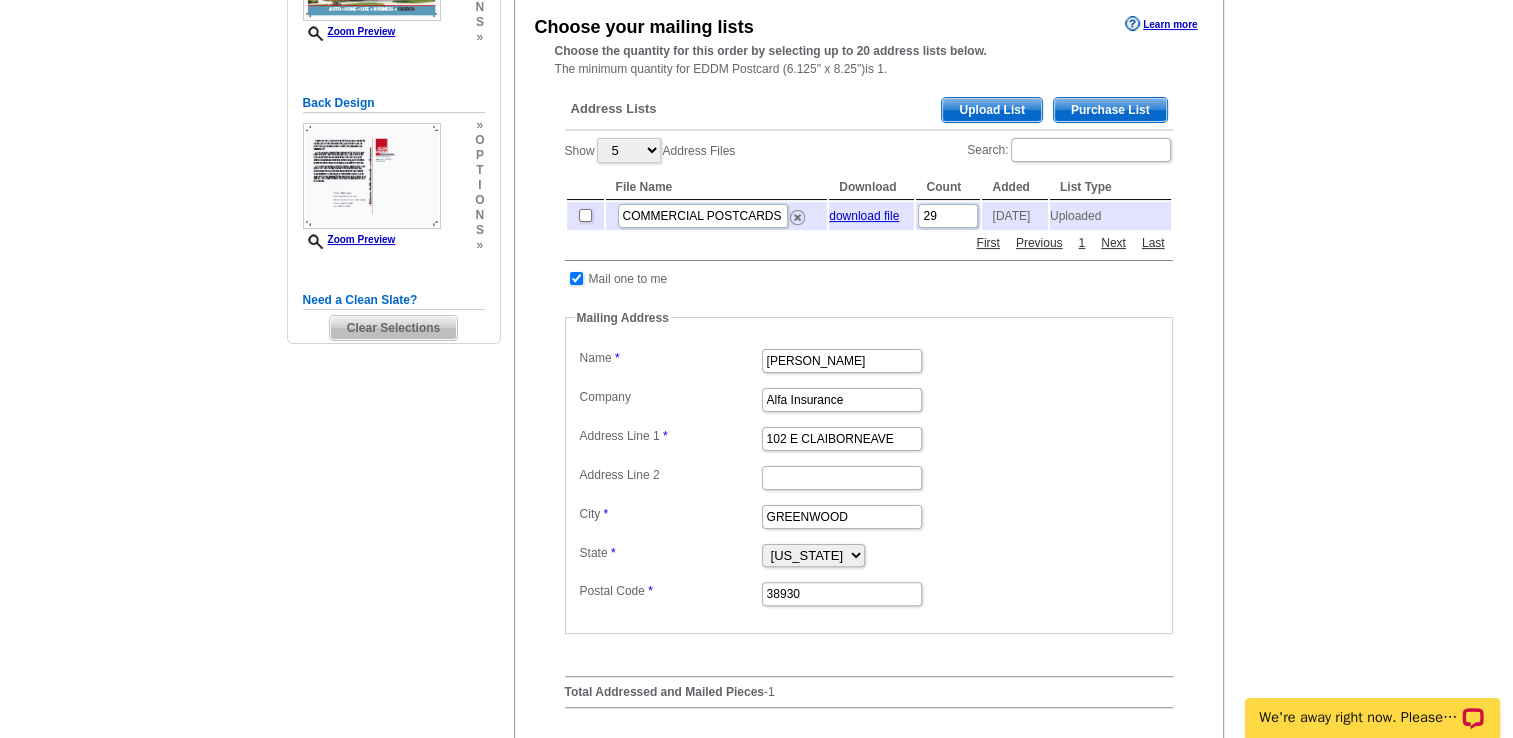 click on "Mailing Address
Label
Mail-To-Me
Name
Rusty Matthews
Company
Alfa Insurance
Address Line 1
102 E CLAIBORNEAVE
Address Line 2
Address Line 3
City
GREENWOOD
State
Alabama
Alaska
Arizona
Arkansas
California
Colorado
Connecticut
District of Columbia
Delaware
Florida
Georgia
Hawaii
Idaho
Illinois
Indiana
Iowa
Kansas
Kentucky
Louisiana
Maine
Maryland
Massachusetts
Michigan
Minnesota
Mississippi
Missouri
Montana
Nebraska
Nevada
New Hampshire
New Jersey
New Mexico
New York
North Carolina
North Dakota
Ohio
Oklahoma
Oregon
Pennsylvania
Rhode Island
South Carolina
South Dakota
Tennessee
Texas
Utah
Vermont
Virginia
Washington
West Virginia
Wisconsin
Wyoming" at bounding box center [859, 475] 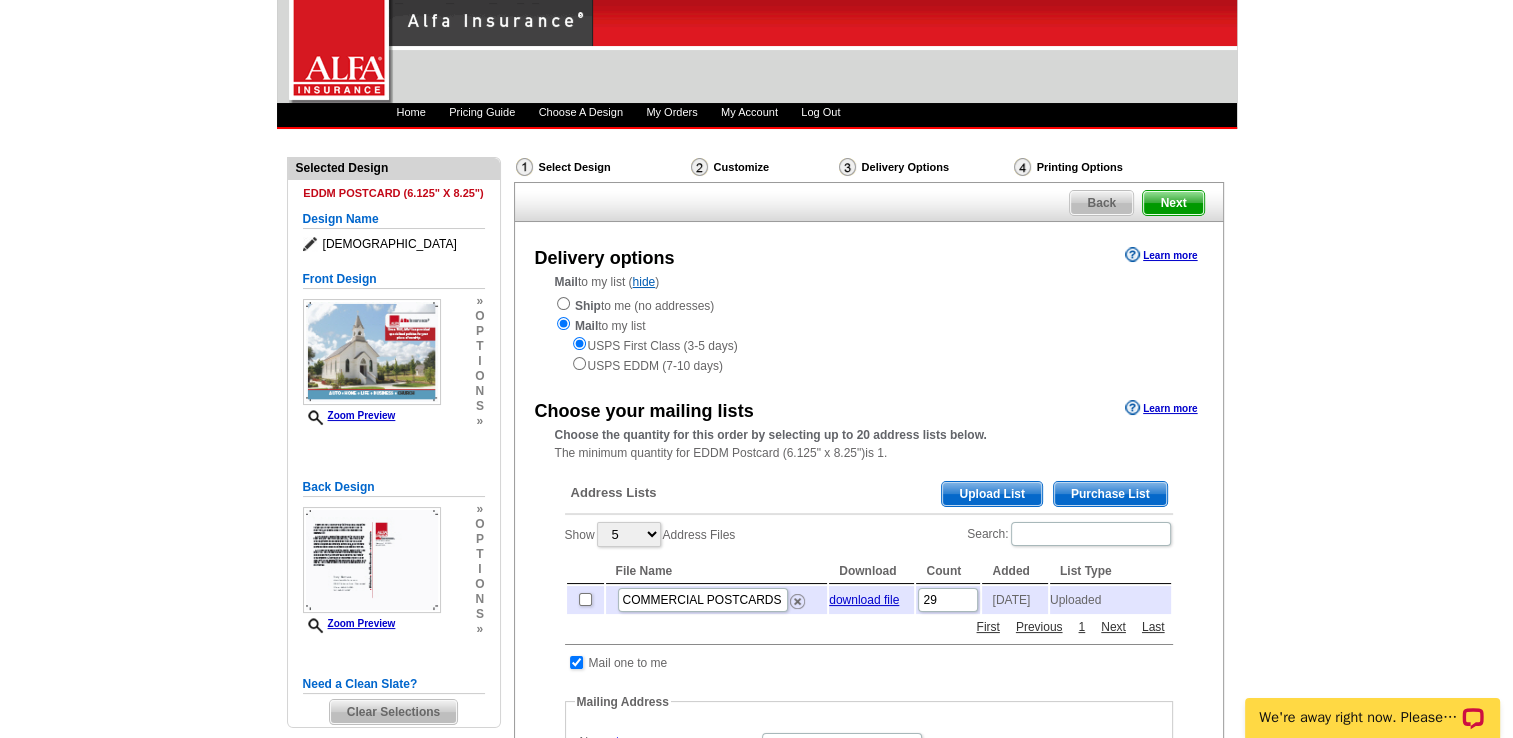 scroll, scrollTop: 0, scrollLeft: 0, axis: both 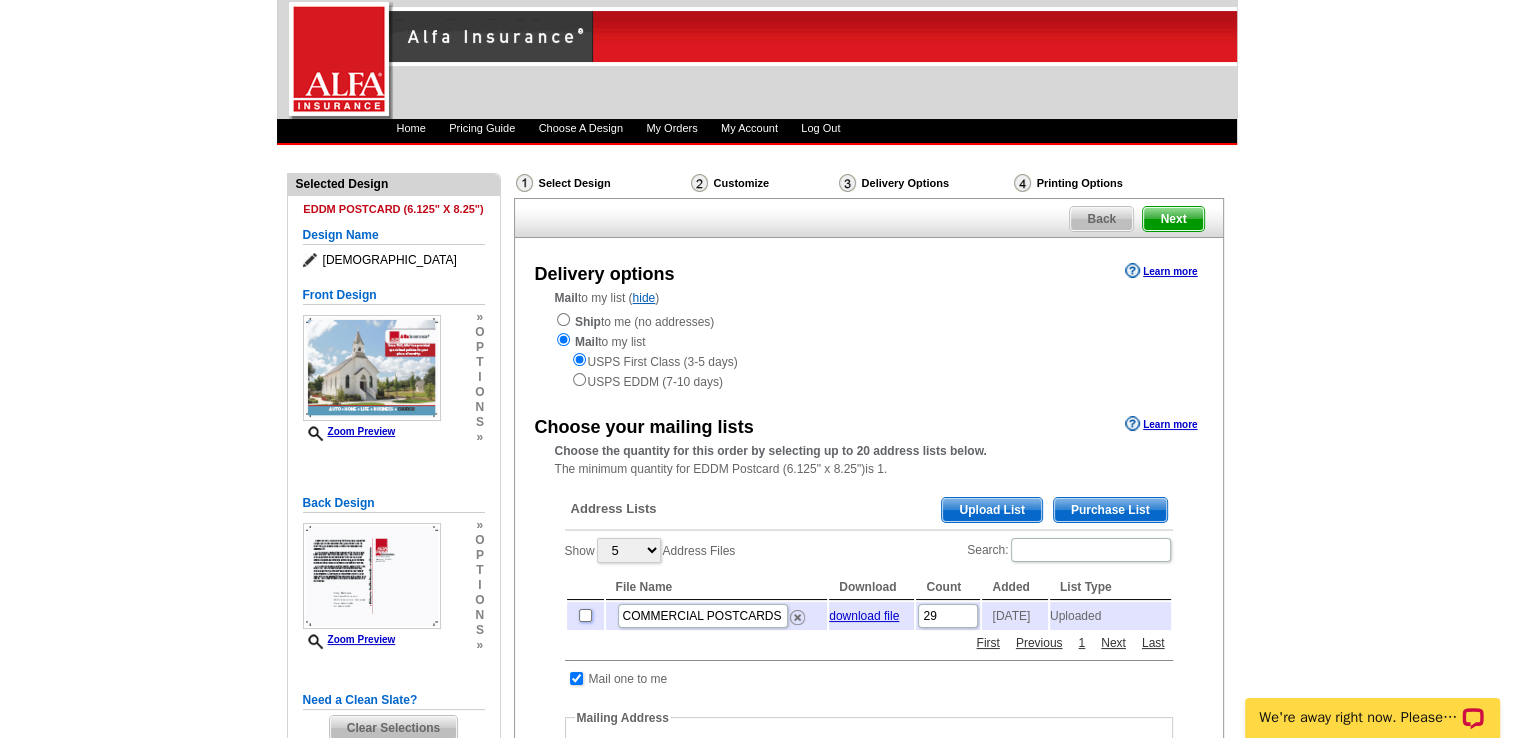 click at bounding box center [585, 615] 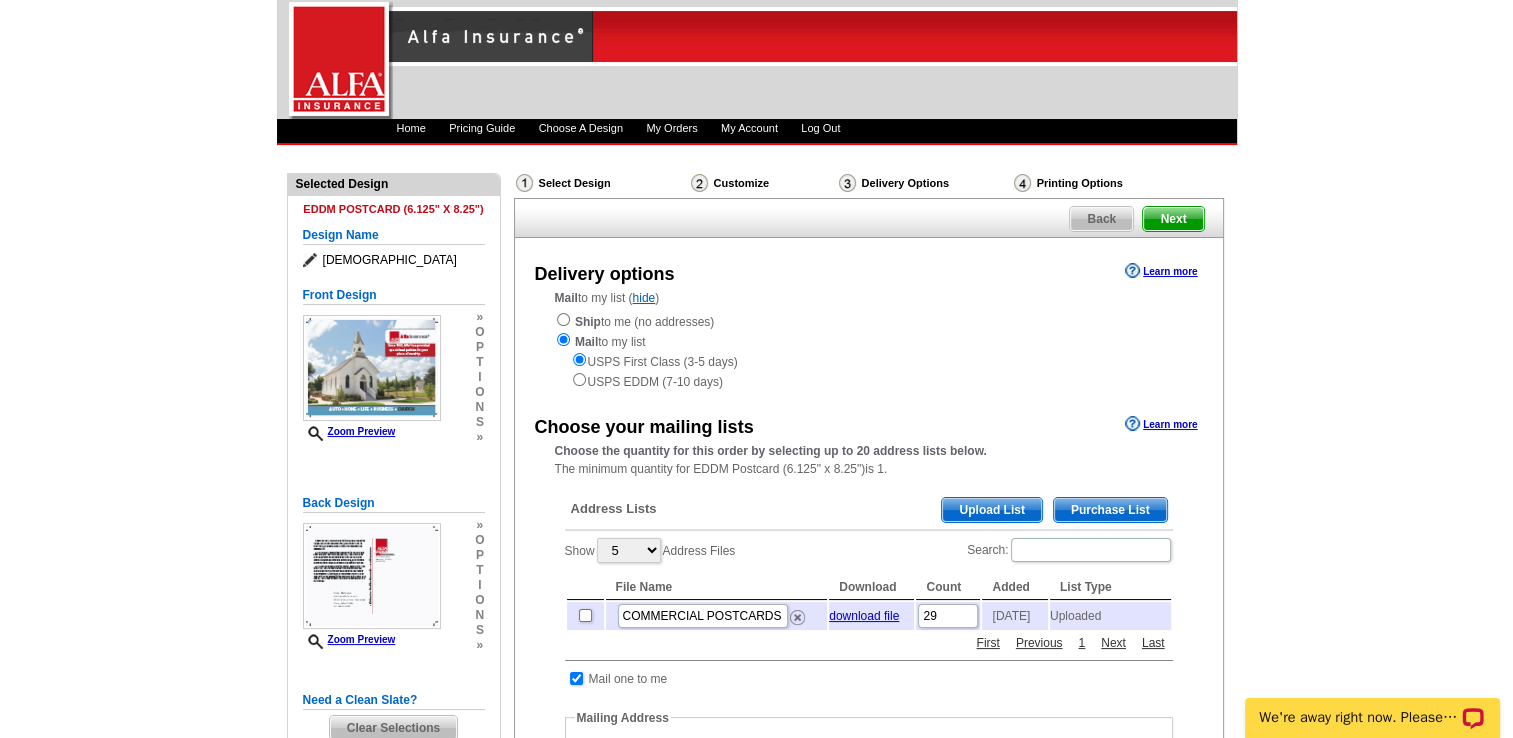 checkbox on "true" 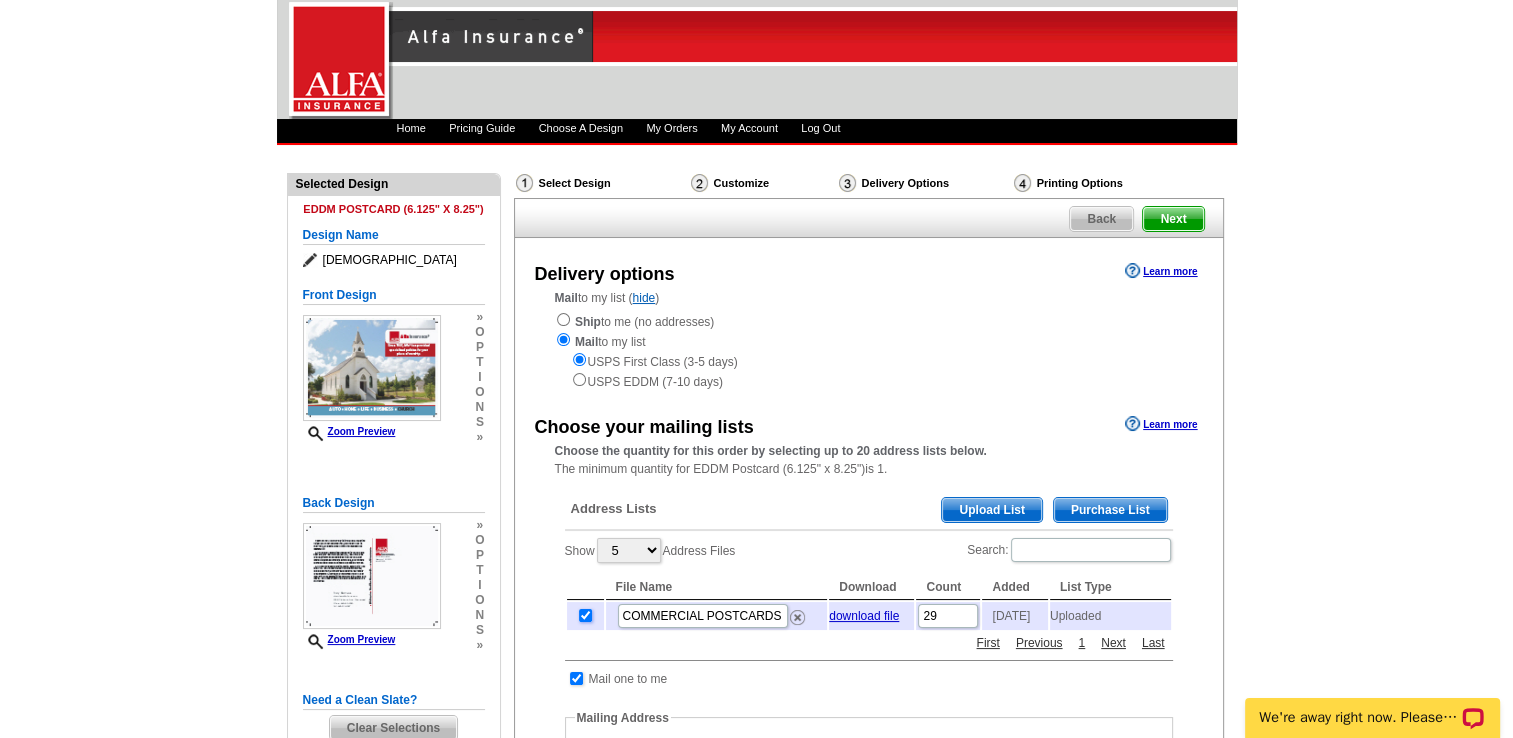 click at bounding box center [585, 615] 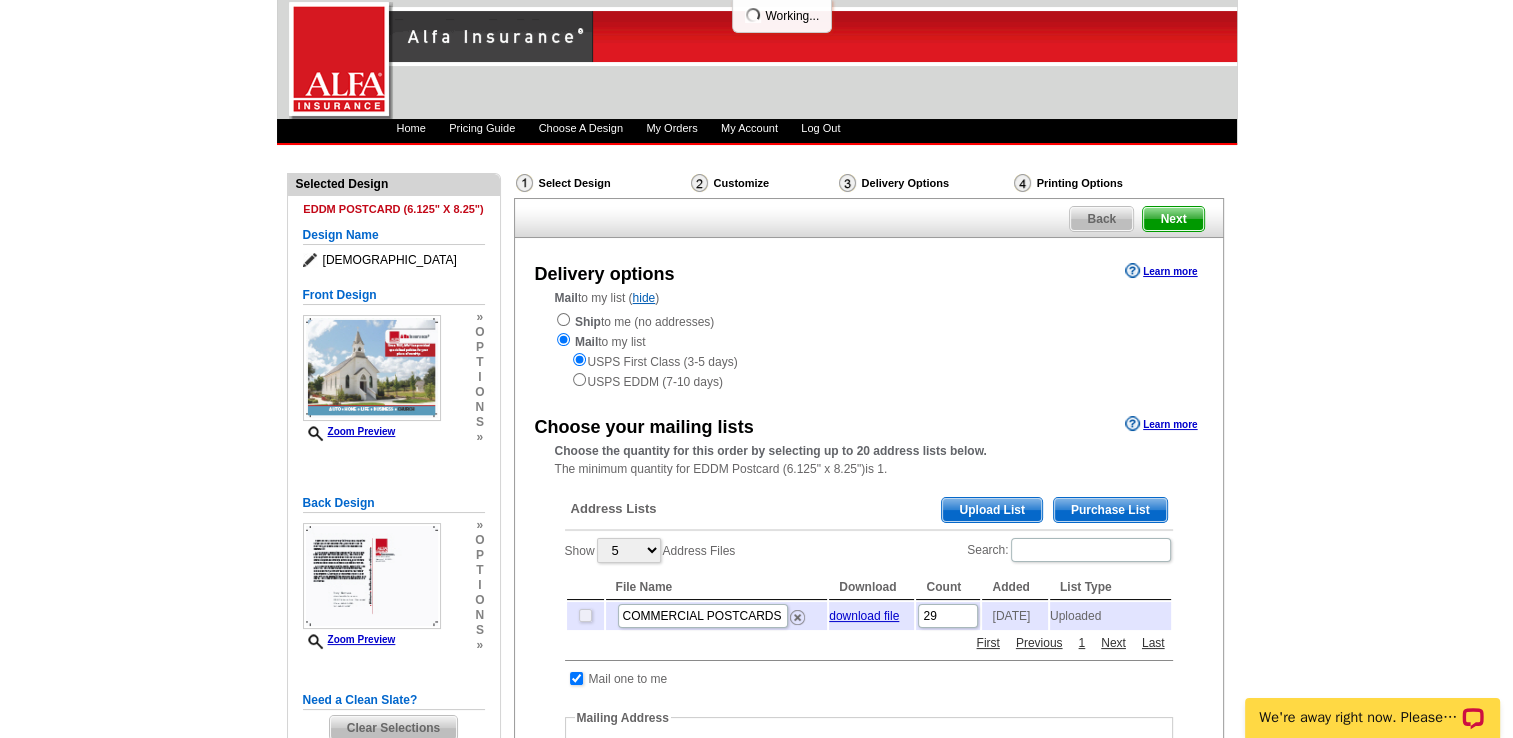 click on "Address Lists
Purchase List
Upload List
Show  5 10 25 50 100  Address Files Search:  File Name Download Count Added List Type COMMERCIAL POSTCARDS SET ONE 2022.xls download file 29 2022-03-15 Uploaded First Previous 1 Next Last
Mail one to me
Mailing Address
Label
Mail-To-Me
Name
Rusty Matthews
Company
Alfa Insurance
Address Line 1
102 E CLAIBORNEAVE
Address Line 2
Address Line 3
City
GREENWOOD
State
Alabama
Alaska
Arizona
Arkansas
California
Colorado
Connecticut
District of Columbia
Delaware
Florida
Georgia
Hawaii
Idaho
Illinois
Indiana
Iowa
Kansas" at bounding box center [869, 803] 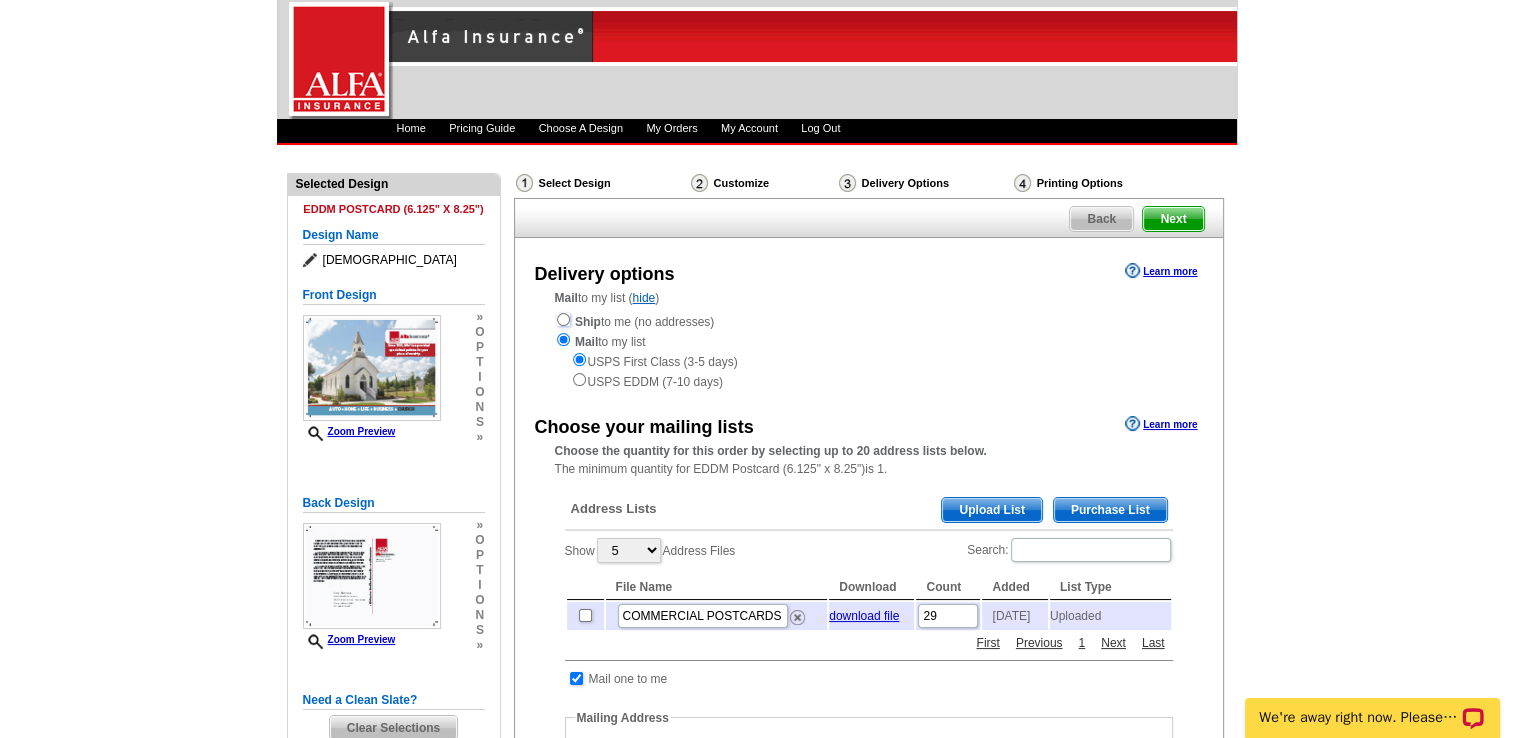 click at bounding box center (563, 319) 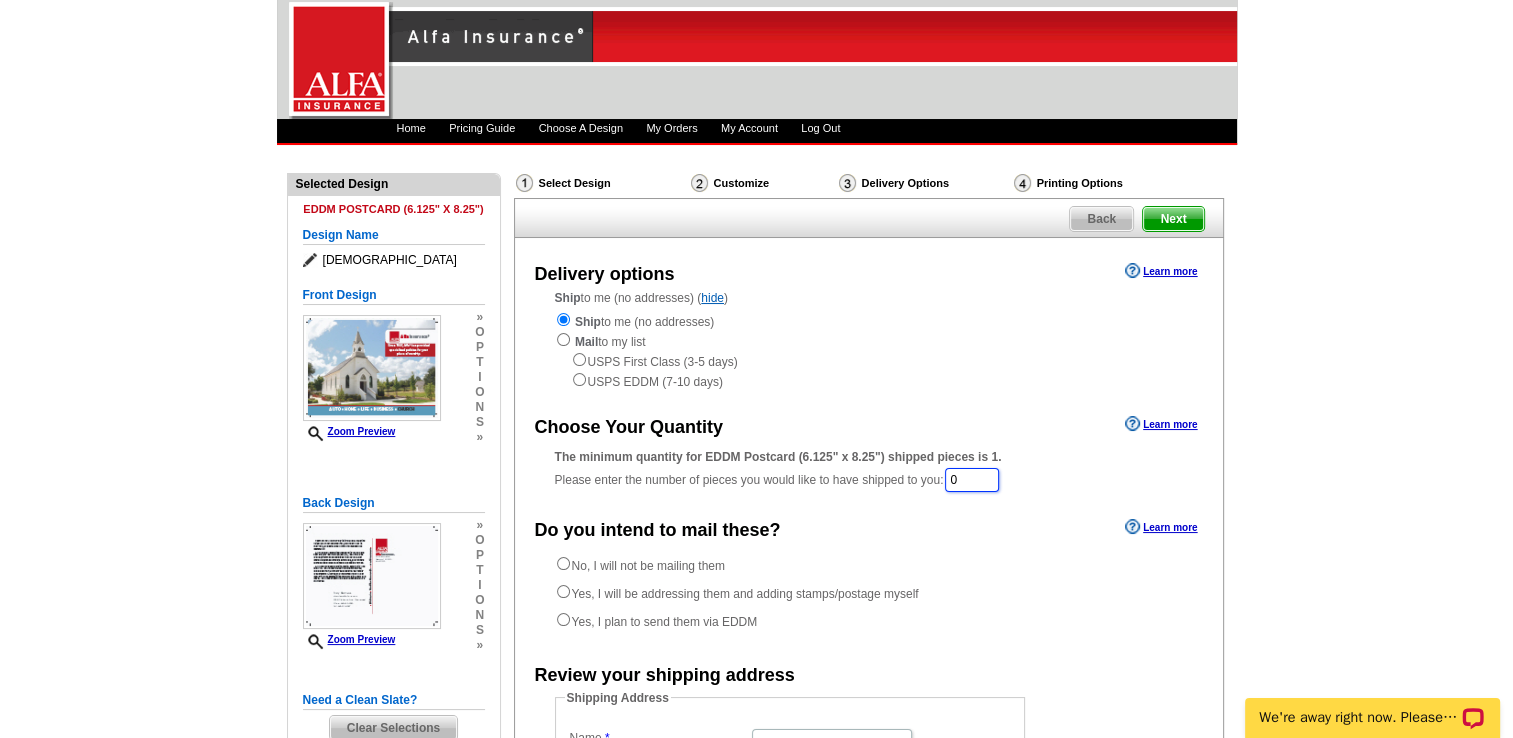 drag, startPoint x: 980, startPoint y: 479, endPoint x: 941, endPoint y: 477, distance: 39.051247 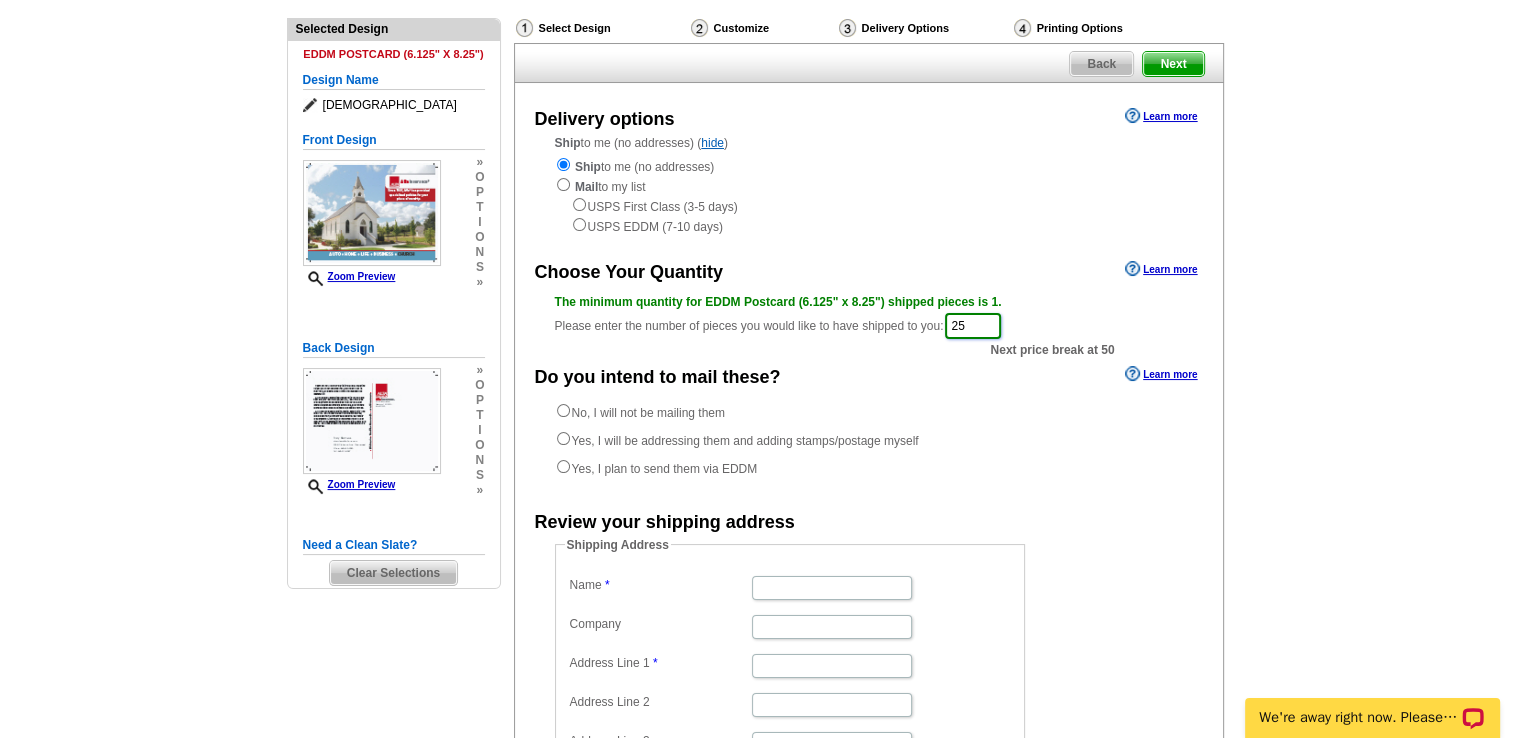 scroll, scrollTop: 200, scrollLeft: 0, axis: vertical 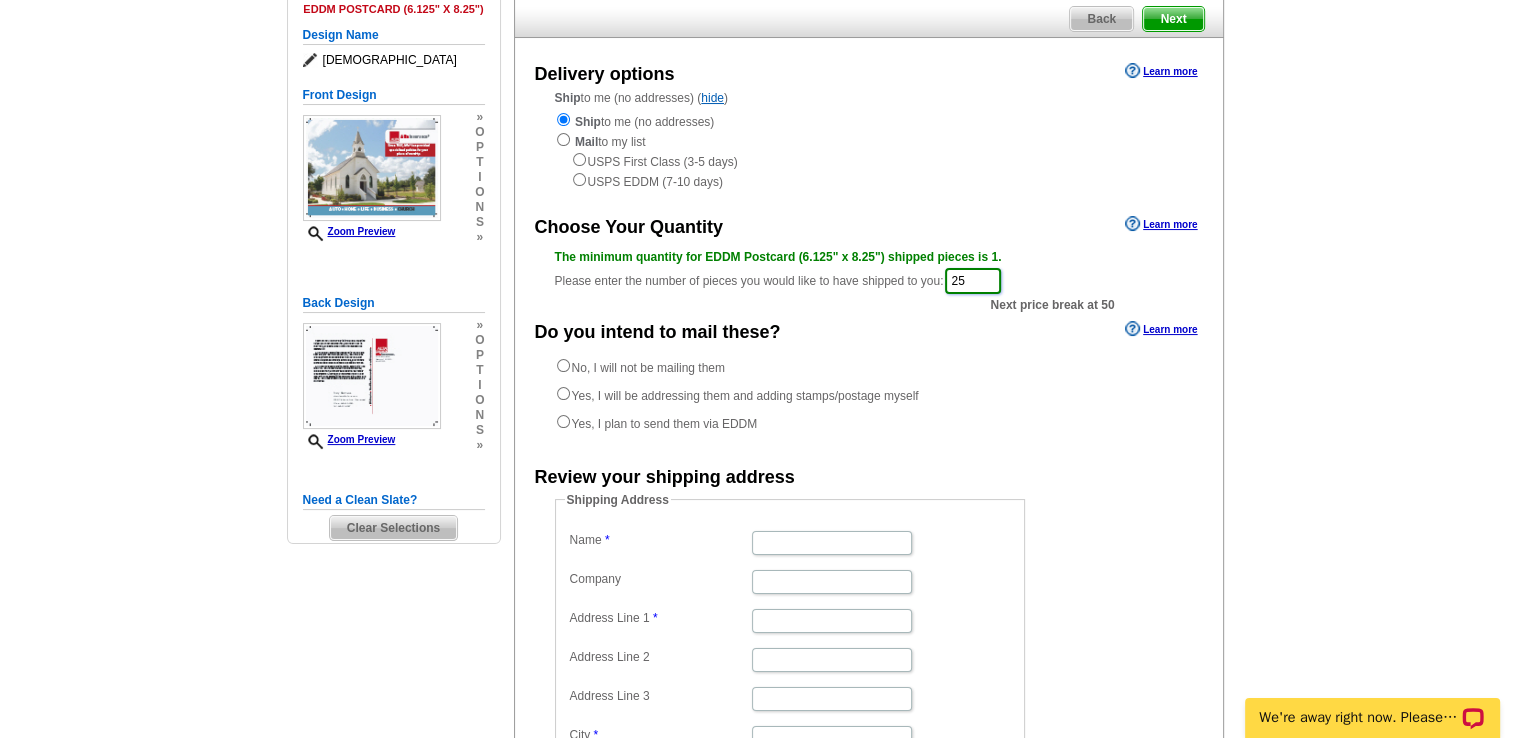 type on "25" 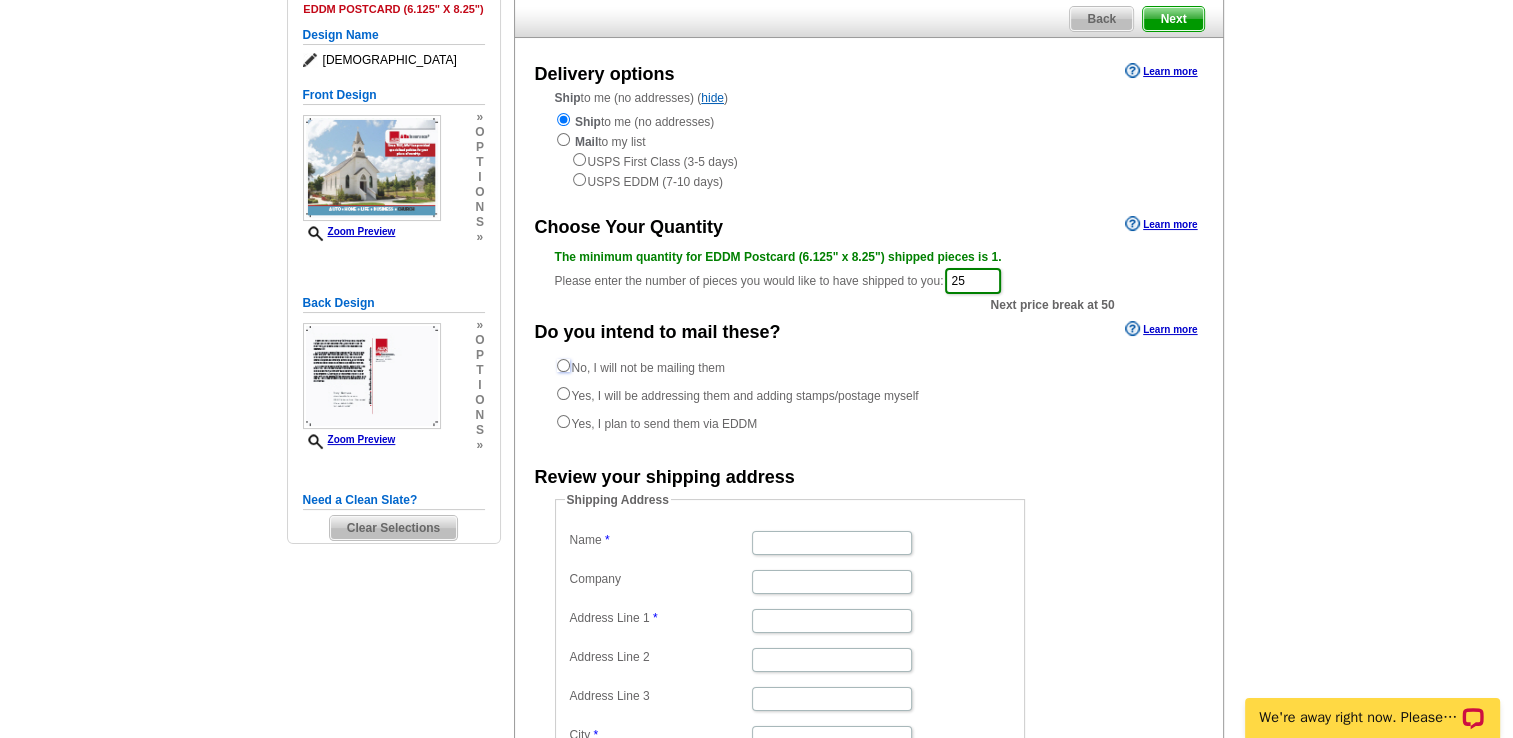 click on "No, I will not be mailing them" at bounding box center (563, 365) 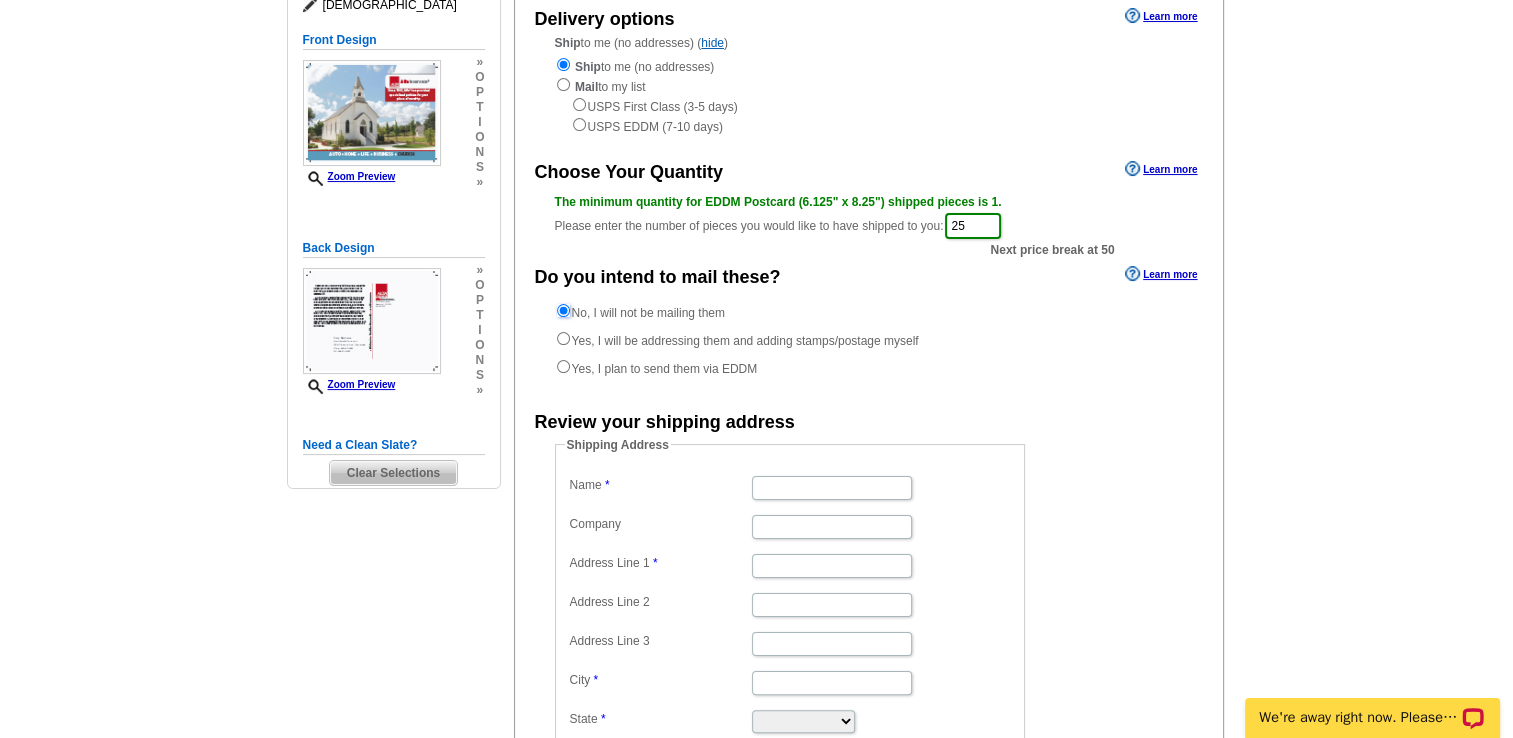 scroll, scrollTop: 400, scrollLeft: 0, axis: vertical 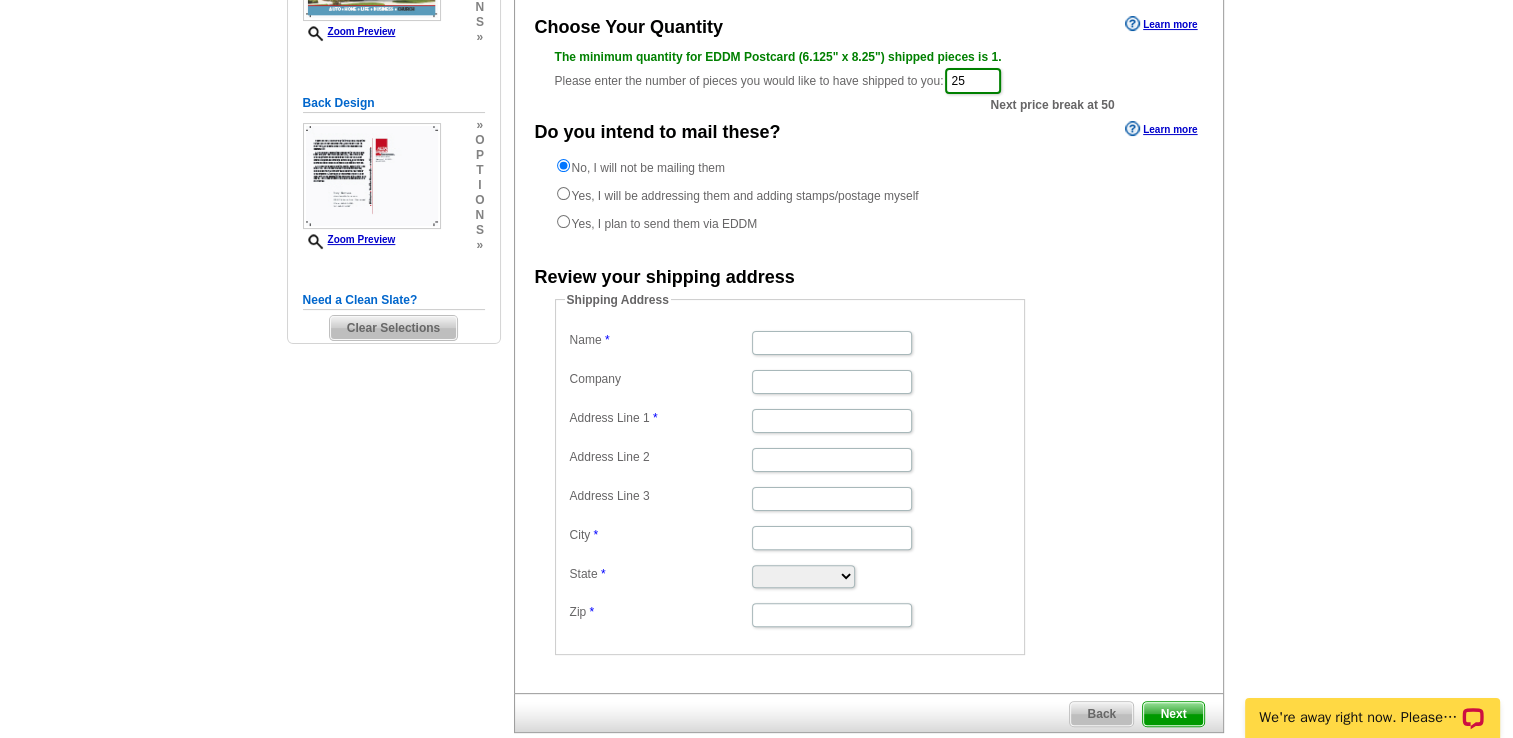 click on "Shipping Address
Name
Company
Address Line 1
Address Line 2
Address Line 3
City
State
Alabama
Alaska
Arizona
Arkansas
California
Colorado
Connecticut
District of Columbia
Delaware
Florida
Georgia
Hawaii
Idaho
Illinois
Indiana
Iowa
Kansas
Kentucky
Louisiana
Maine
Maryland
Massachusetts
Michigan
Minnesota
Mississippi
Missouri
Montana
Nebraska
Nevada
New Hampshire
New Jersey
New Mexico
New York
North Carolina
North Dakota
Ohio
Oklahoma
Oregon
Pennsylvania
Rhode Island
South Carolina
South Dakota
Tennessee
Texas
Utah
Vermont
Virginia
Washington
West Virginia
Wisconsin
Wyoming
Zip" at bounding box center [790, 473] 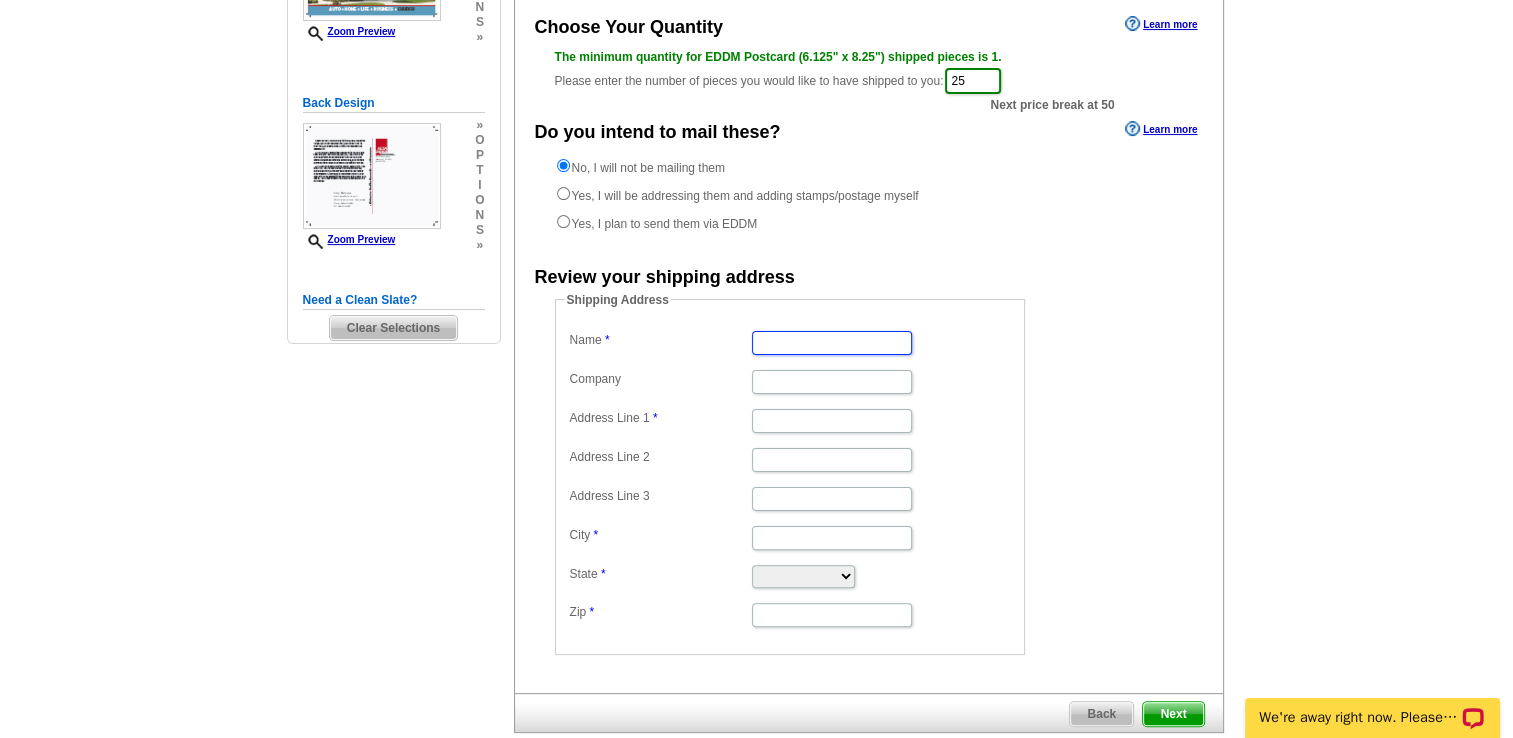 click on "Name" at bounding box center [832, 343] 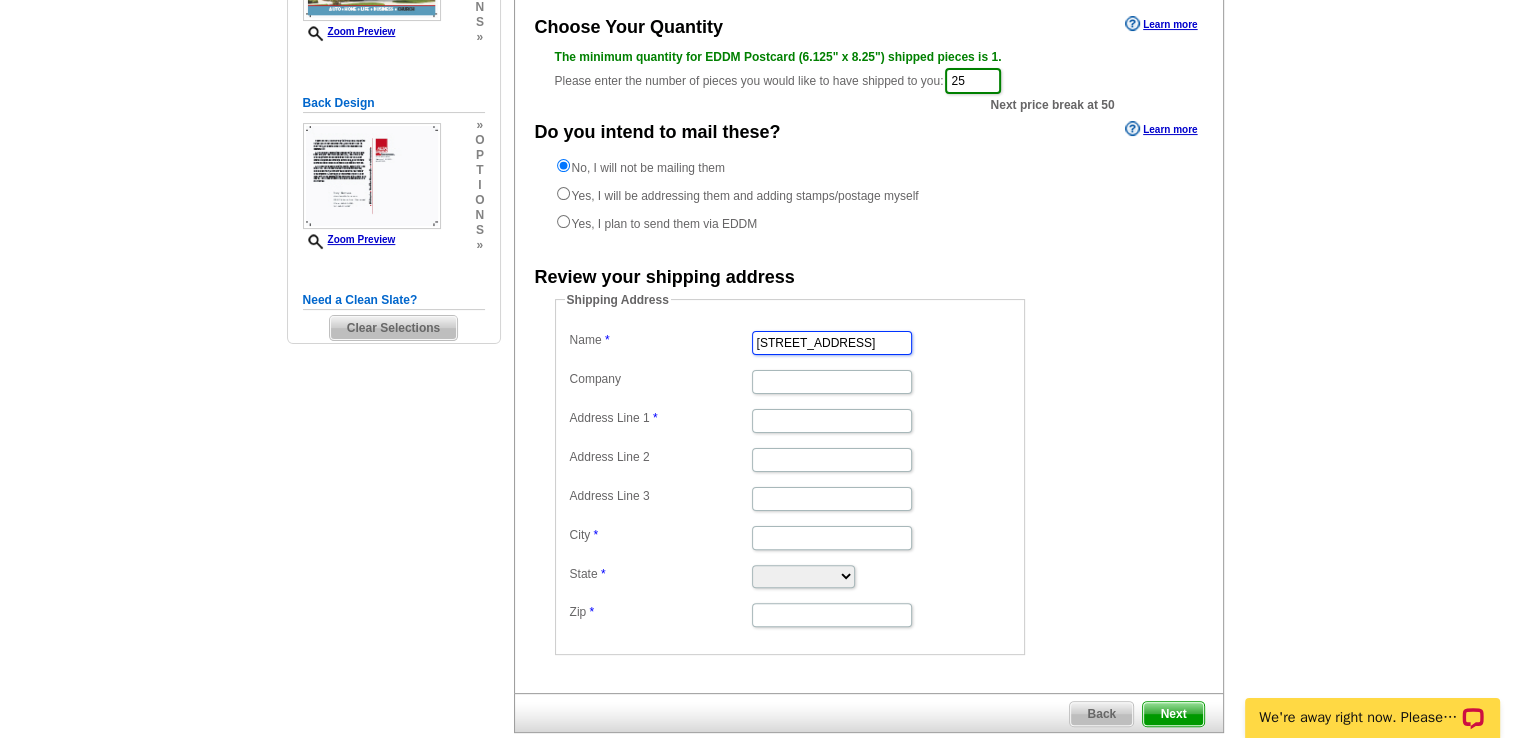 type on "[STREET_ADDRESS]" 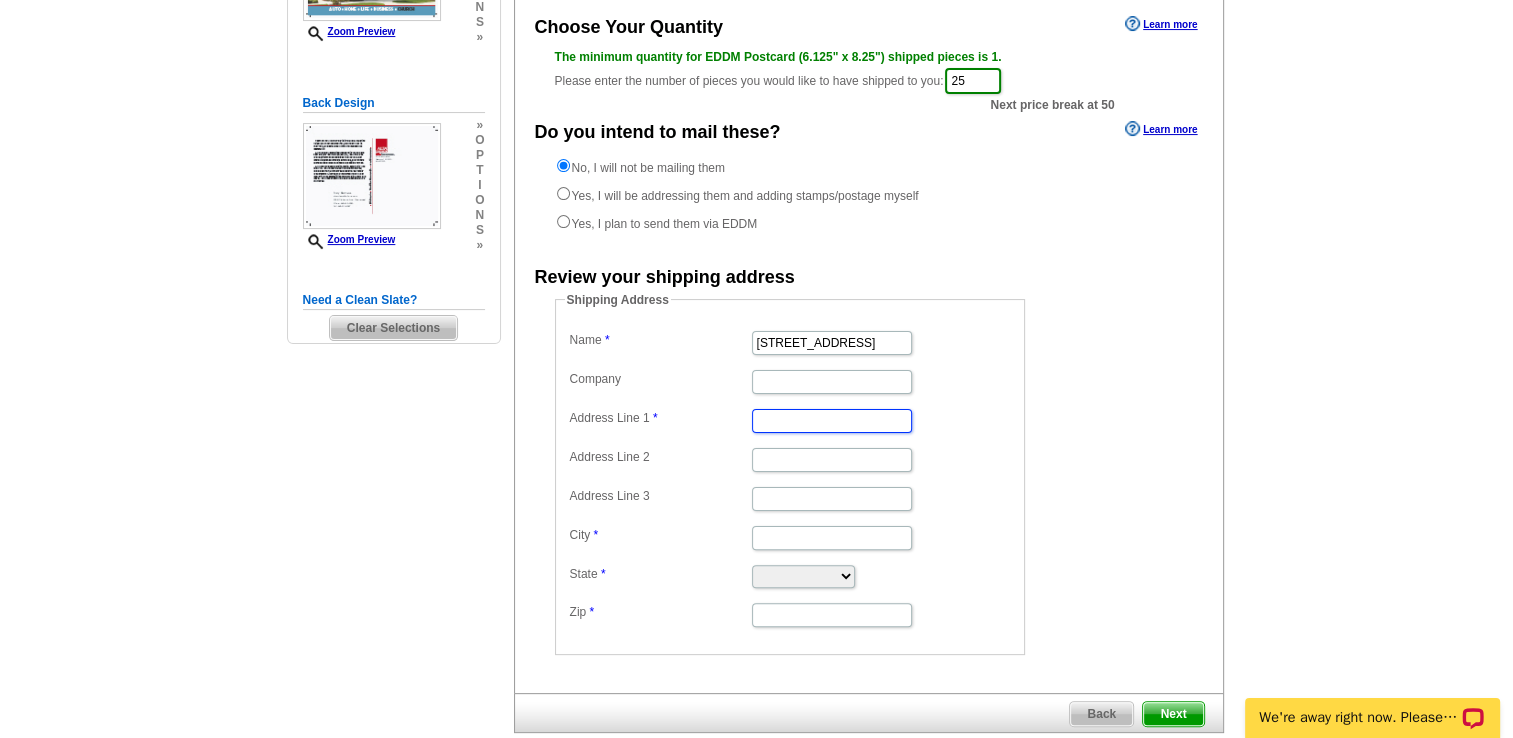 click on "Address Line 1" at bounding box center (832, 421) 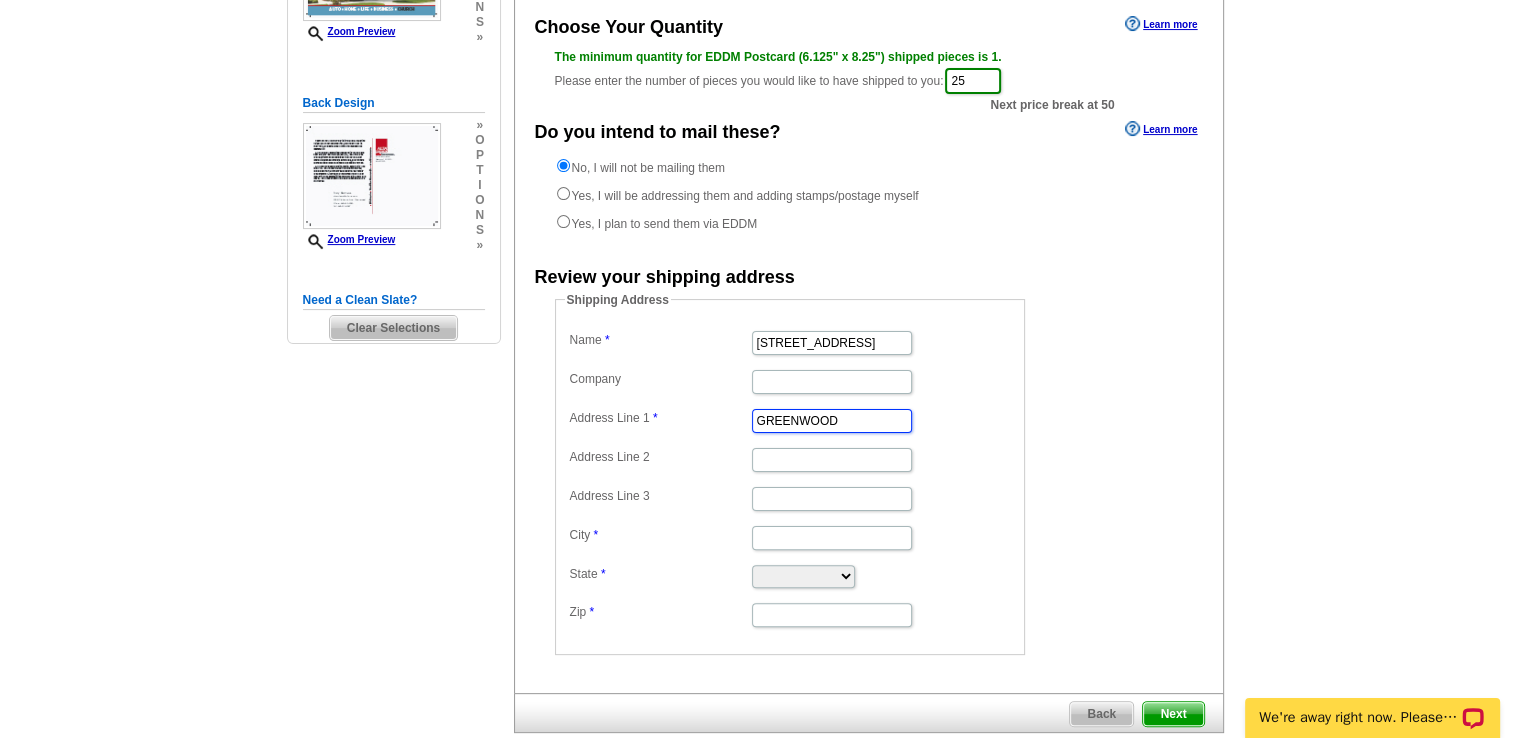drag, startPoint x: 848, startPoint y: 414, endPoint x: 861, endPoint y: 368, distance: 47.801674 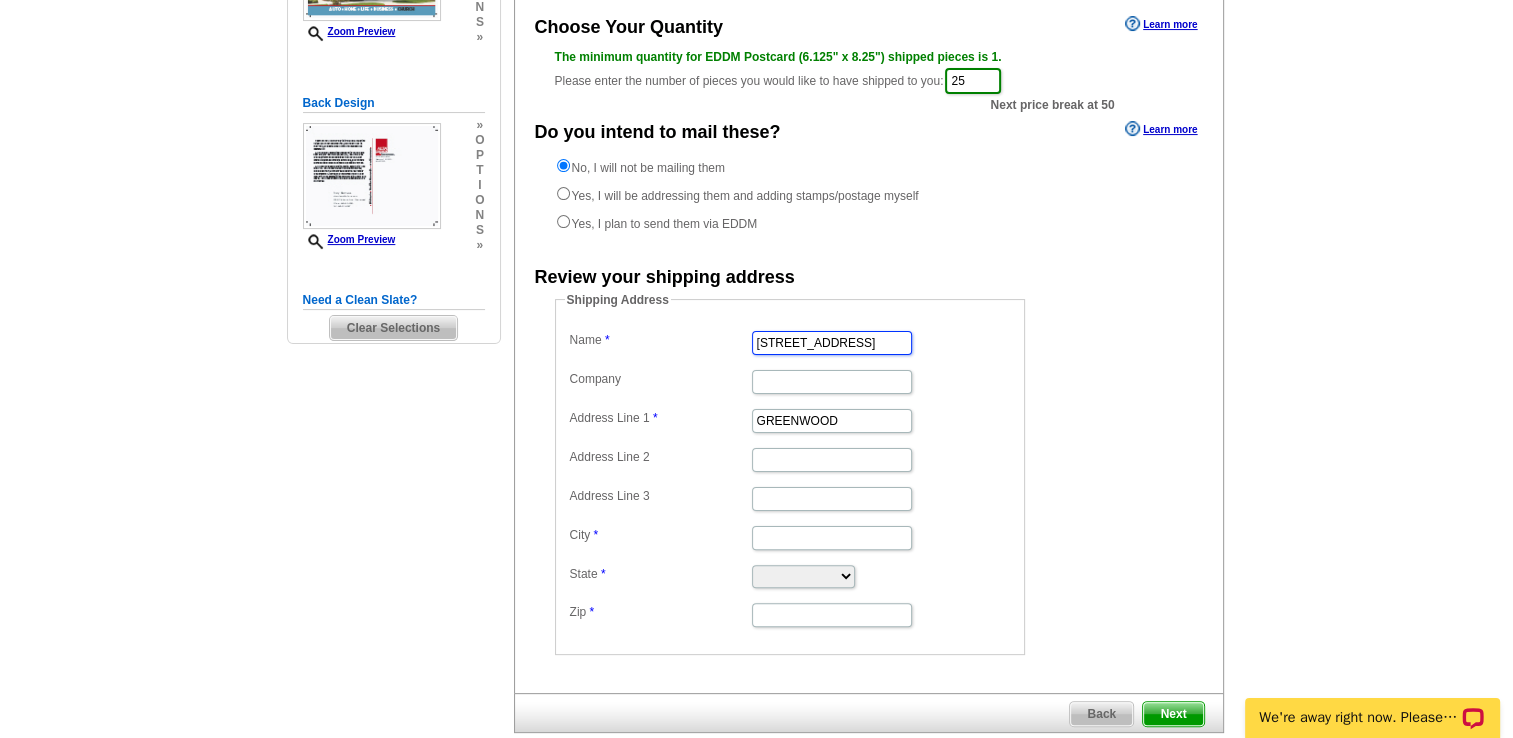 drag, startPoint x: 892, startPoint y: 336, endPoint x: 566, endPoint y: 469, distance: 352.08664 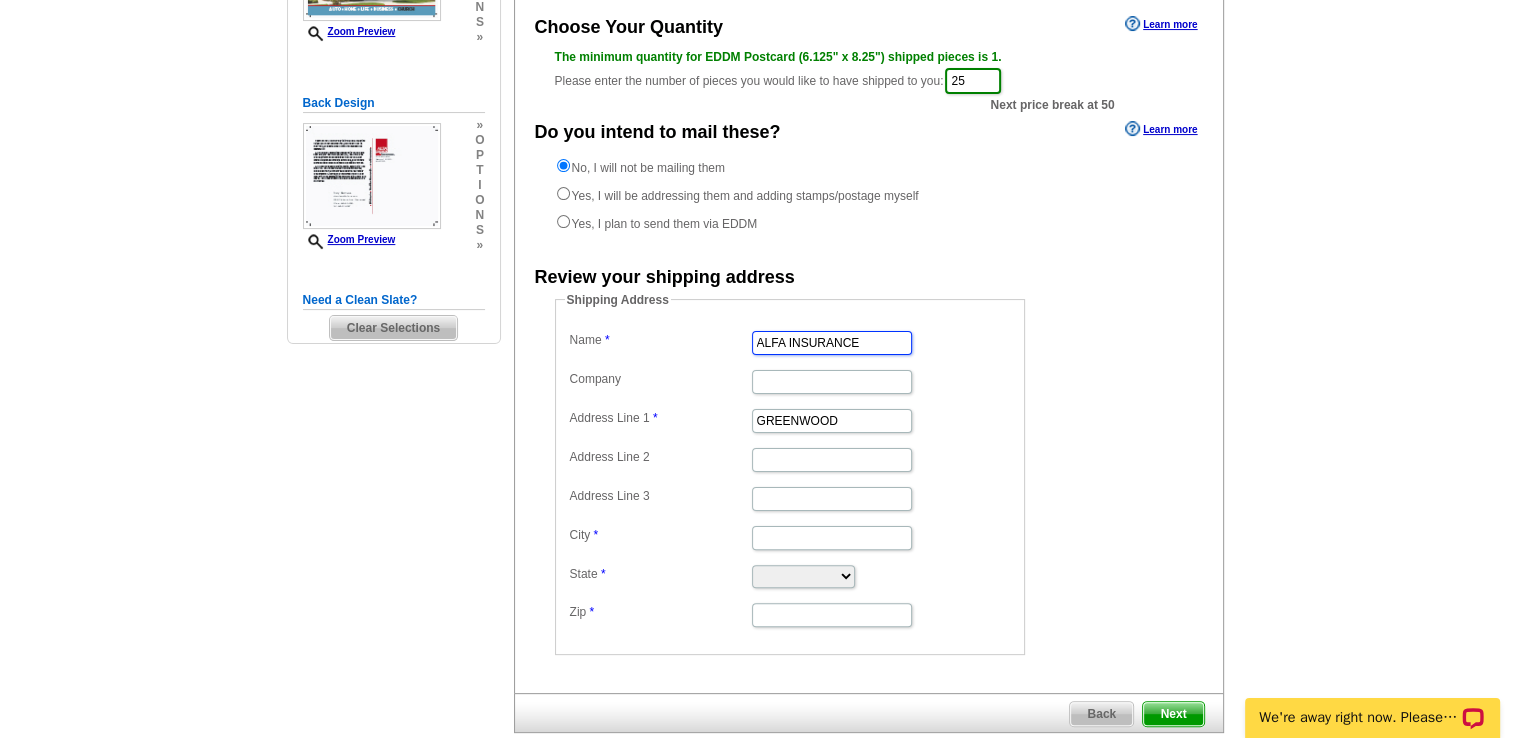 drag, startPoint x: 883, startPoint y: 342, endPoint x: 665, endPoint y: 342, distance: 218 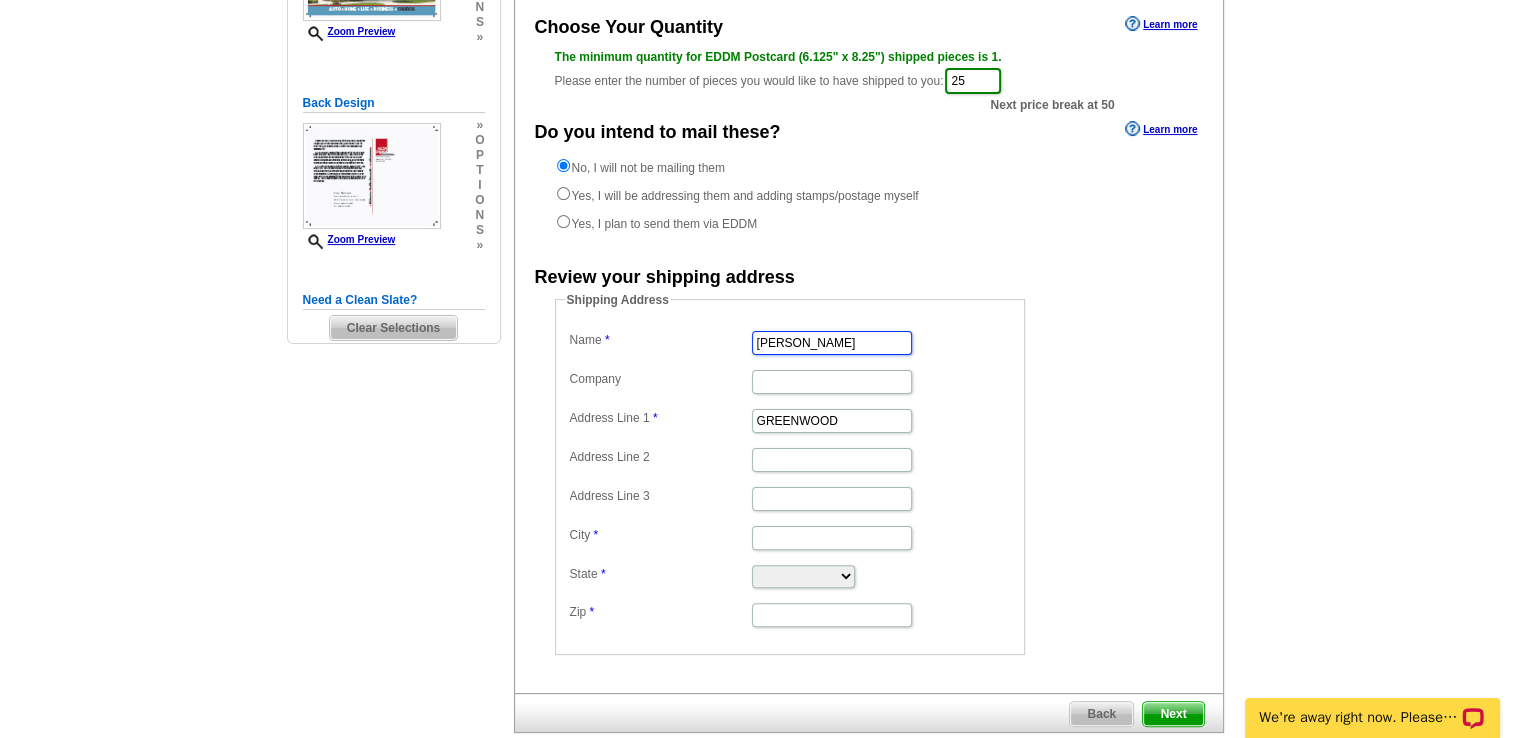 drag, startPoint x: 888, startPoint y: 339, endPoint x: 478, endPoint y: 393, distance: 413.5408 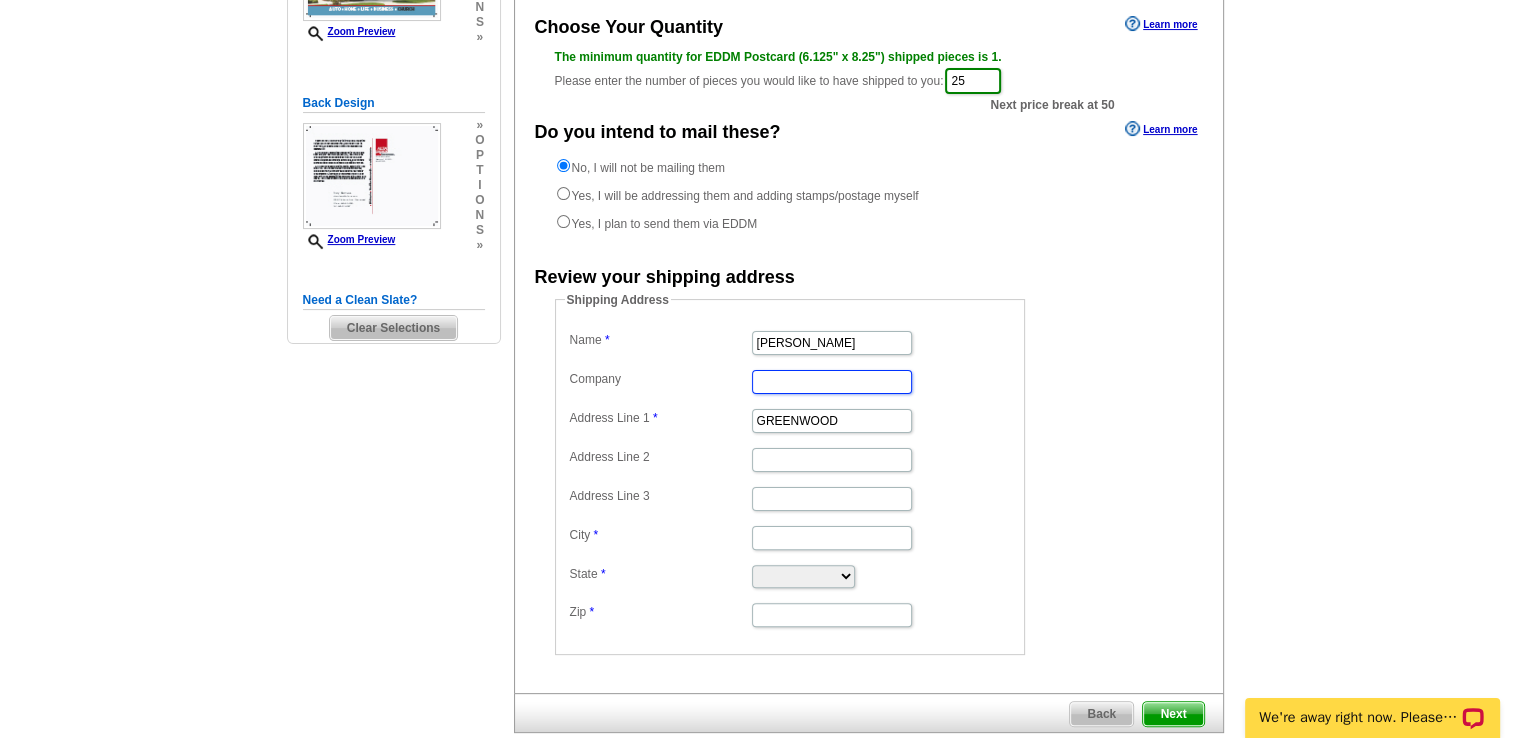 click on "Company" at bounding box center [832, 382] 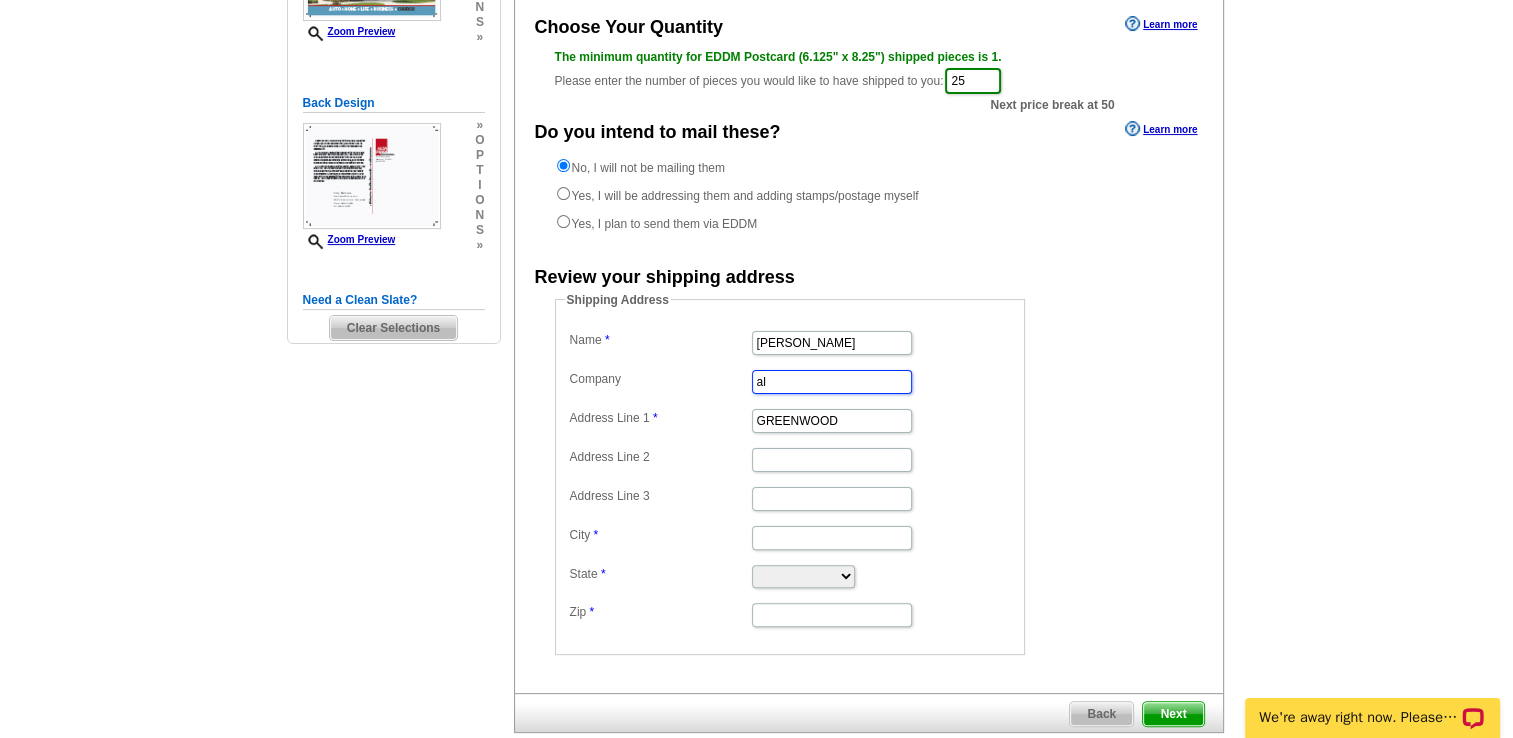 type on "a" 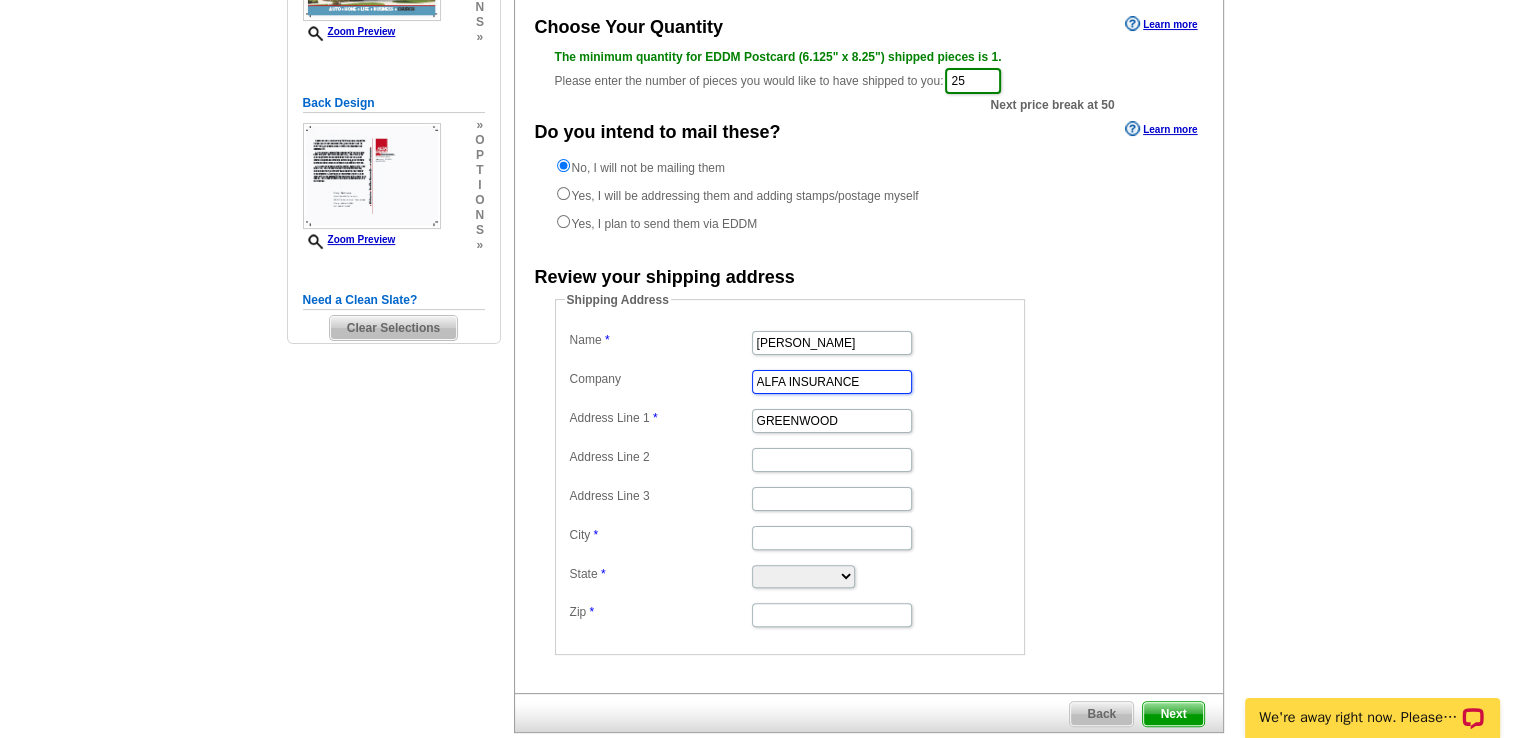 type on "ALFA INSURANCE" 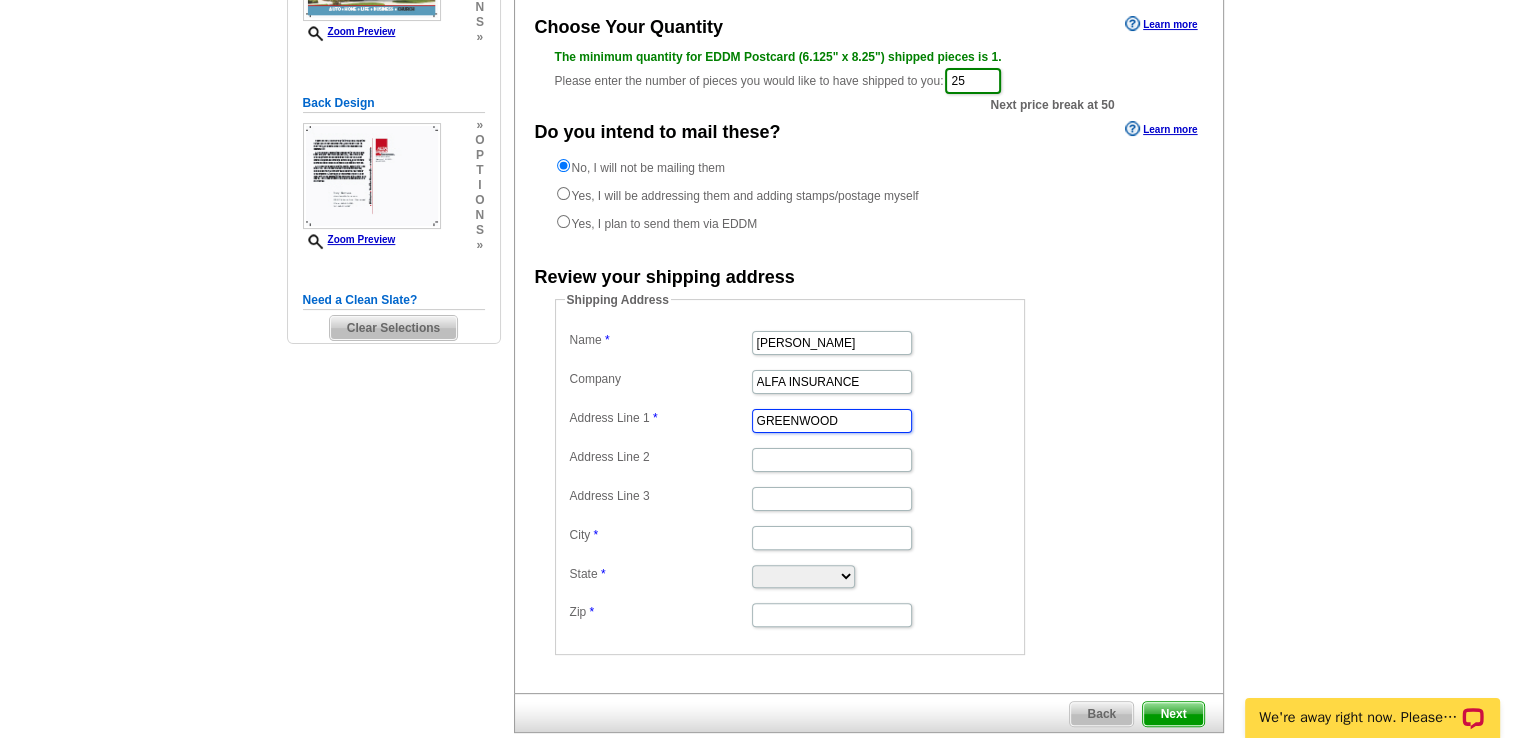 drag, startPoint x: 870, startPoint y: 426, endPoint x: 593, endPoint y: 422, distance: 277.02887 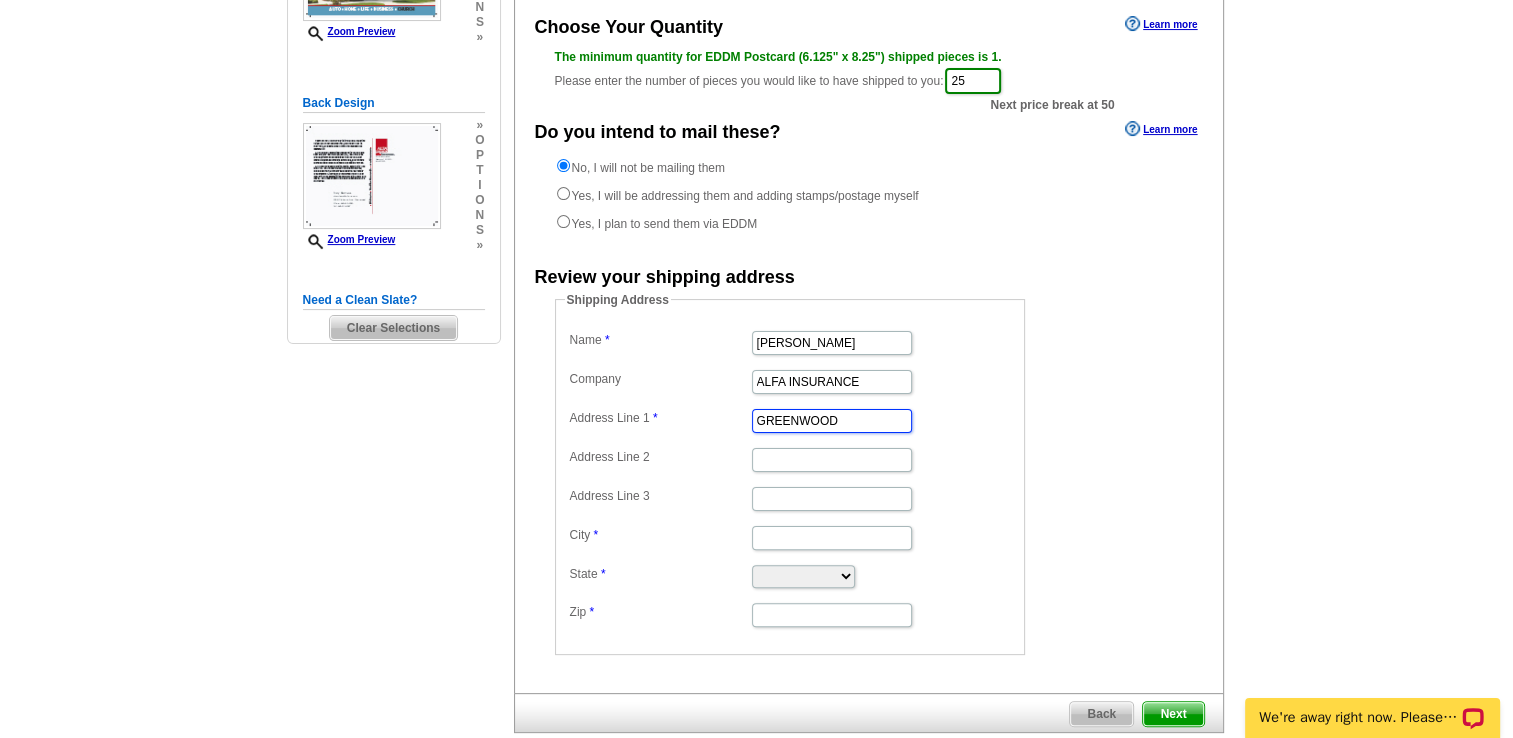 click on "Name
RUSTY MATTHEWS
Company
ALFA INSURANCE
Address Line 1
GREENWOOD
Address Line 2
Address Line 3
City
State
Alabama
Alaska
Arizona
Arkansas
California
Colorado
Connecticut
District of Columbia
Delaware
Florida
Georgia
Hawaii
Idaho
Illinois
Indiana
Iowa
Kansas
Kentucky
Louisiana
Maine
Maryland
Massachusetts
Michigan
Minnesota
Mississippi
Missouri
Montana
Nebraska
Nevada
New Hampshire
New Jersey
New Mexico
New York
North Carolina
North Dakota
Ohio
Oklahoma
Oregon
Pennsylvania
Rhode Island
South Carolina
South Dakota
Tennessee
Texas
Utah
Vermont
Virginia
Washington
West Virginia
Wisconsin
Wyoming
Zip" at bounding box center [790, 477] 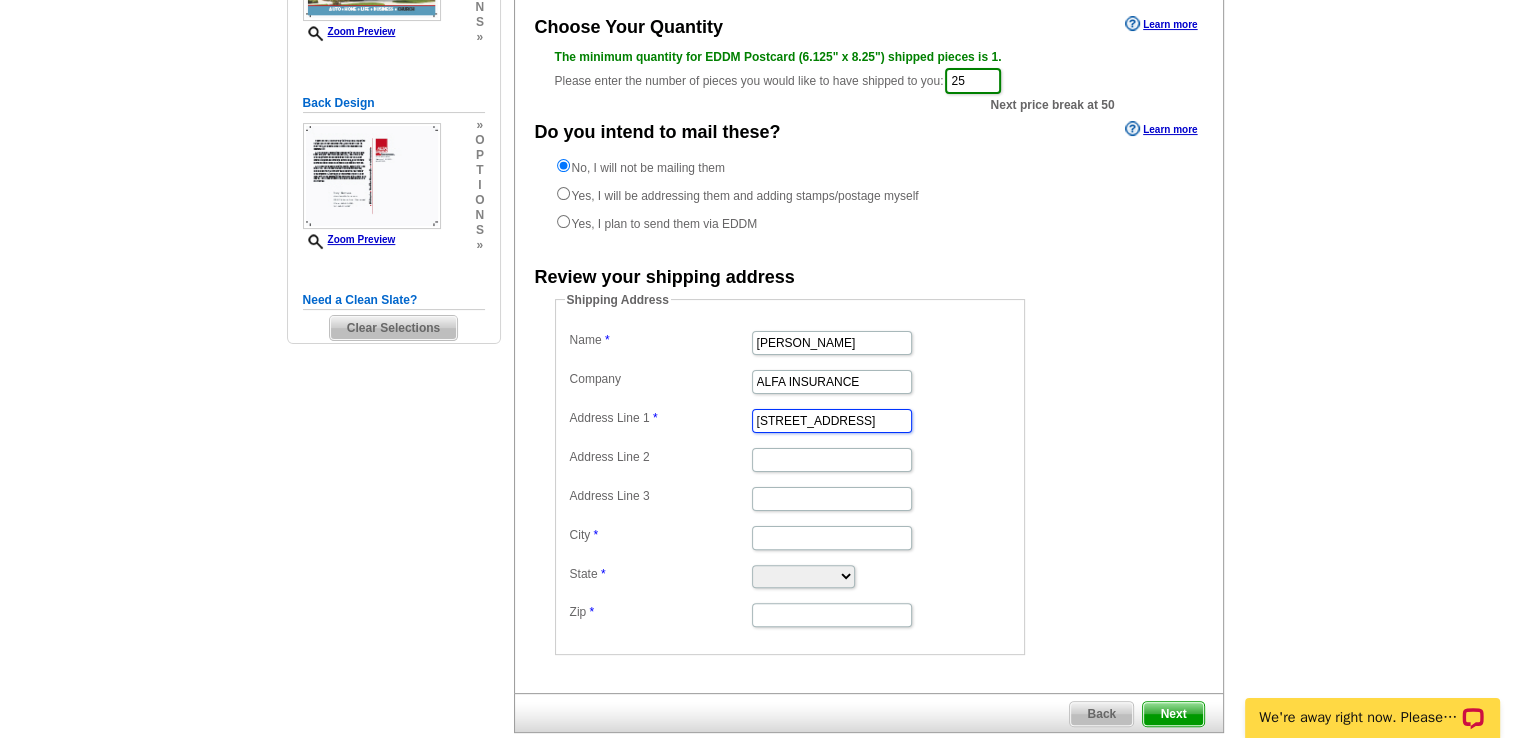type on "[STREET_ADDRESS]" 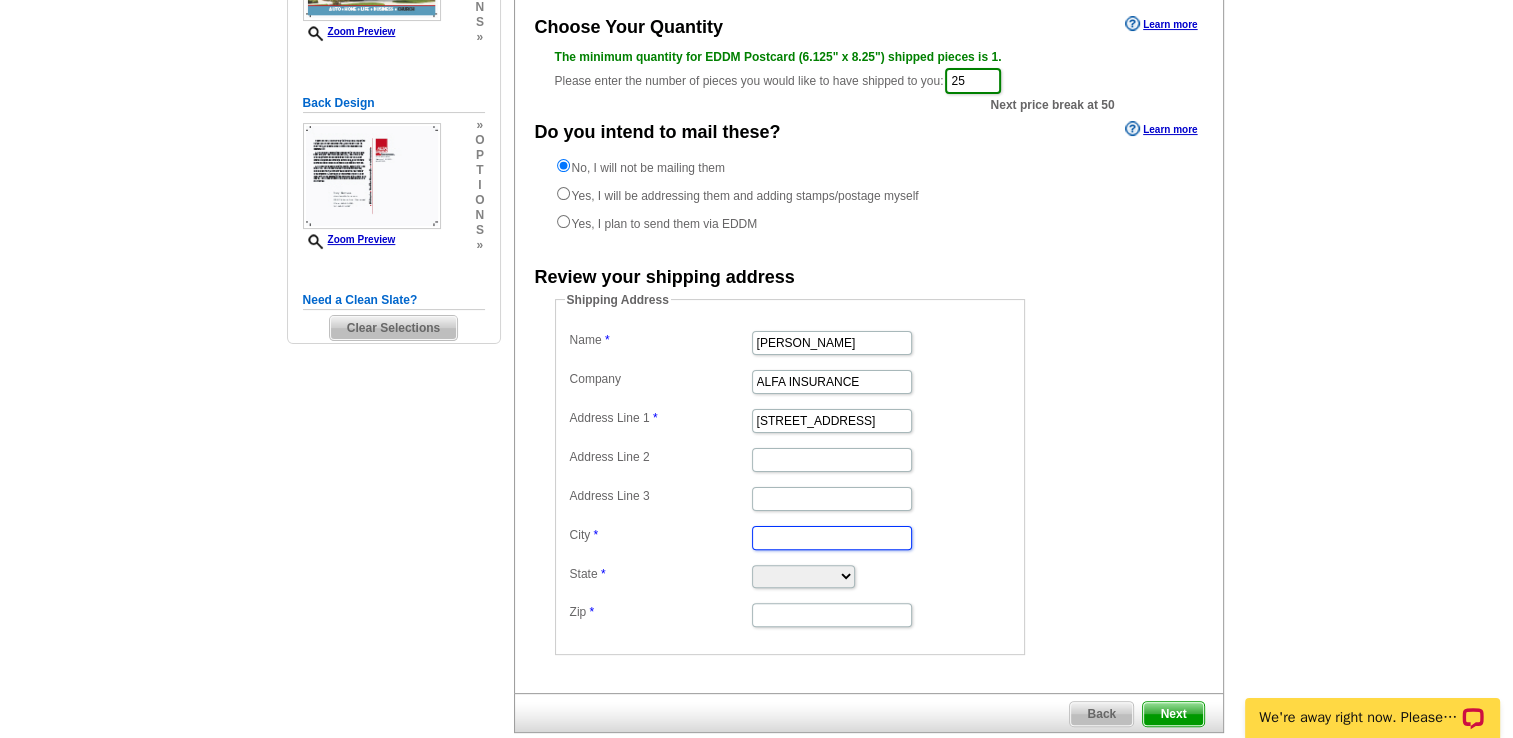 click on "City" at bounding box center (832, 538) 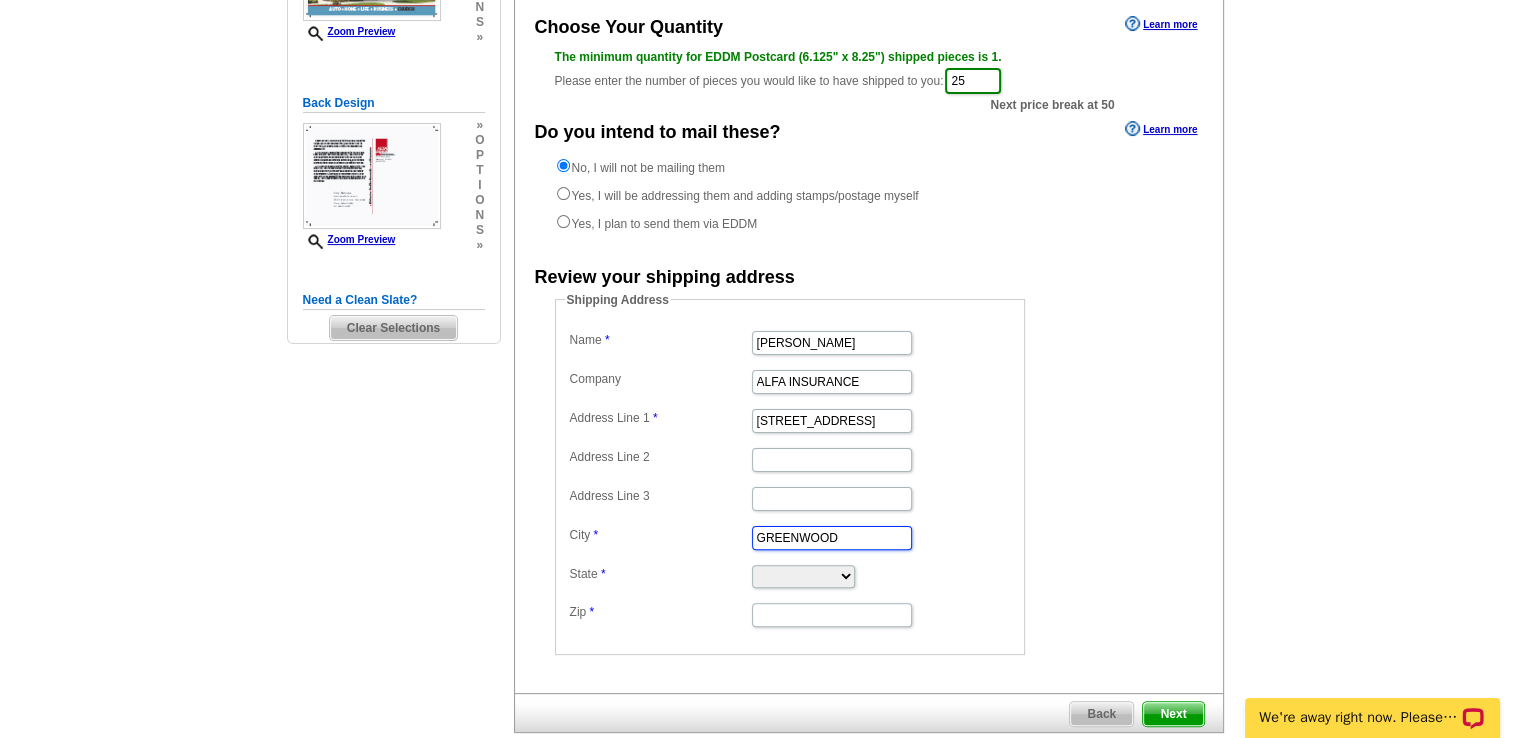 type on "GREENWOOD" 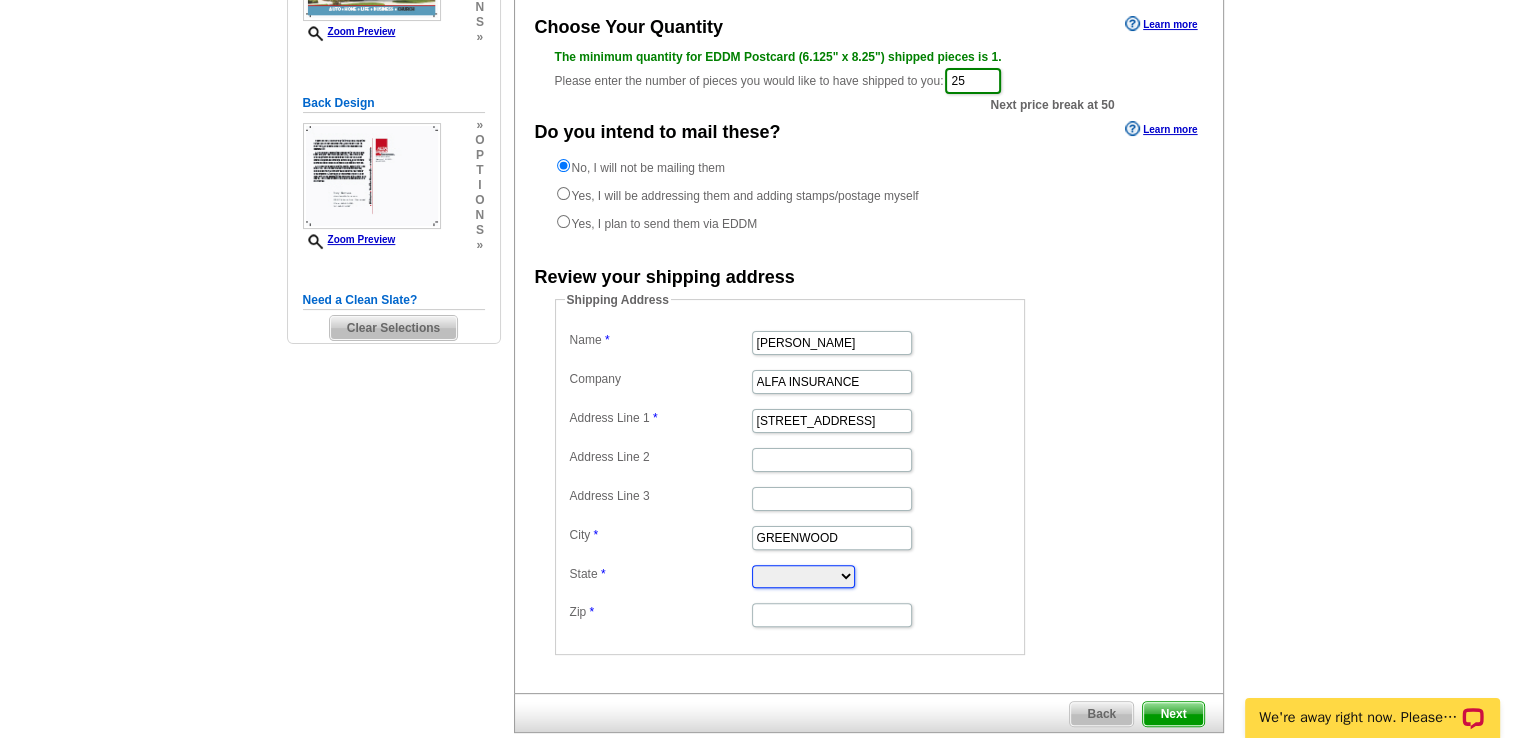 click on "Alabama
Alaska
Arizona
Arkansas
California
Colorado
Connecticut
District of Columbia
Delaware
Florida
Georgia
Hawaii
Idaho
Illinois
Indiana
Iowa
Kansas
Kentucky
Louisiana
Maine
Maryland
Massachusetts
Michigan
Minnesota
Mississippi
Missouri
Montana
Nebraska
Nevada
New Hampshire
New Jersey
New Mexico
New York
North Carolina
North Dakota
Ohio
Oklahoma
Oregon
Pennsylvania
Rhode Island
South Carolina
South Dakota
Tennessee
Texas
Utah
Vermont
Virginia
Washington
West Virginia
Wisconsin
Wyoming" at bounding box center [803, 576] 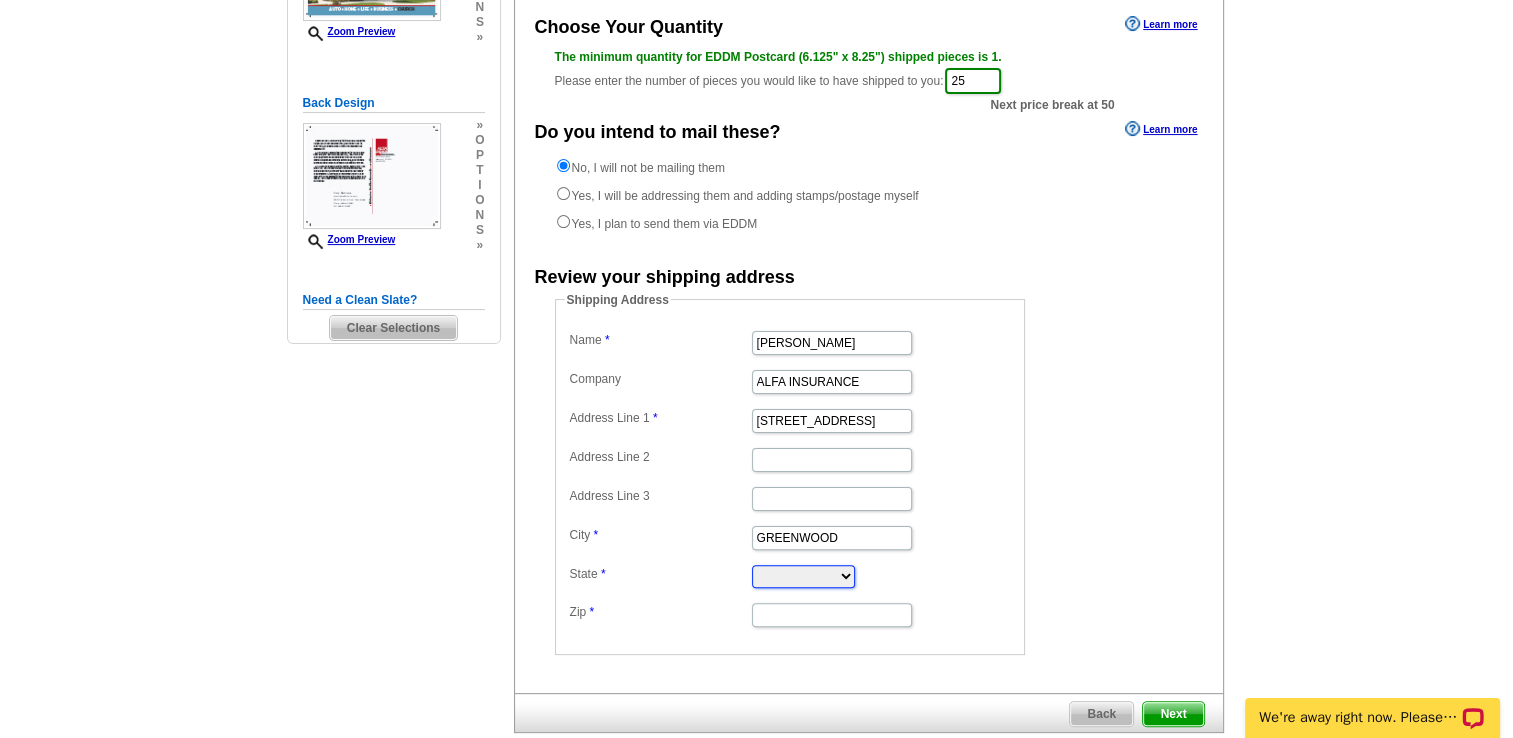 select on "MS" 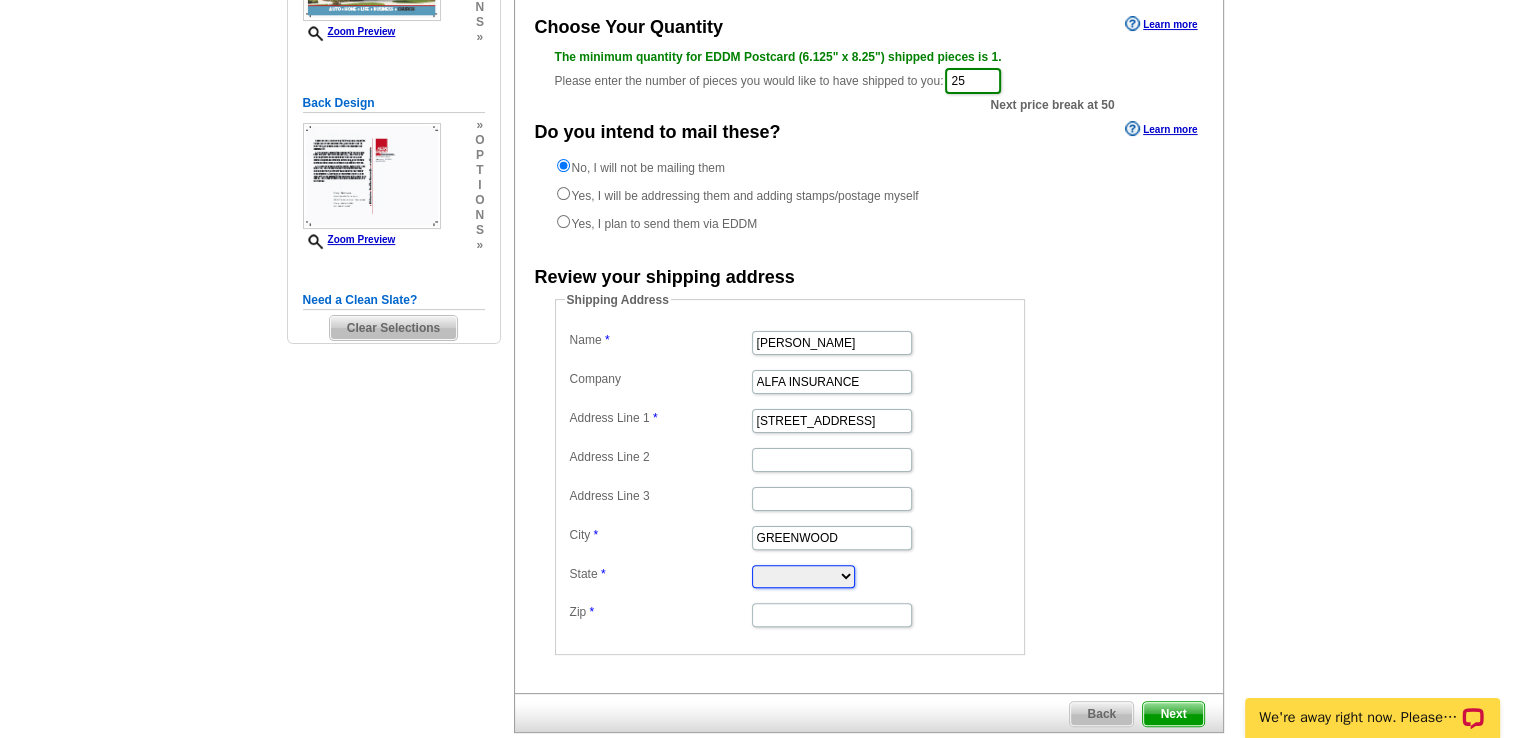 click on "Alabama
Alaska
Arizona
Arkansas
California
Colorado
Connecticut
District of Columbia
Delaware
Florida
Georgia
Hawaii
Idaho
Illinois
Indiana
Iowa
Kansas
Kentucky
Louisiana
Maine
Maryland
Massachusetts
Michigan
Minnesota
Mississippi
Missouri
Montana
Nebraska
Nevada
New Hampshire
New Jersey
New Mexico
New York
North Carolina
North Dakota
Ohio
Oklahoma
Oregon
Pennsylvania
Rhode Island
South Carolina
South Dakota
Tennessee
Texas
Utah
Vermont
Virginia
Washington
West Virginia
Wisconsin
Wyoming" at bounding box center [803, 576] 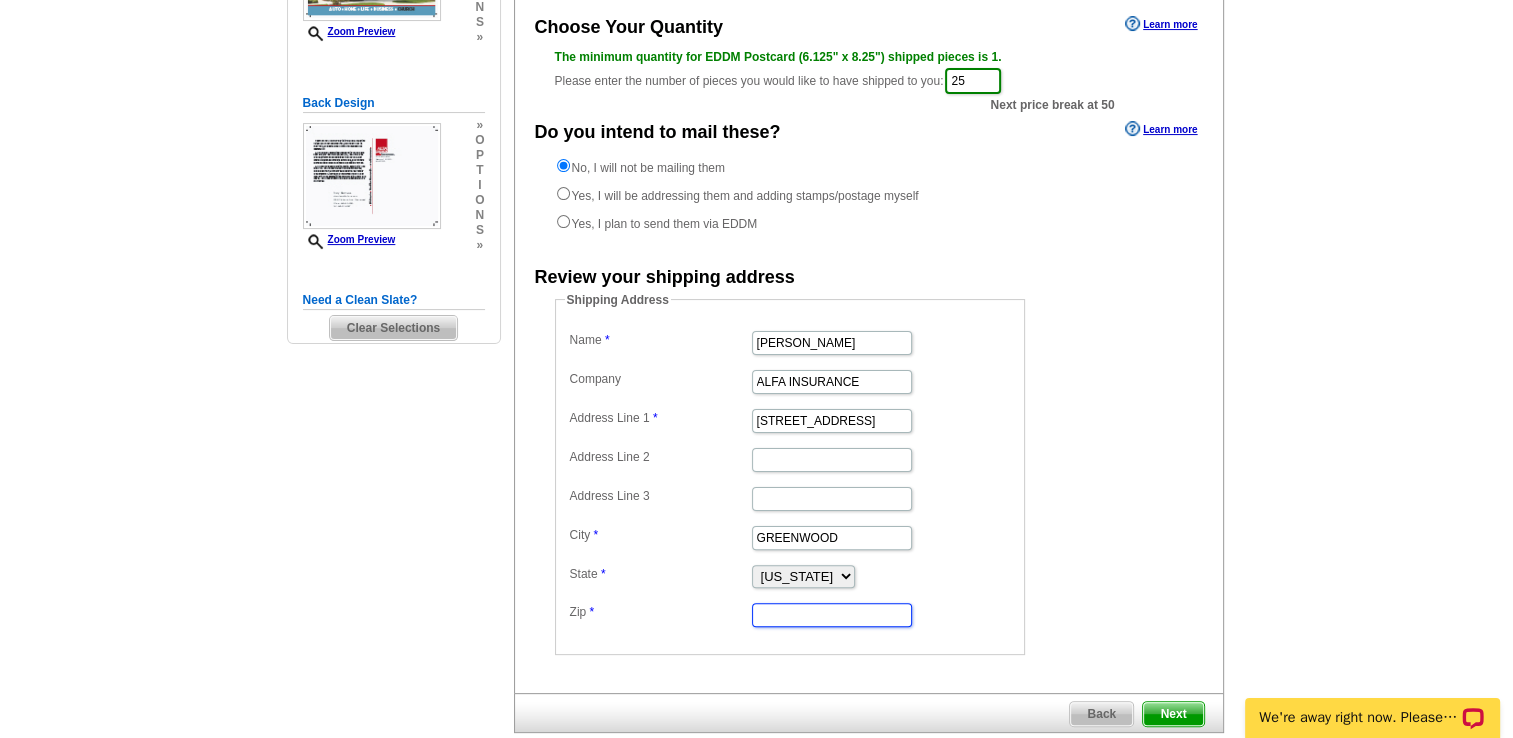 click on "Zip" at bounding box center [832, 615] 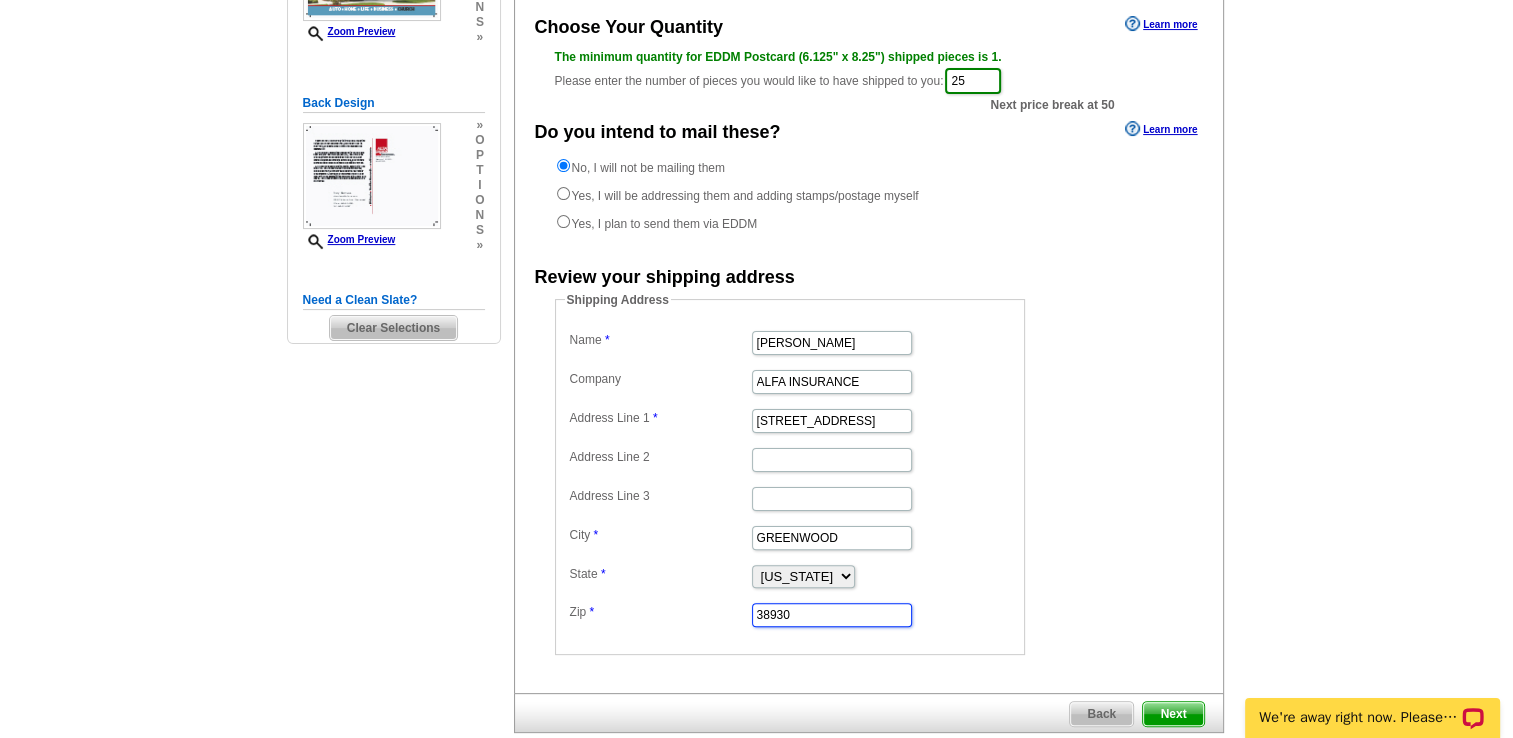 type on "38930" 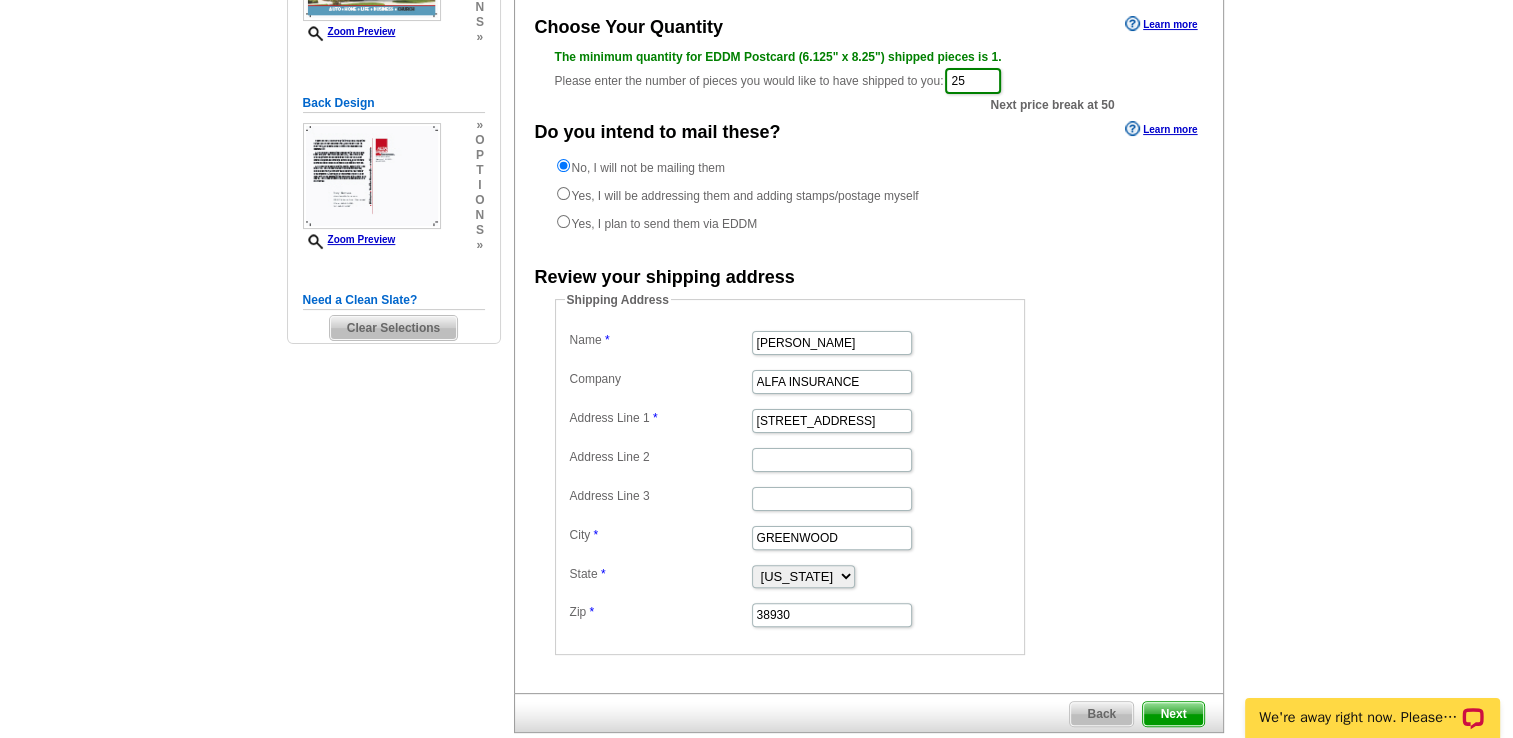 click on "Shipping Address
Name
RUSTY MATTHEWS
Company
ALFA INSURANCE
Address Line 1
102 E CLAIBORNE AVE
Address Line 2
Address Line 3
City
GREENWOOD
State
Alabama
Alaska
Arizona
Arkansas
California
Colorado
Connecticut
District of Columbia
Delaware
Florida
Georgia
Hawaii
Idaho
Illinois
Indiana
Iowa
Kansas
Kentucky
Louisiana
Maine
Maryland
Massachusetts
Michigan
Minnesota
Mississippi
Missouri
Montana
Nebraska
Nevada
New Hampshire
New Jersey
New Mexico
New York
North Carolina
North Dakota
Ohio
Oklahoma
Oregon
Pennsylvania
Rhode Island
South Carolina
South Dakota
Tennessee
Texas
Utah
Vermont
Virginia
Washington
West Virginia
Wisconsin
Wyoming
Zip
38930" at bounding box center (790, 473) 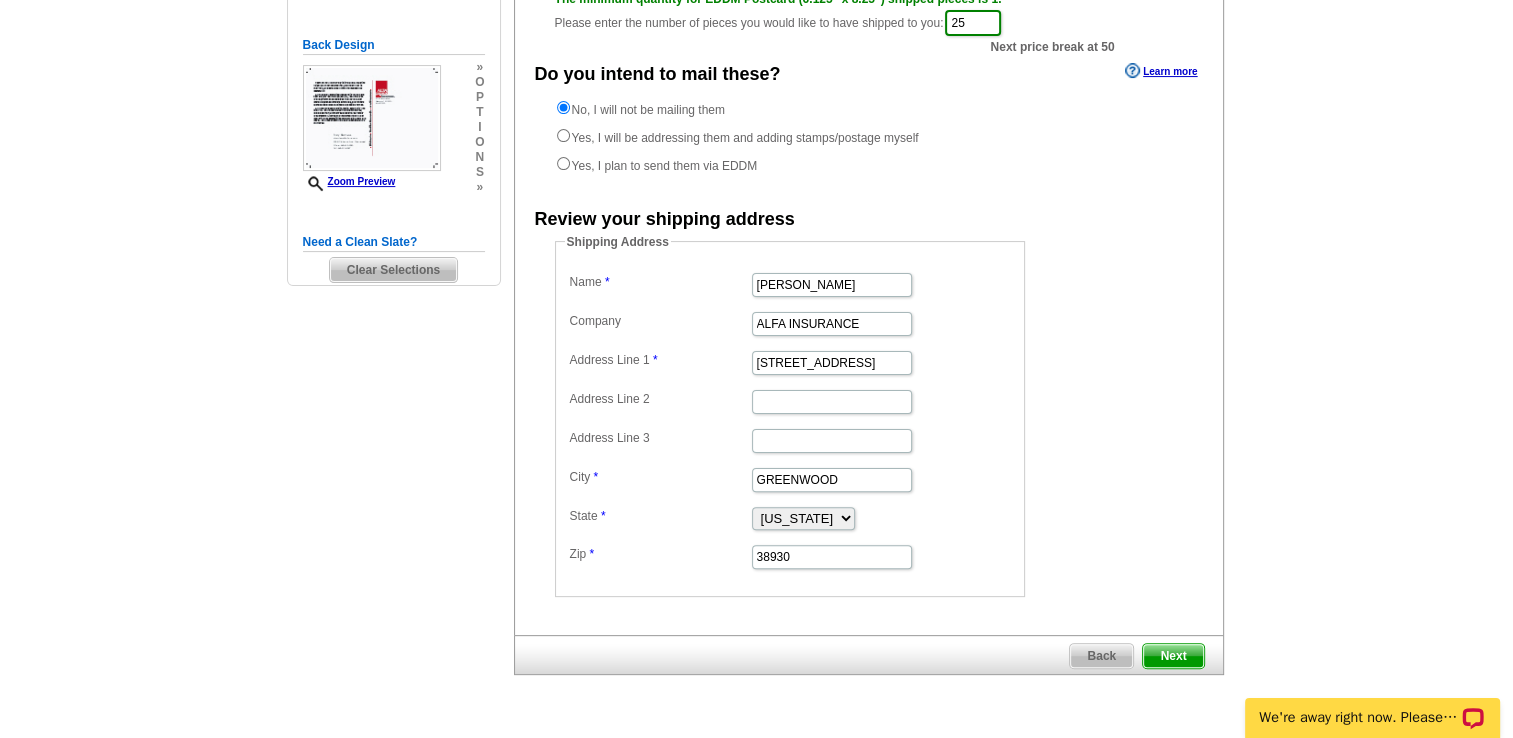 scroll, scrollTop: 500, scrollLeft: 0, axis: vertical 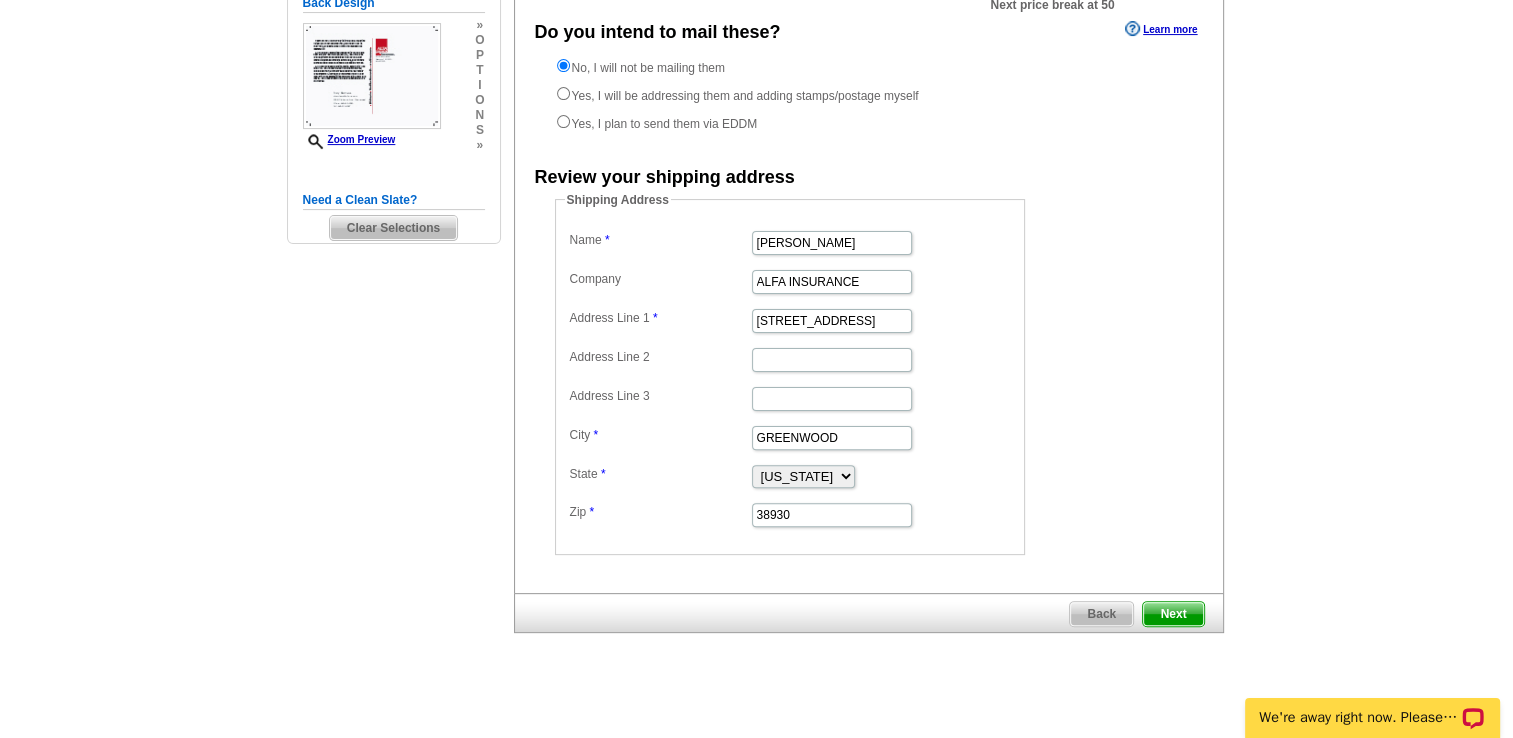 click on "Next" at bounding box center [1173, 614] 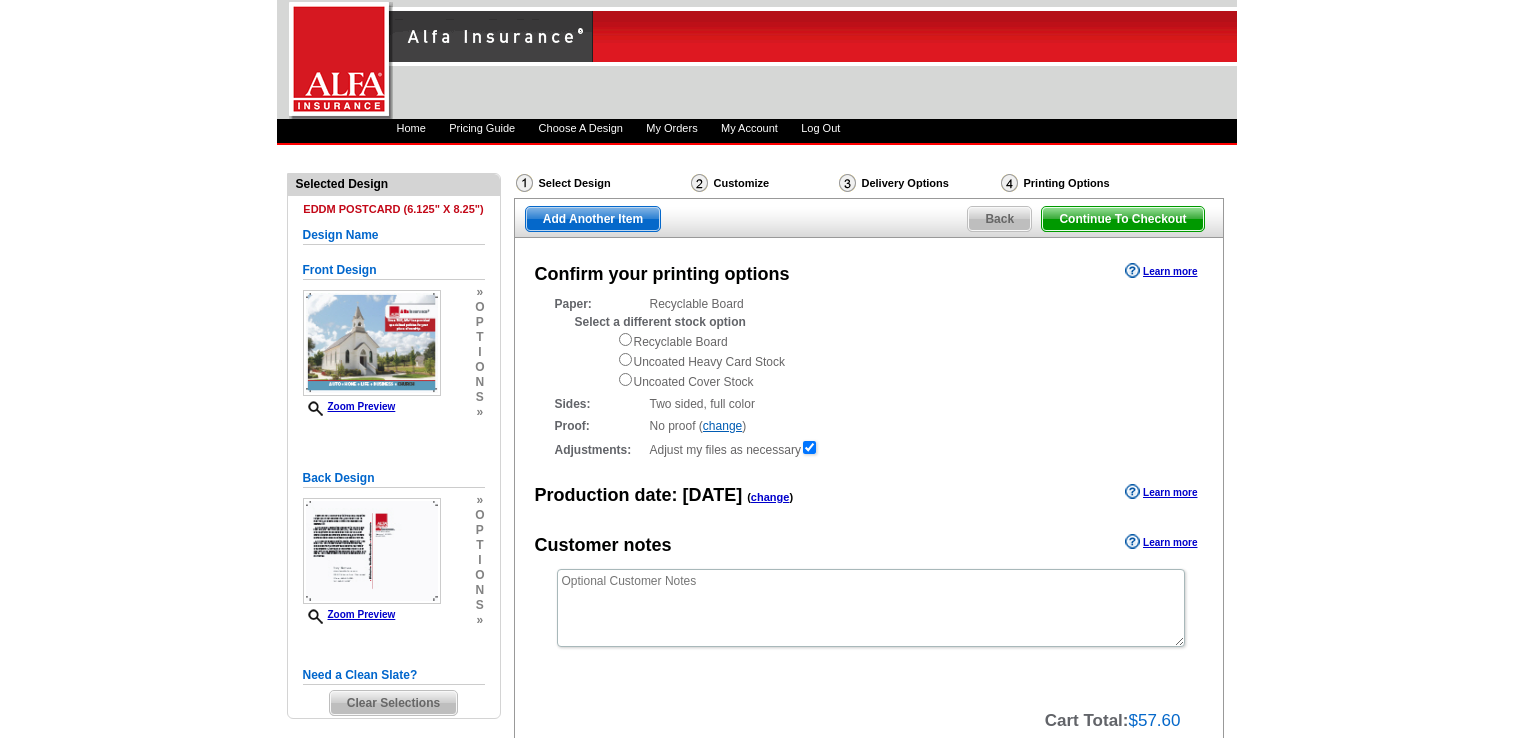 scroll, scrollTop: 0, scrollLeft: 0, axis: both 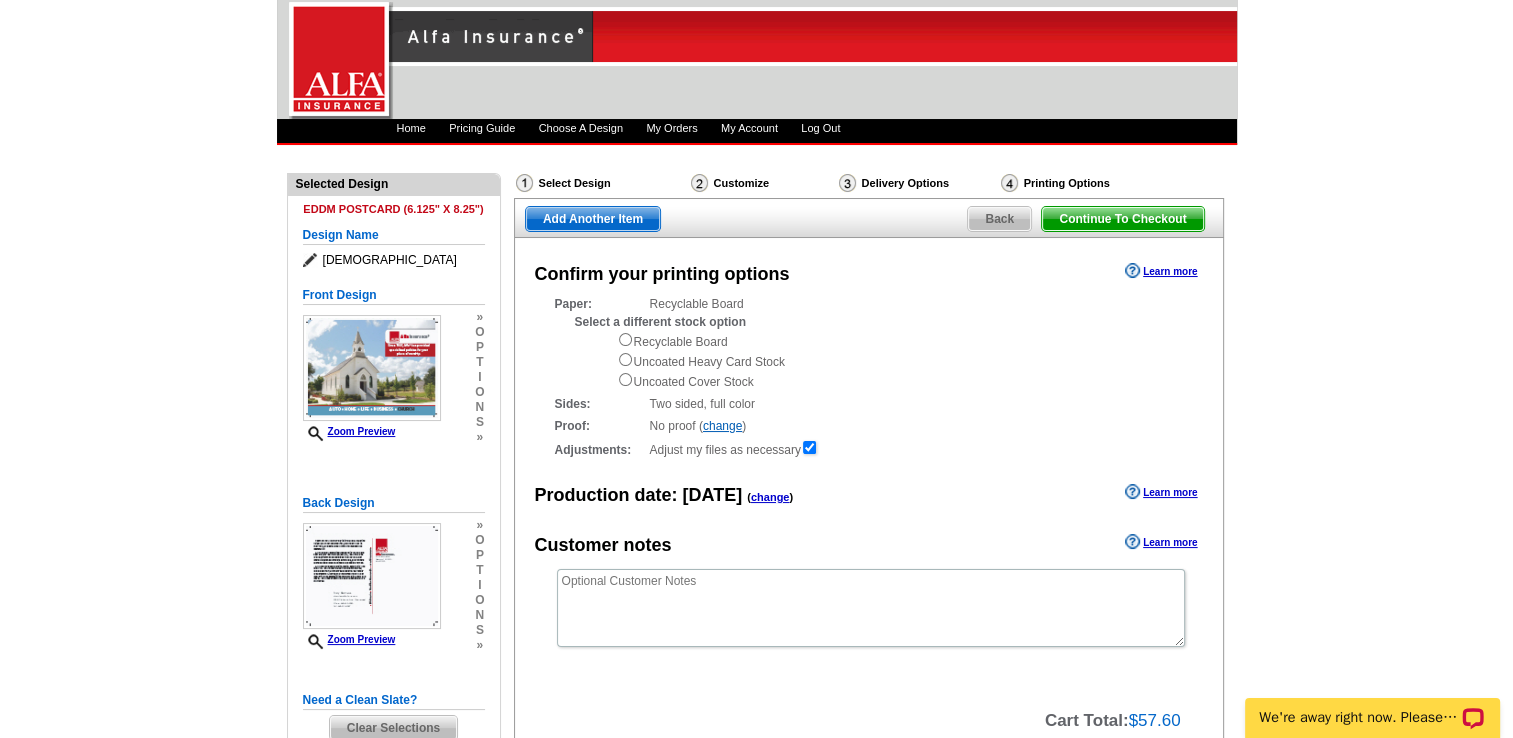 click on "Learn more" at bounding box center (1161, 271) 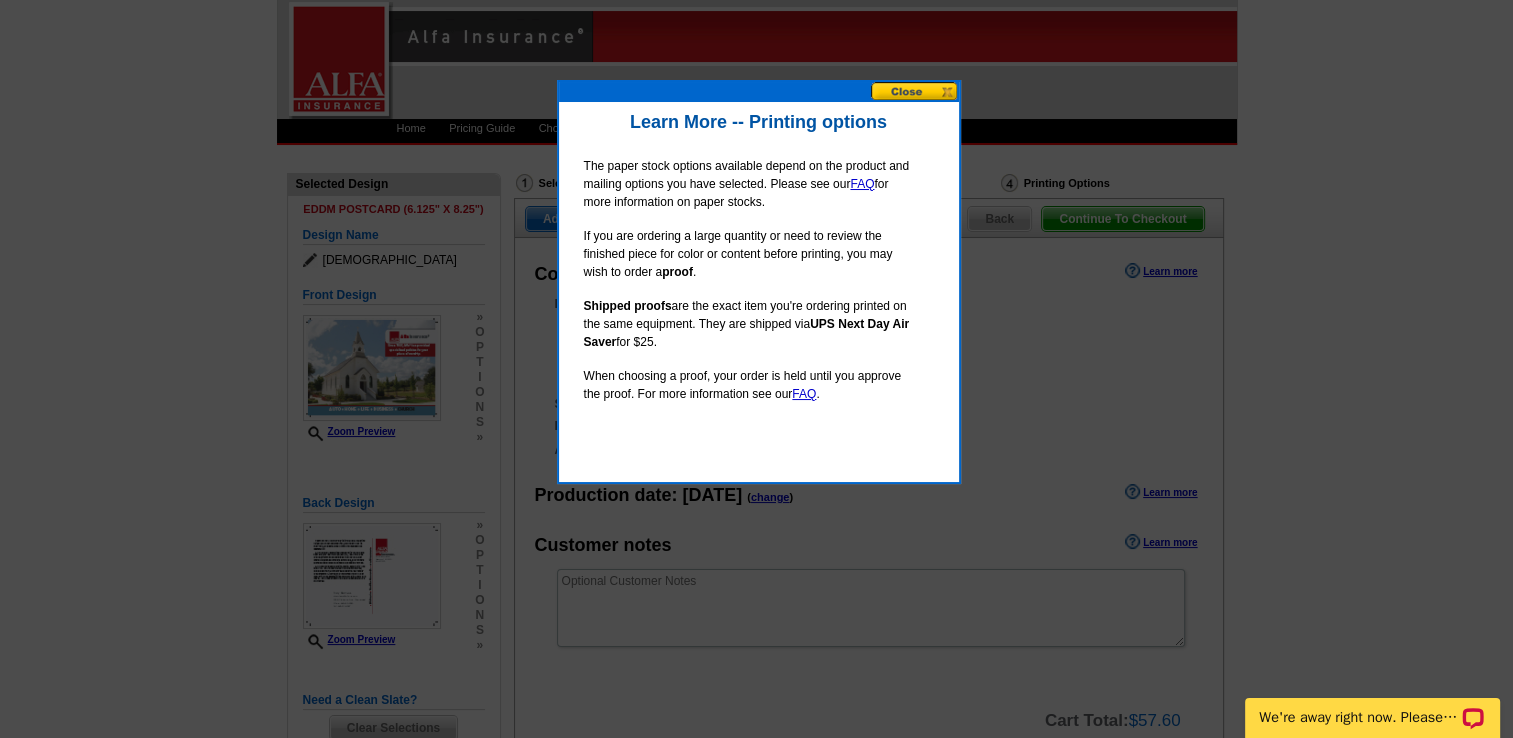 click at bounding box center [756, 369] 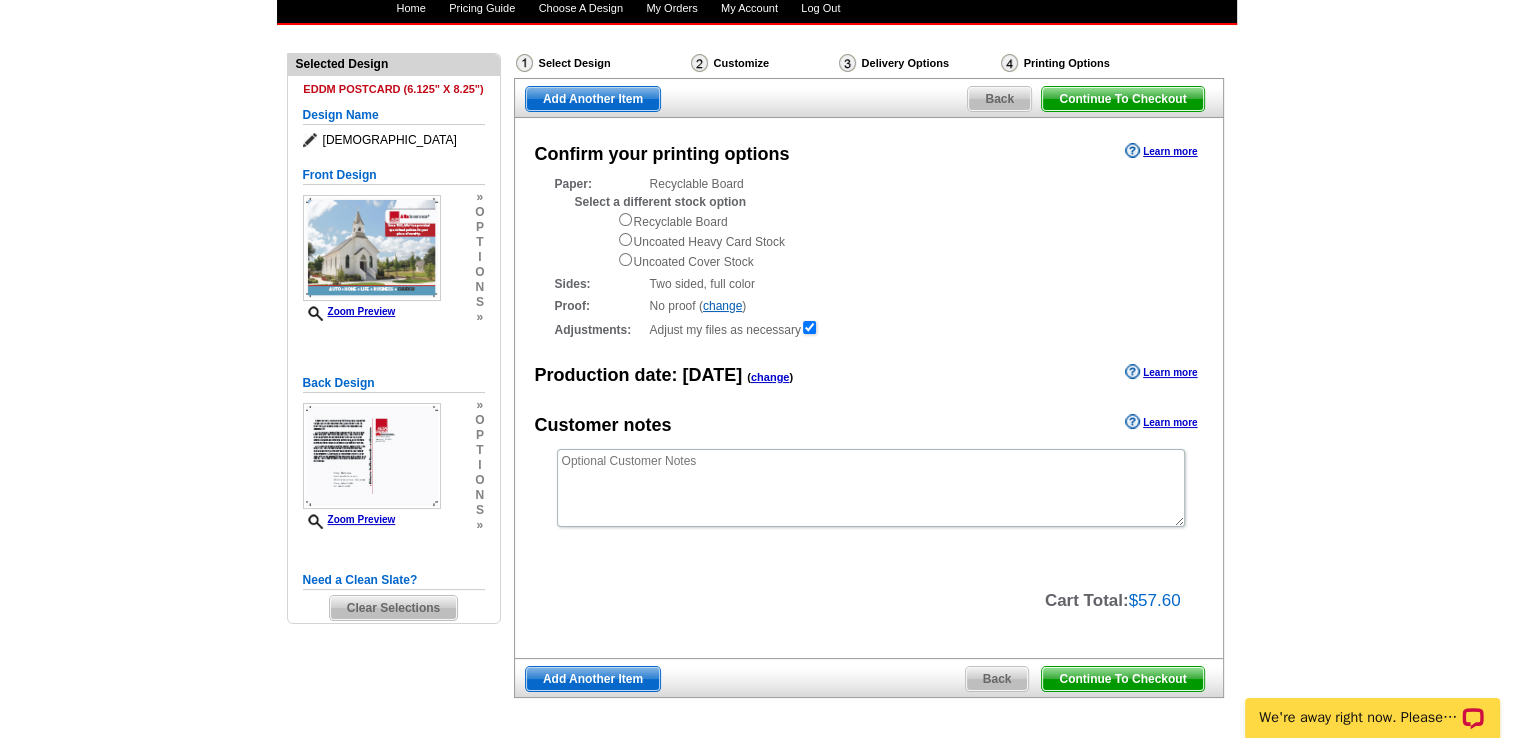 scroll, scrollTop: 252, scrollLeft: 0, axis: vertical 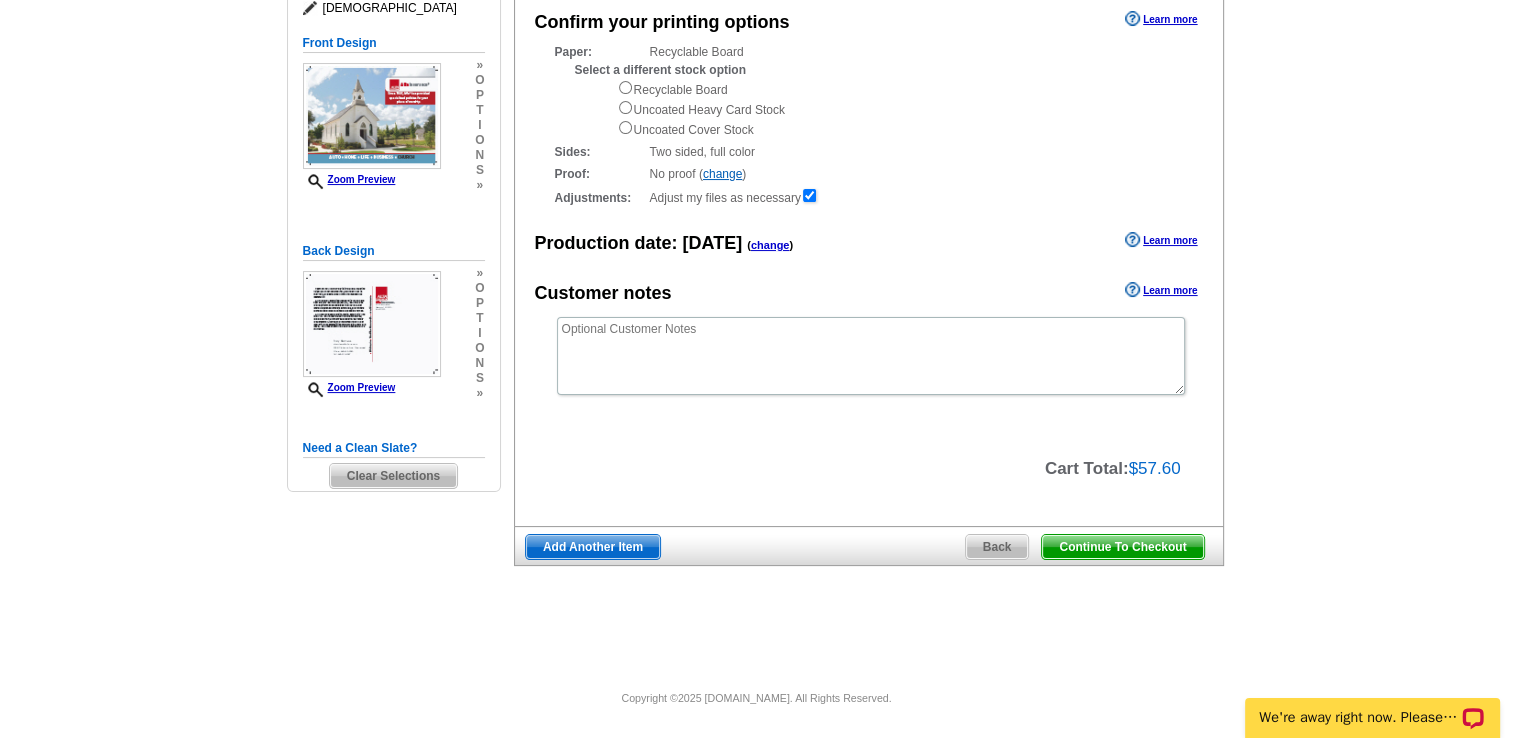 click on "Continue To Checkout" at bounding box center (1122, 547) 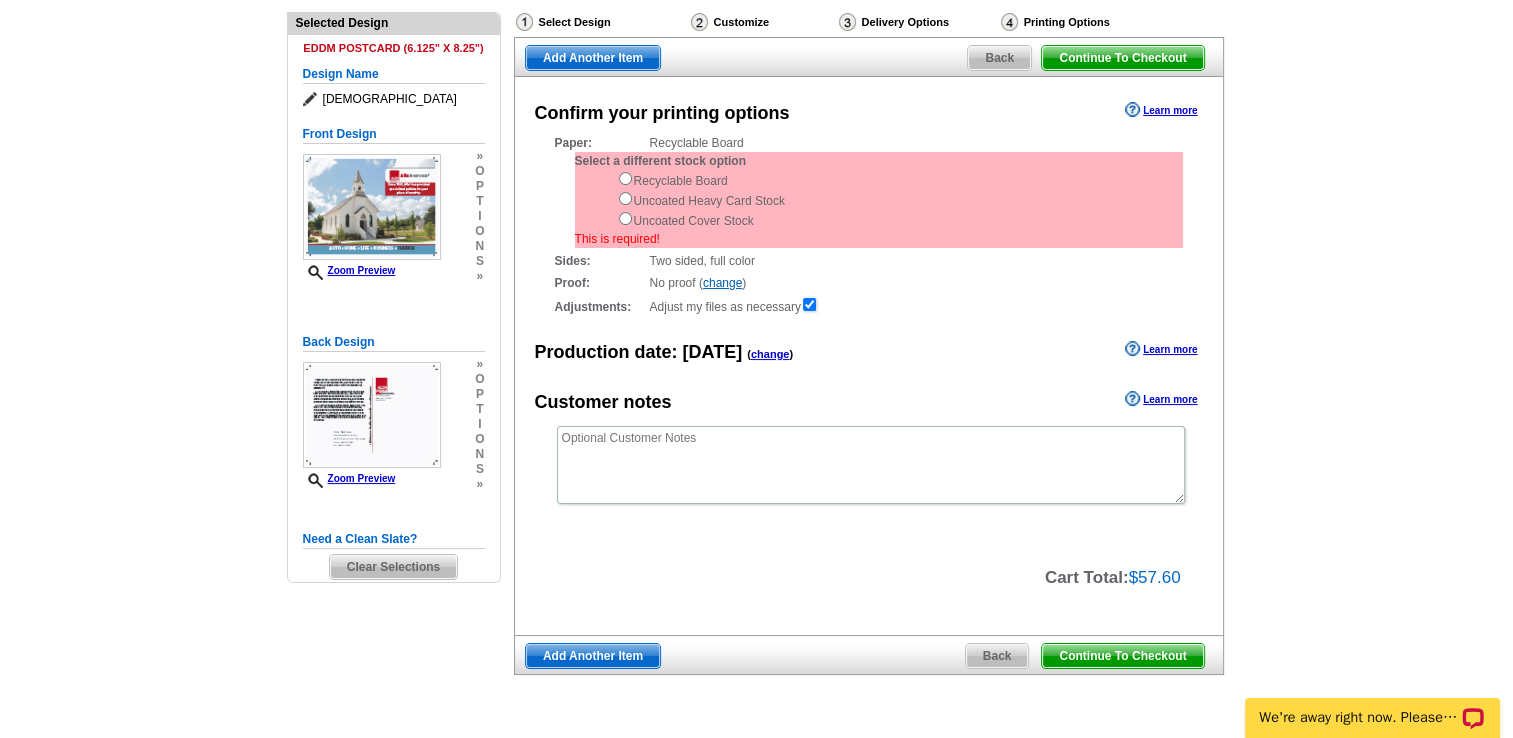 scroll, scrollTop: 152, scrollLeft: 0, axis: vertical 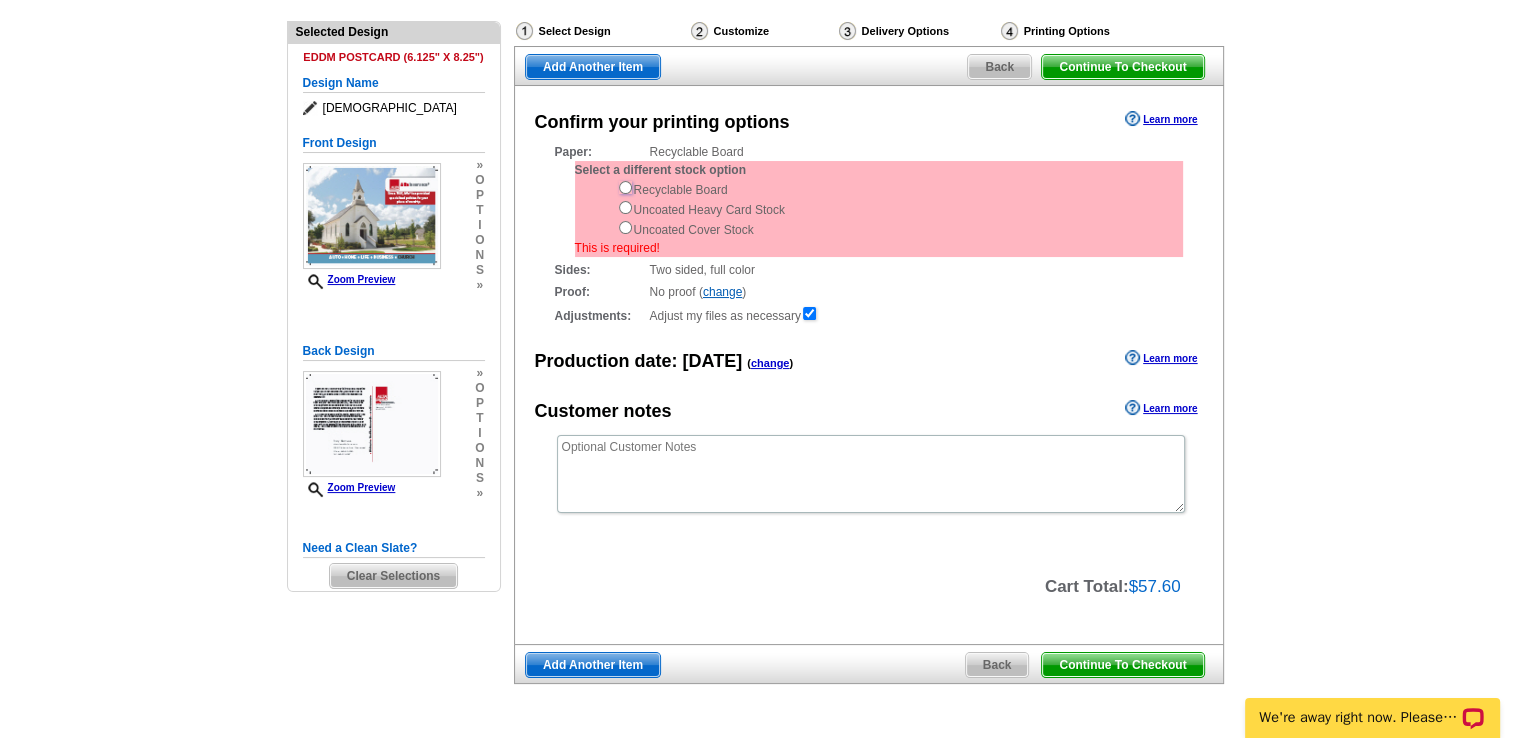 click at bounding box center [625, 187] 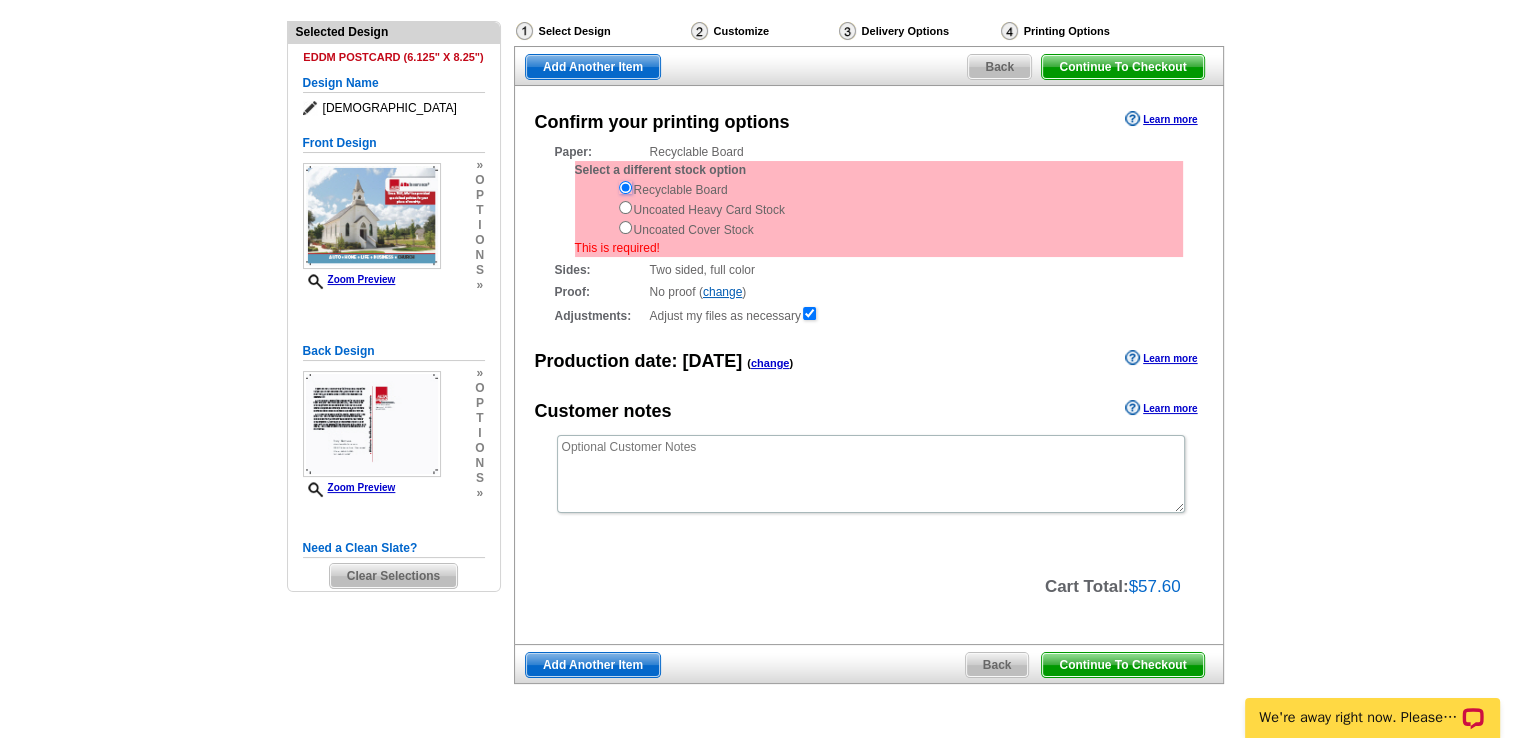 scroll, scrollTop: 0, scrollLeft: 0, axis: both 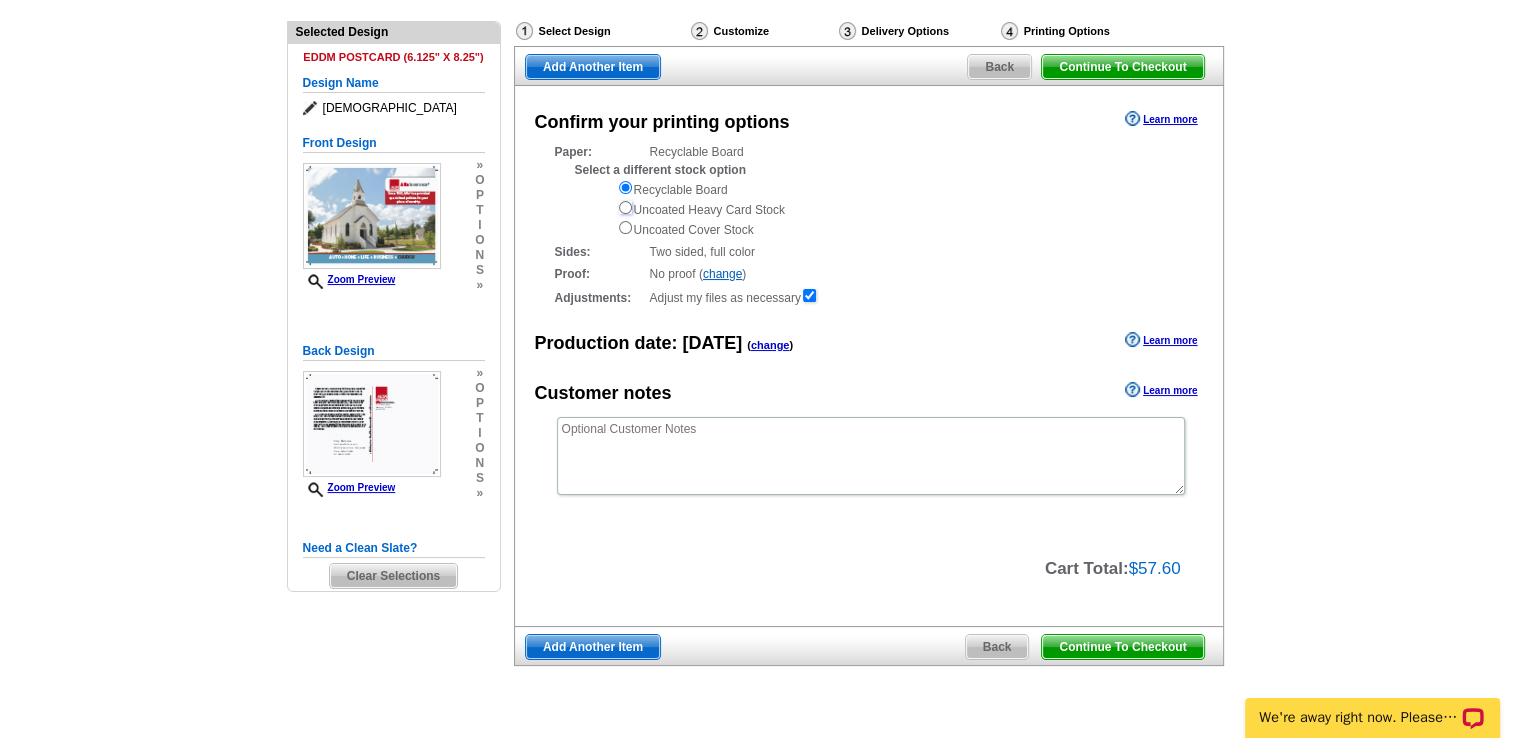 click at bounding box center [625, 207] 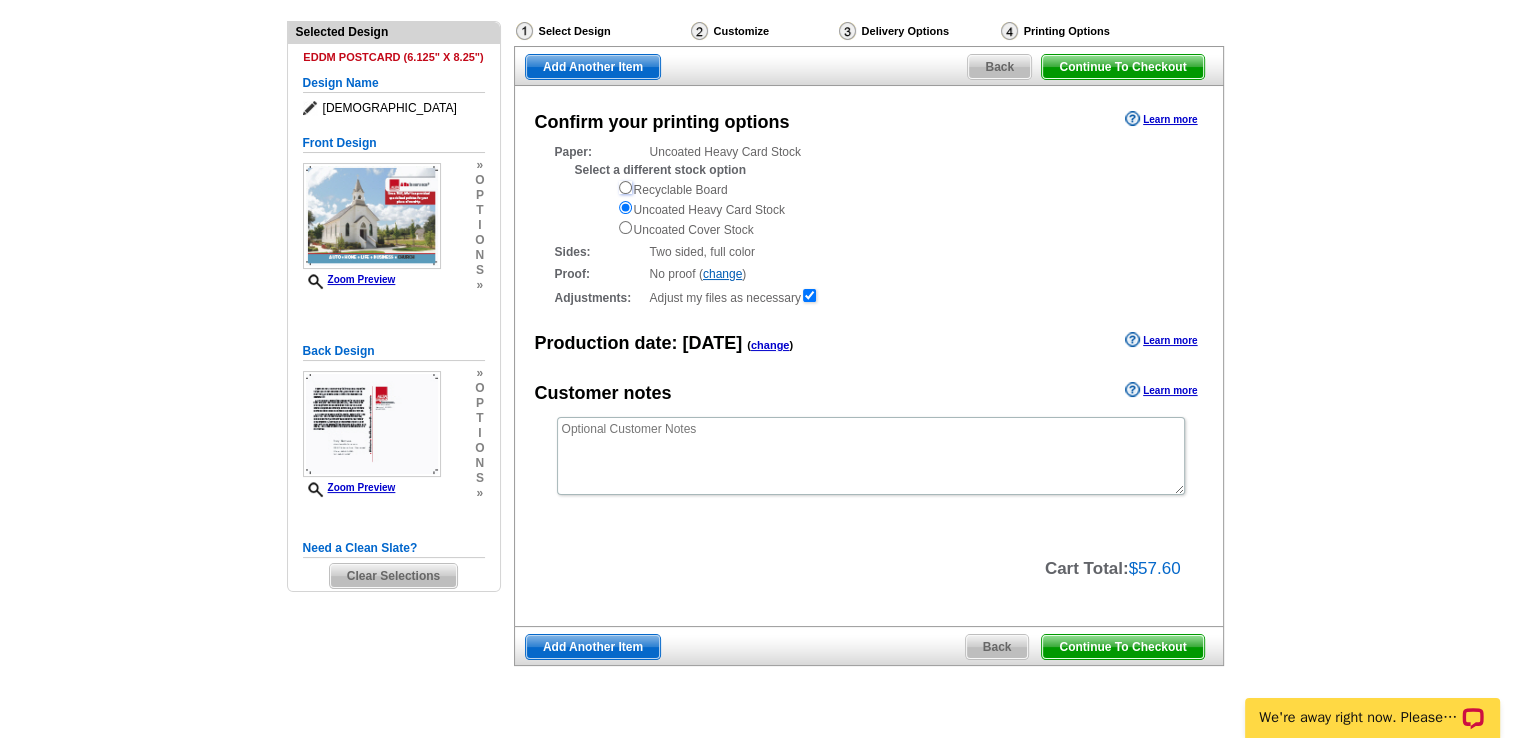 click at bounding box center [625, 187] 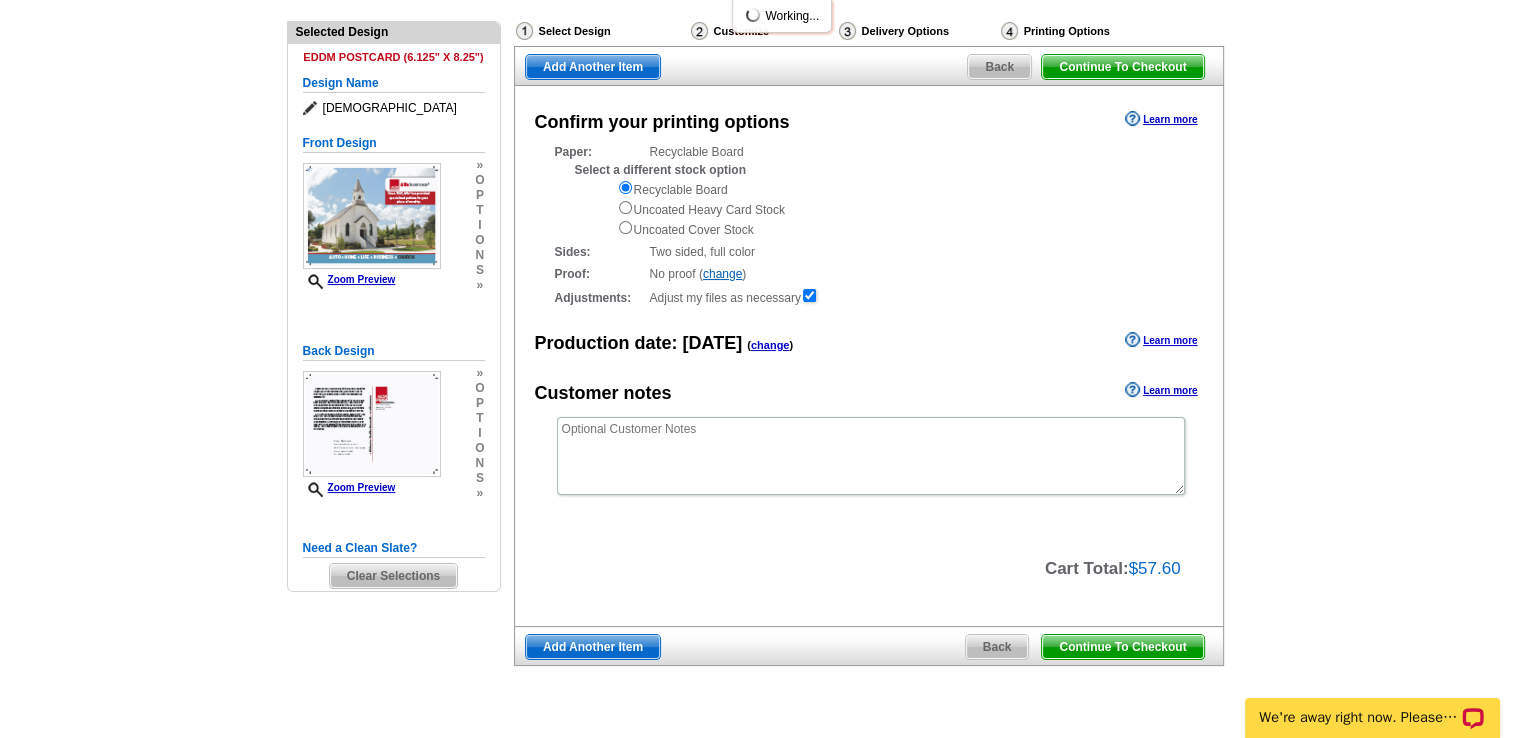 click on "Production date:
Today
( change )
Learn more" at bounding box center [869, 342] 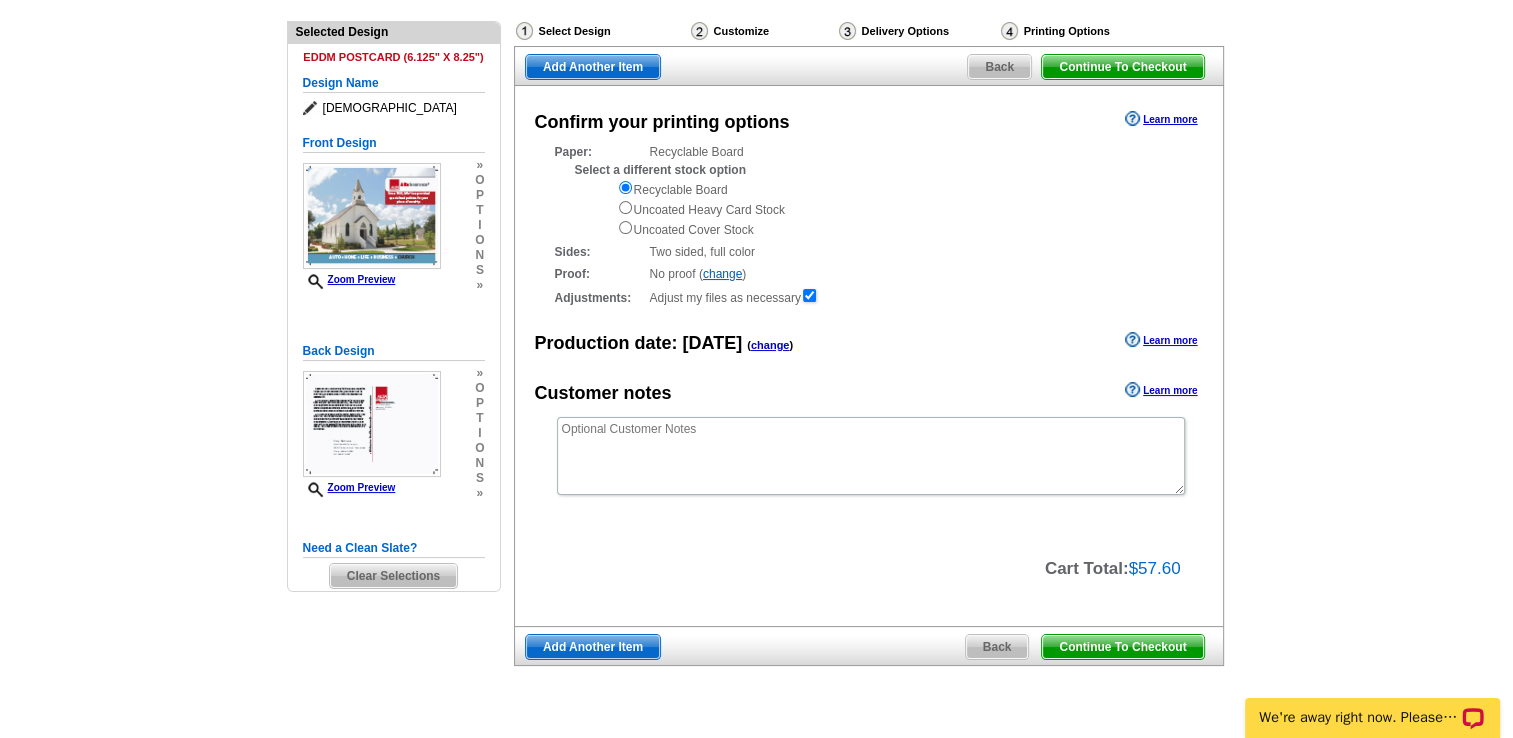 scroll, scrollTop: 252, scrollLeft: 0, axis: vertical 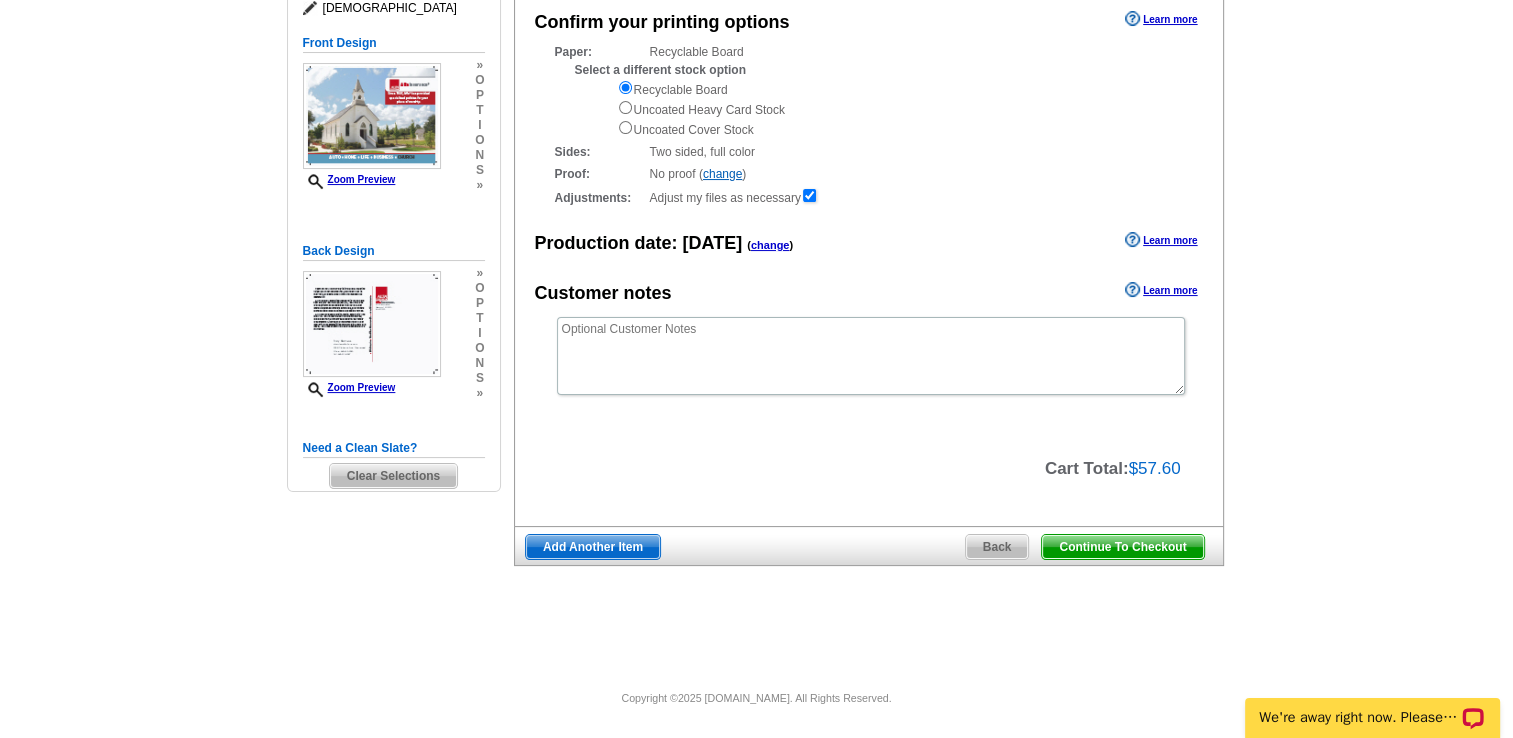 click on "Continue To Checkout" at bounding box center [1122, 547] 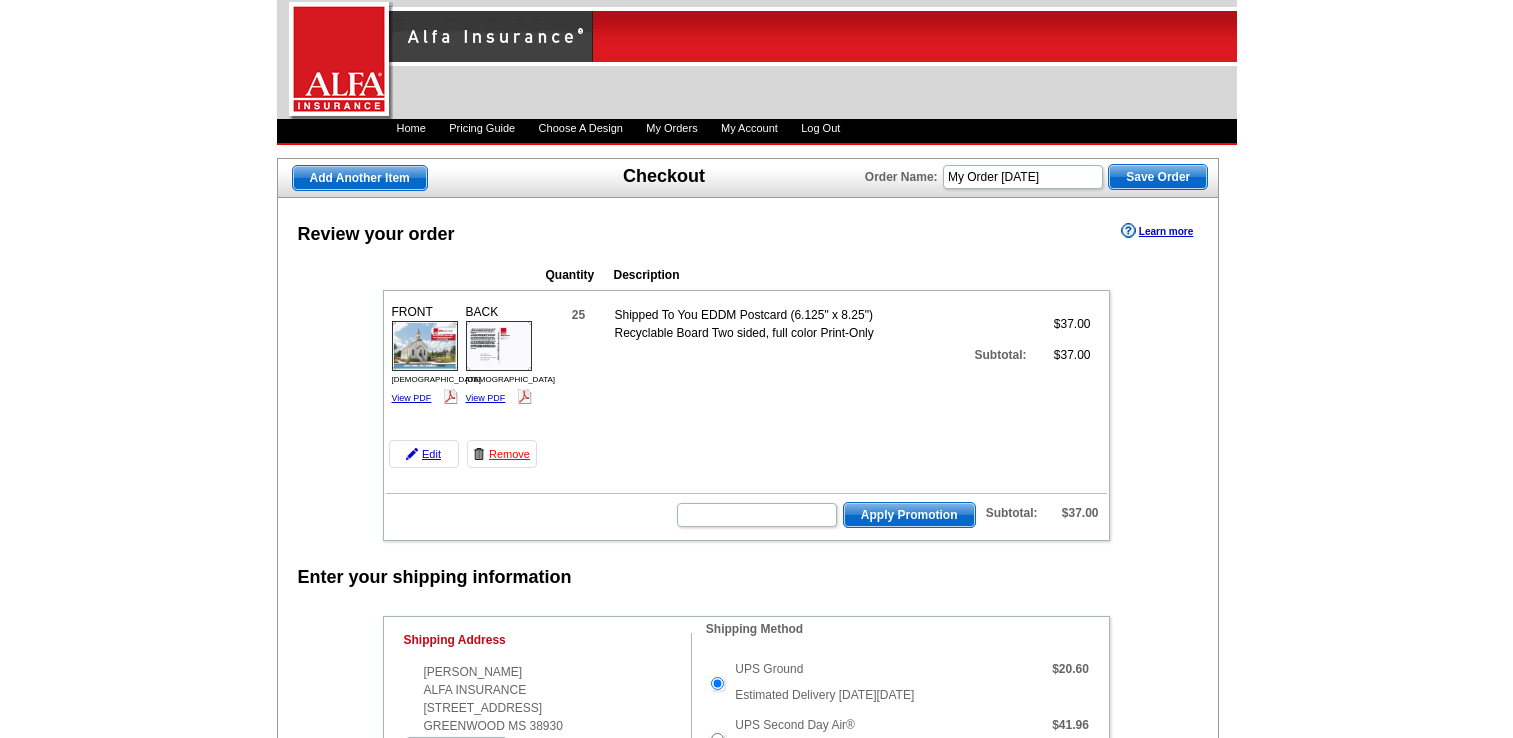 scroll, scrollTop: 0, scrollLeft: 0, axis: both 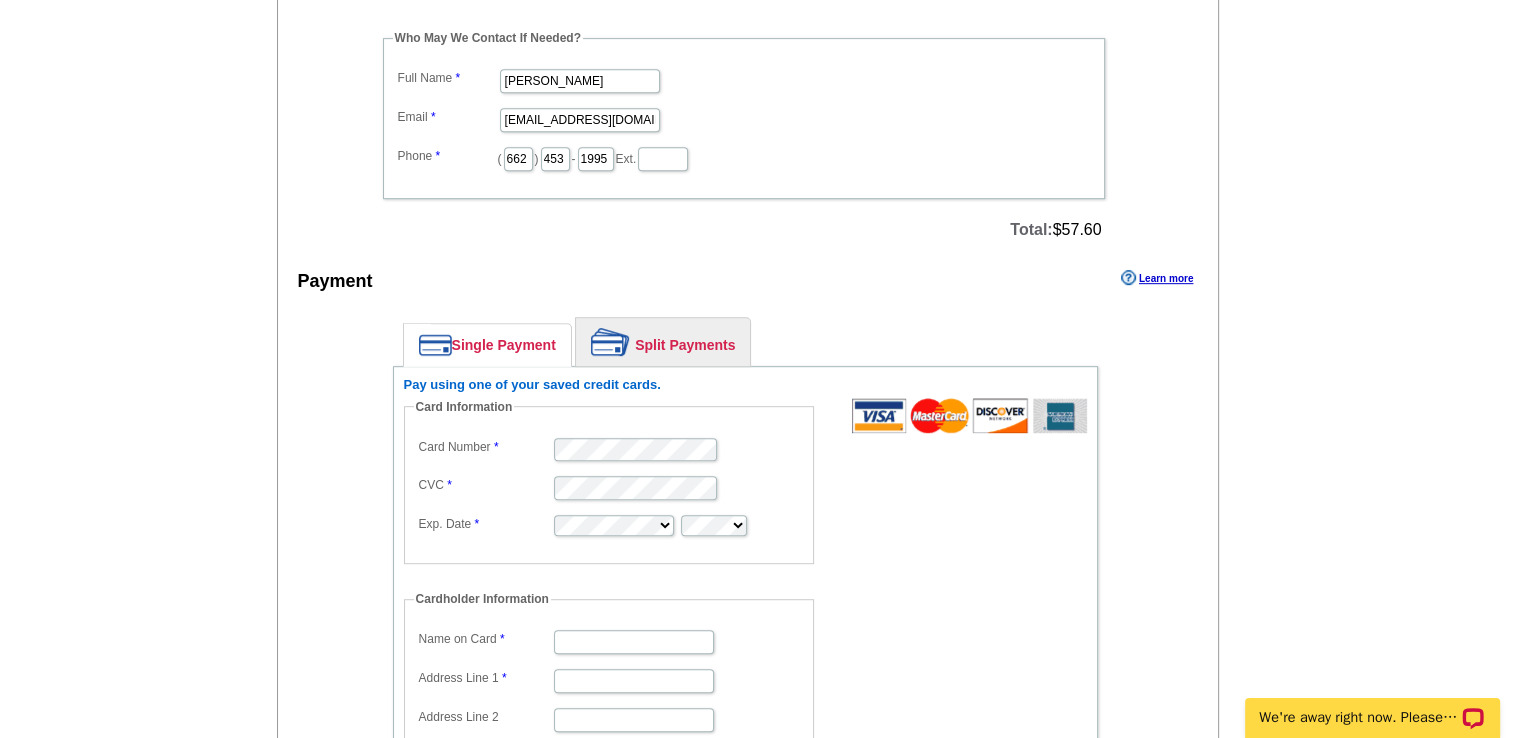 click on "Single Payment" at bounding box center (487, 345) 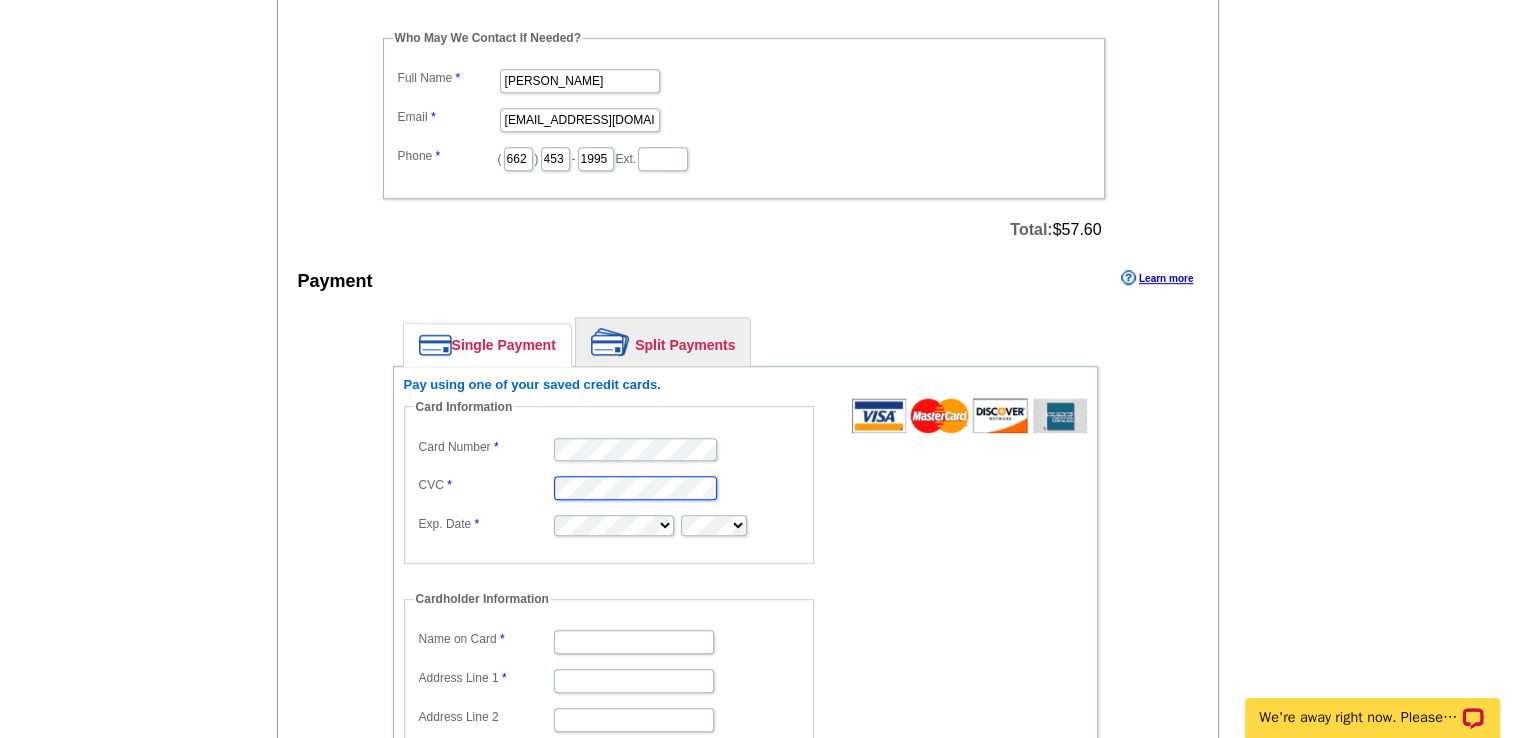 scroll, scrollTop: 0, scrollLeft: 0, axis: both 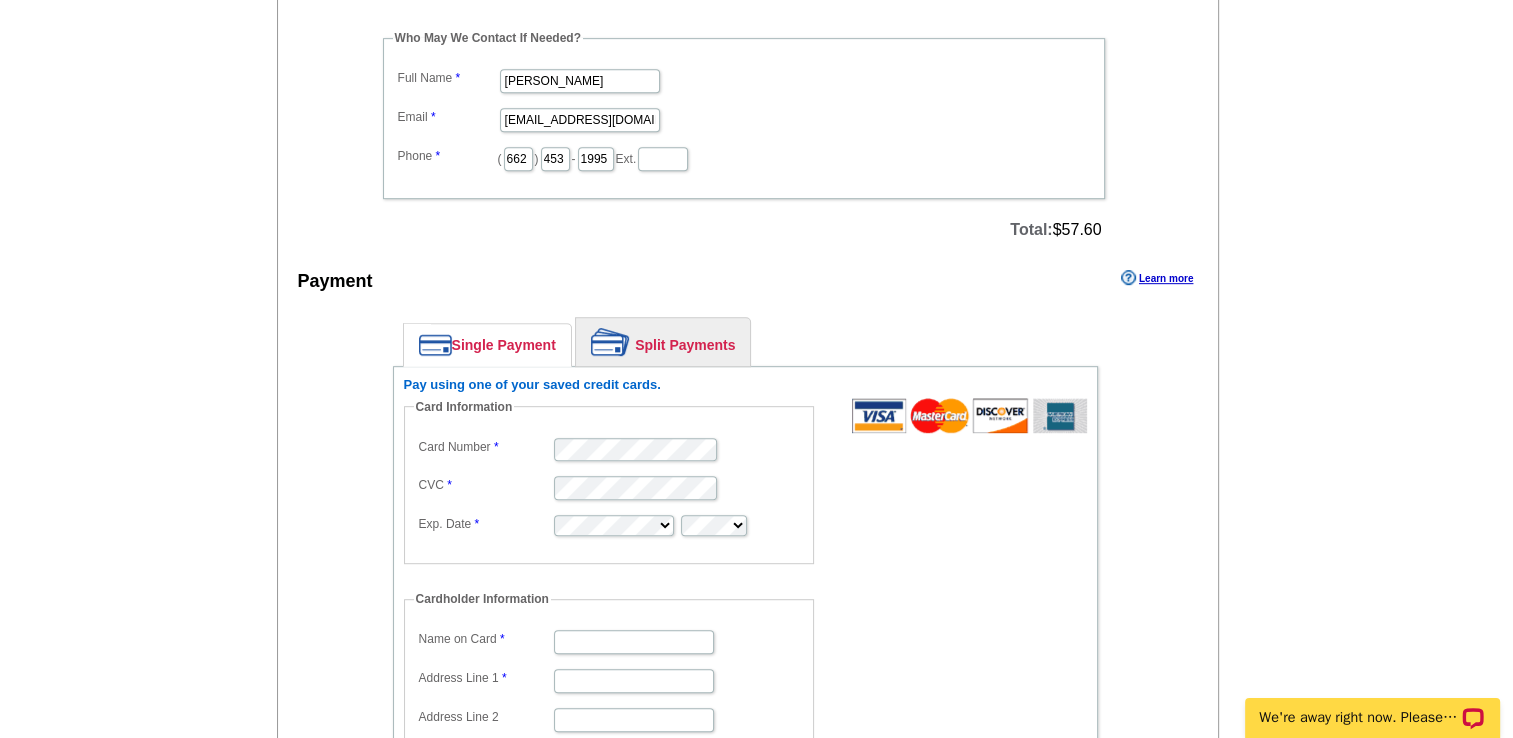 click on "Card Information
Card Number
CVC
Exp. Date
Cardholder Information
Name on Card
Address Line 1
Address Line 2
City
State
[US_STATE]
[US_STATE]
[US_STATE]
[US_STATE]
[US_STATE]
[US_STATE]
[US_STATE]
[US_STATE][GEOGRAPHIC_DATA]
[US_STATE]
[US_STATE]
[US_STATE]
[US_STATE]
[US_STATE]
[US_STATE]
[US_STATE]
[US_STATE]
[US_STATE]
[US_STATE]
[US_STATE]
[US_STATE]
[US_STATE]
[US_STATE]
[US_STATE]
[US_STATE]
[US_STATE]
[US_STATE]
[US_STATE]
[US_STATE]
[US_STATE]
[US_STATE]
[US_STATE]
[US_STATE]
[US_STATE]
[US_STATE]
[US_STATE]
[US_STATE]
[US_STATE]
[US_STATE]
[US_STATE]
[US_STATE]
[US_STATE]
[US_STATE]
[US_STATE]
[US_STATE]
[US_STATE]
[US_STATE]
[US_STATE]" at bounding box center [745, 651] 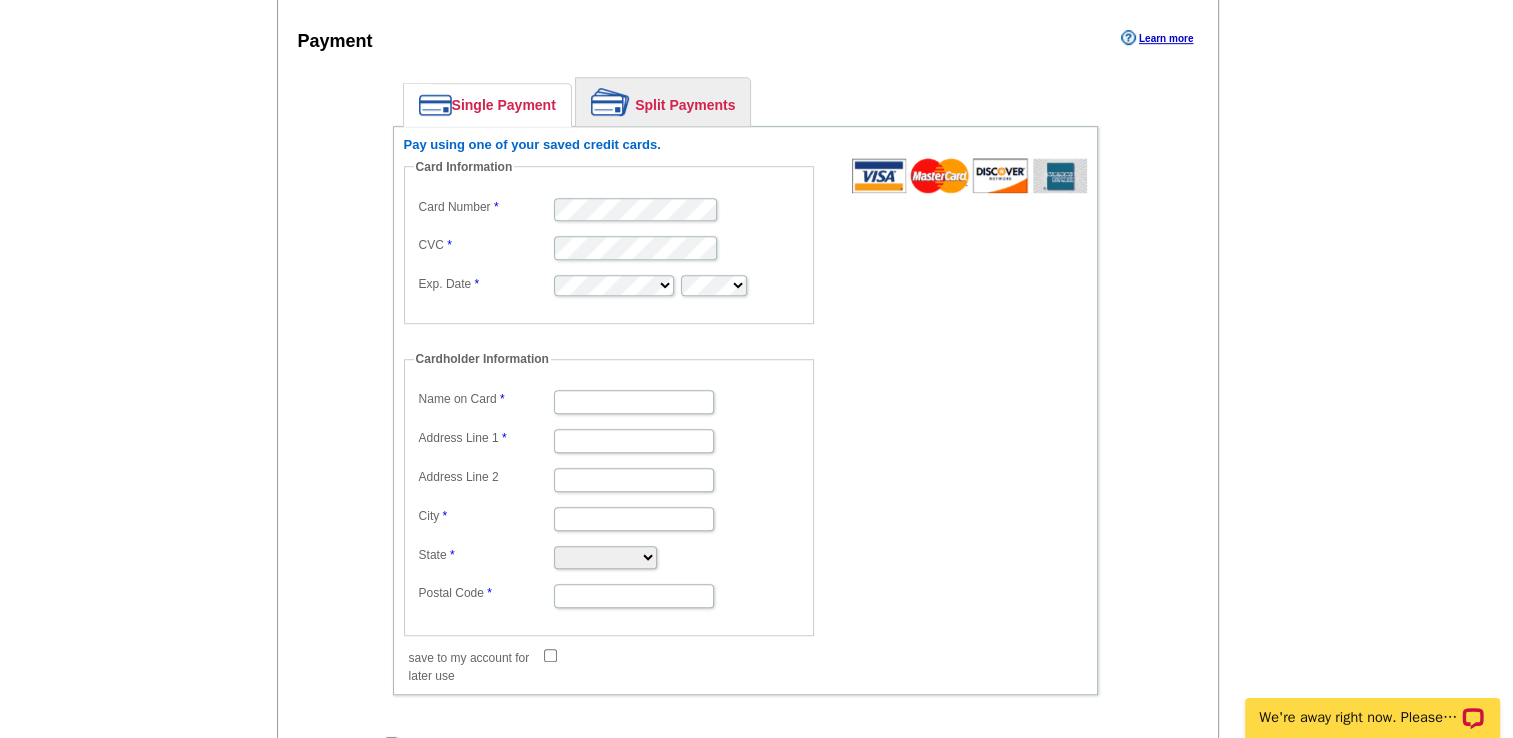 scroll, scrollTop: 1300, scrollLeft: 0, axis: vertical 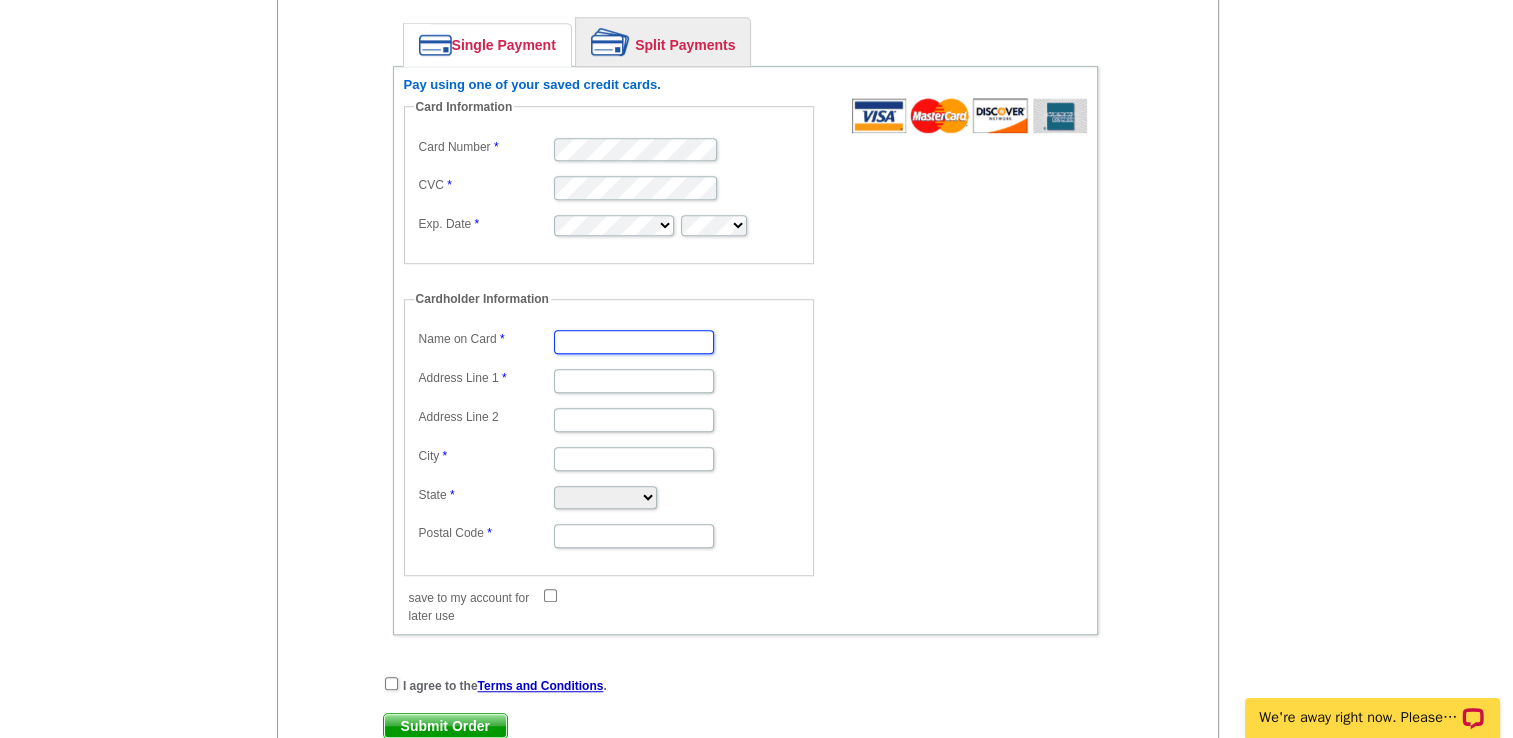 click on "Name on Card" at bounding box center (634, 342) 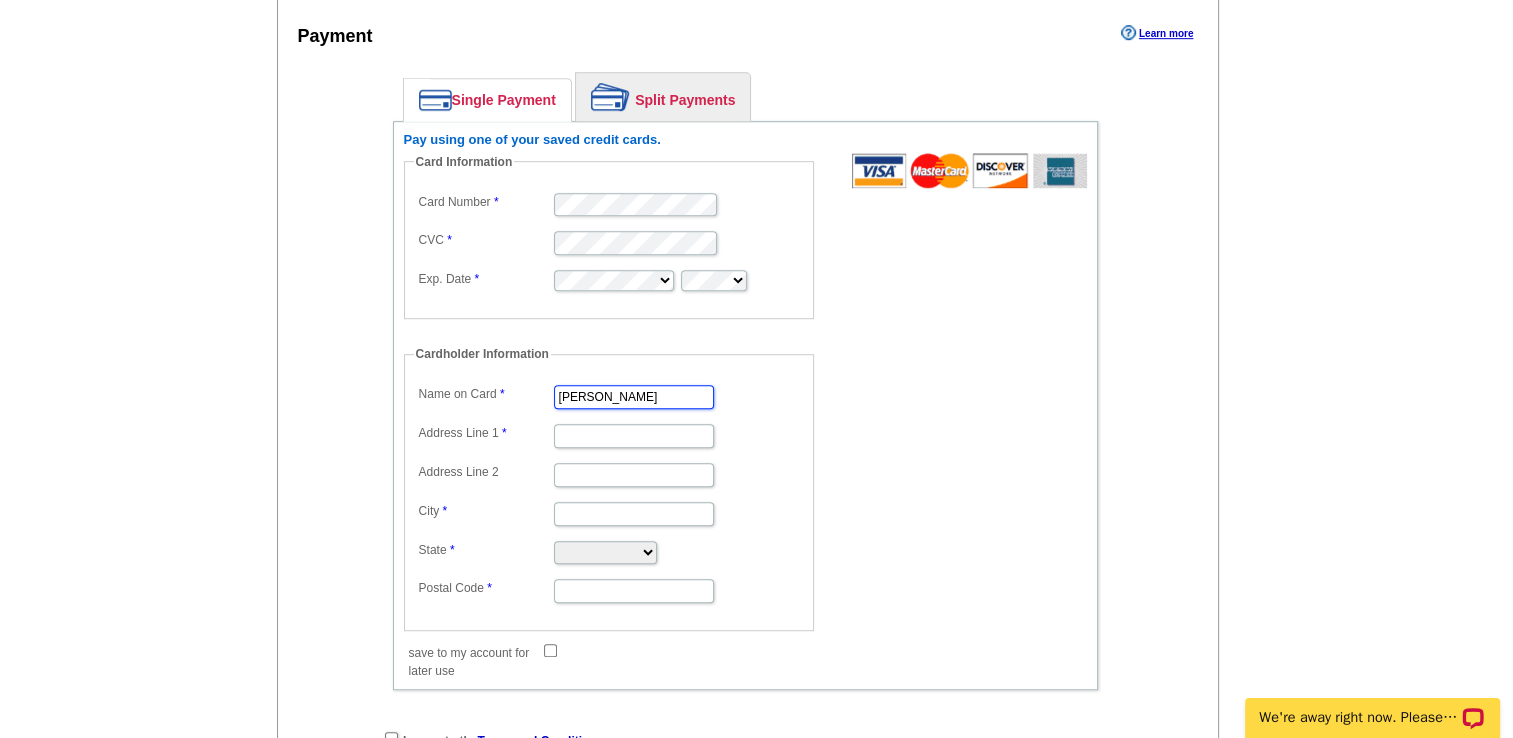 scroll, scrollTop: 1200, scrollLeft: 0, axis: vertical 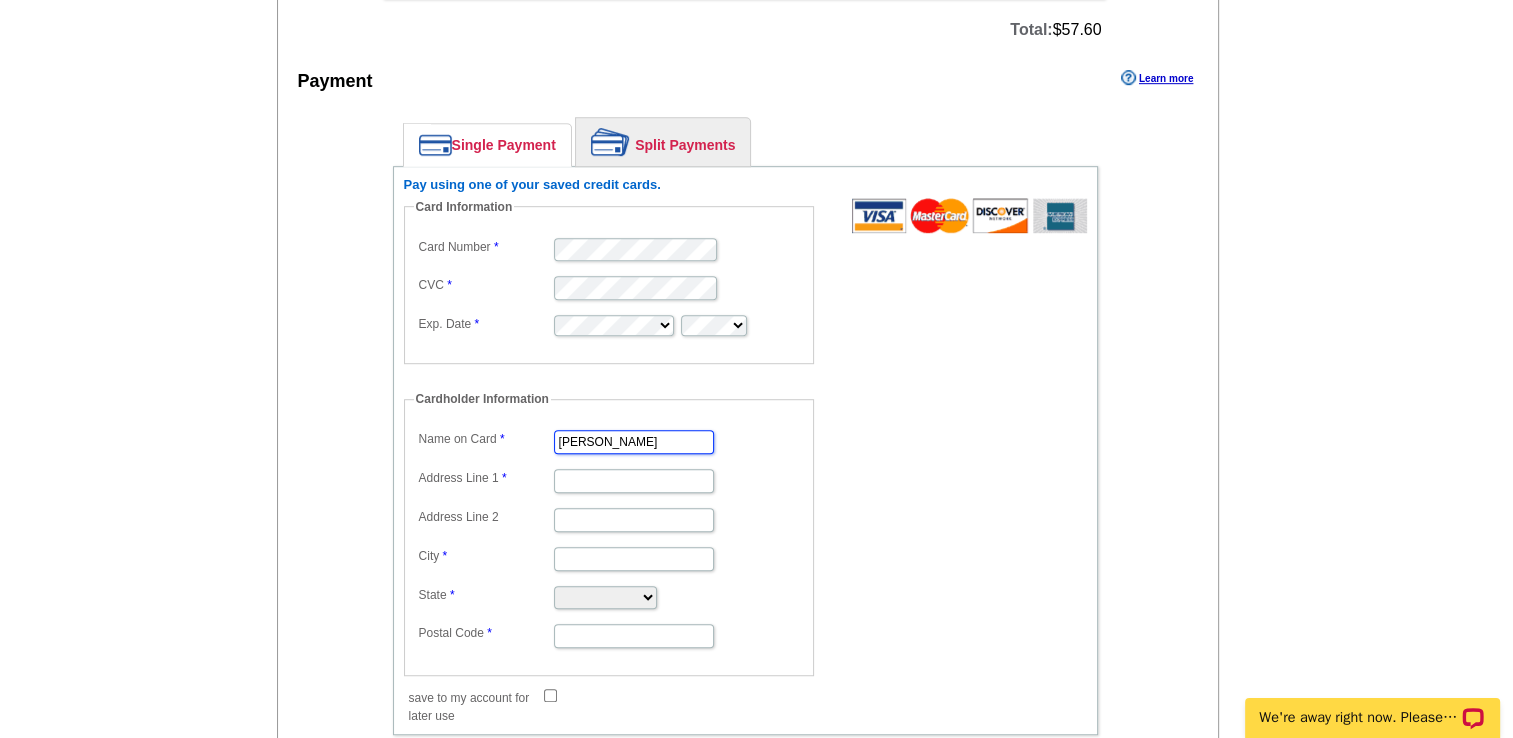 type on "[PERSON_NAME]" 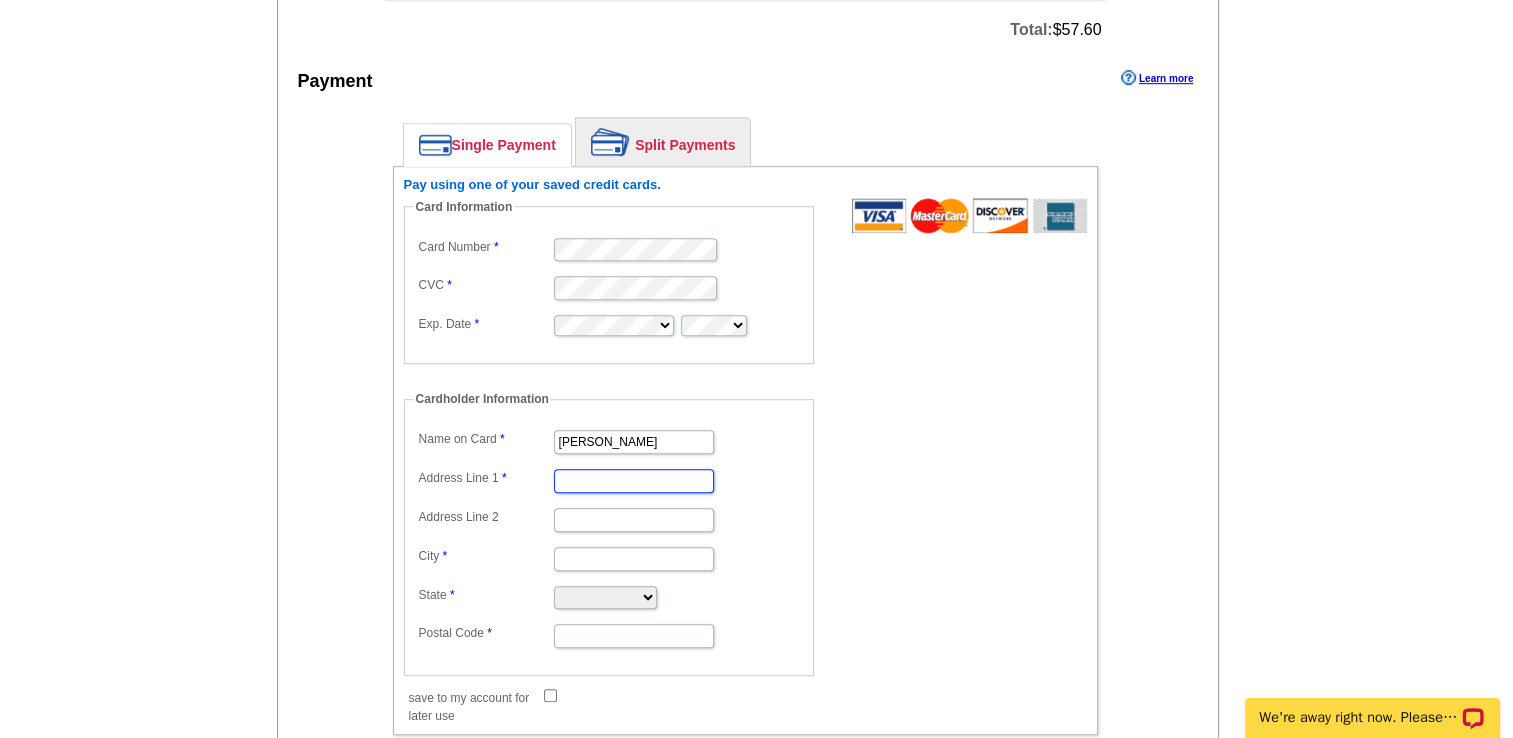 click on "Address Line 1" at bounding box center (634, 481) 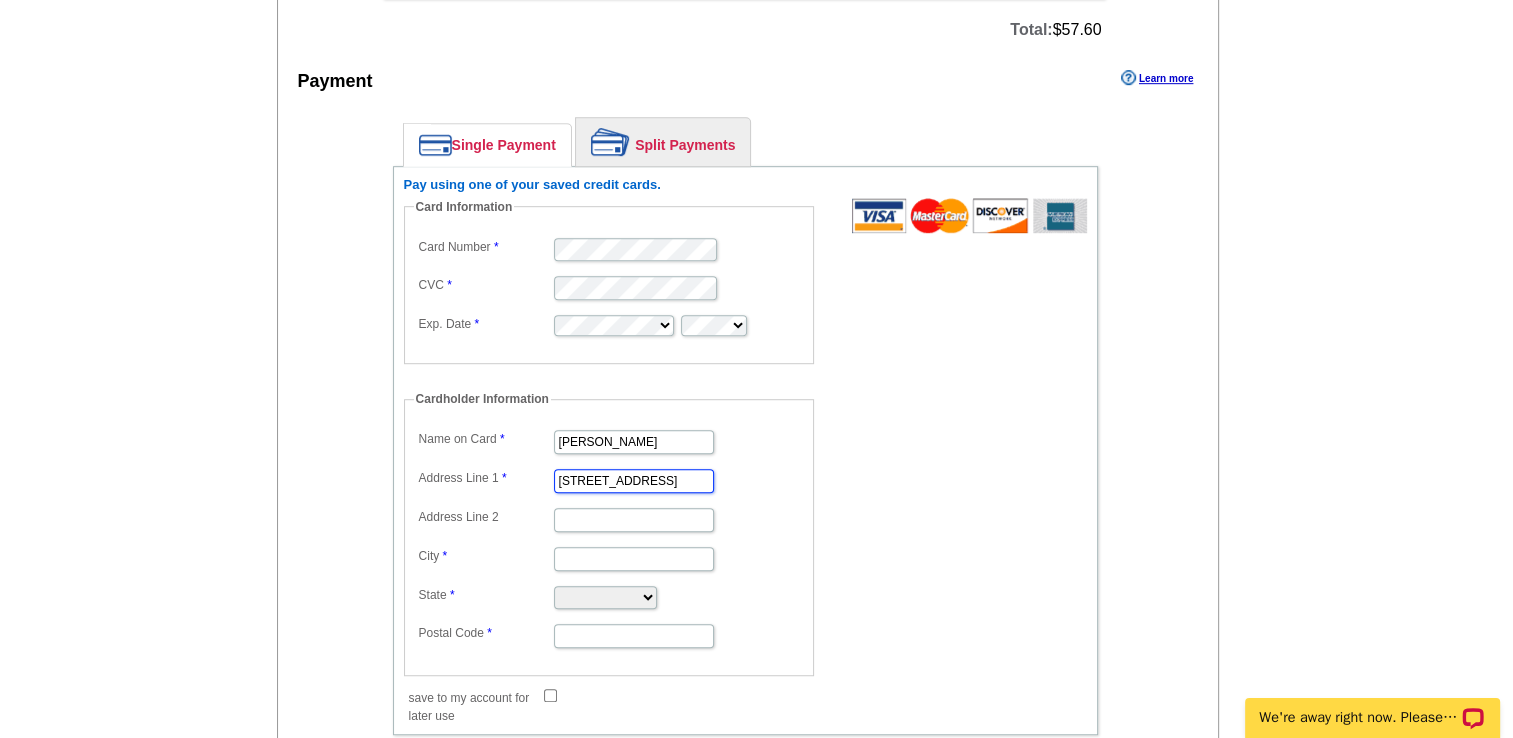 type on "[STREET_ADDRESS]" 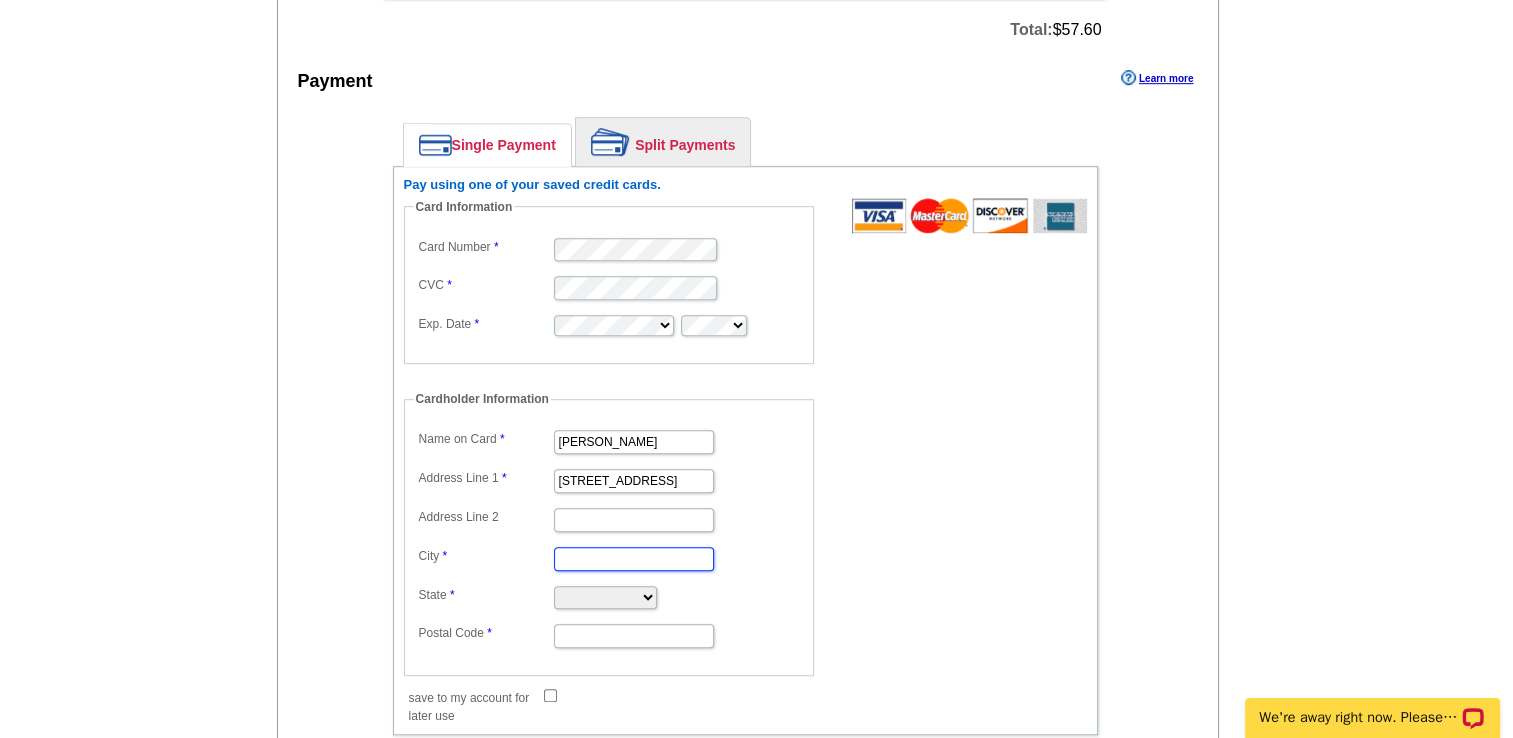 click on "City" at bounding box center (634, 559) 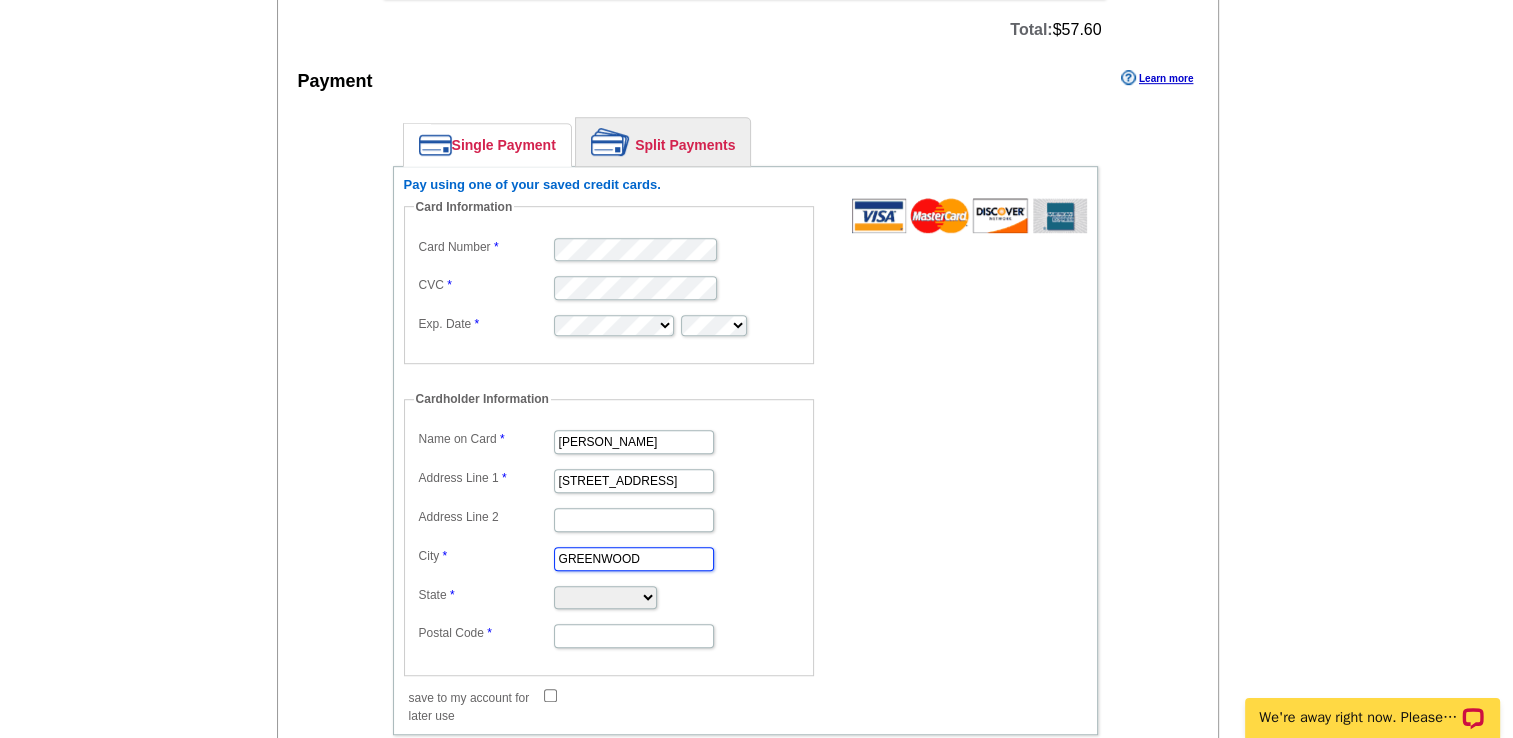 type on "GREENWOOD" 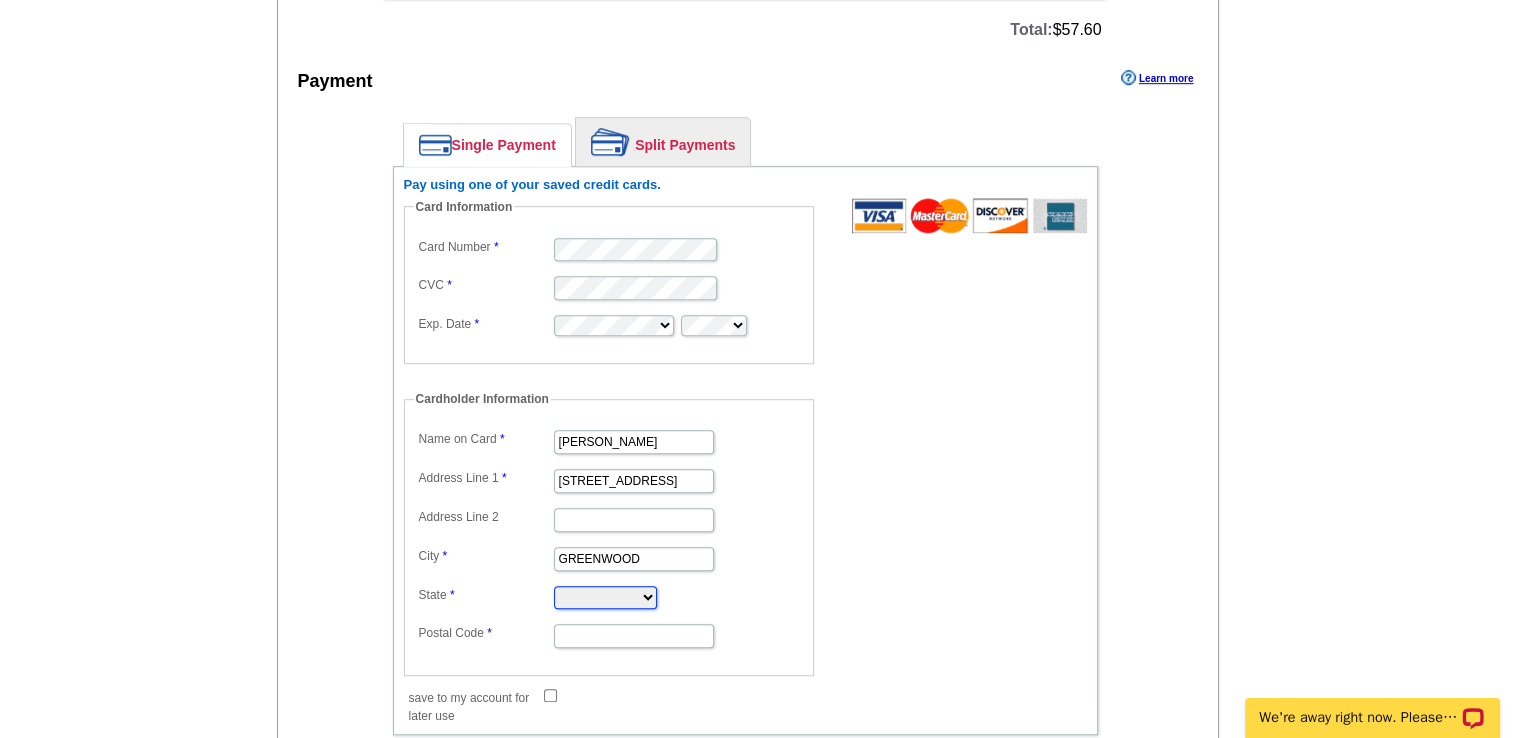 click on "Alabama
Alaska
Arizona
Arkansas
California
Colorado
Connecticut
District of Columbia
Delaware
Florida
Georgia
Hawaii
Idaho
Illinois
Indiana
Iowa
Kansas
Kentucky
Louisiana
Maine
Maryland
Massachusetts
Michigan
Minnesota
Mississippi
Missouri
Montana
Nebraska
Nevada
New Hampshire
New Jersey
New Mexico
New York
North Carolina
North Dakota
Ohio
Oklahoma
Oregon
Pennsylvania
Rhode Island
South Carolina
South Dakota
Tennessee
Texas
Utah
Vermont
Virginia
Washington
West Virginia
Wisconsin
Wyoming" at bounding box center [605, 597] 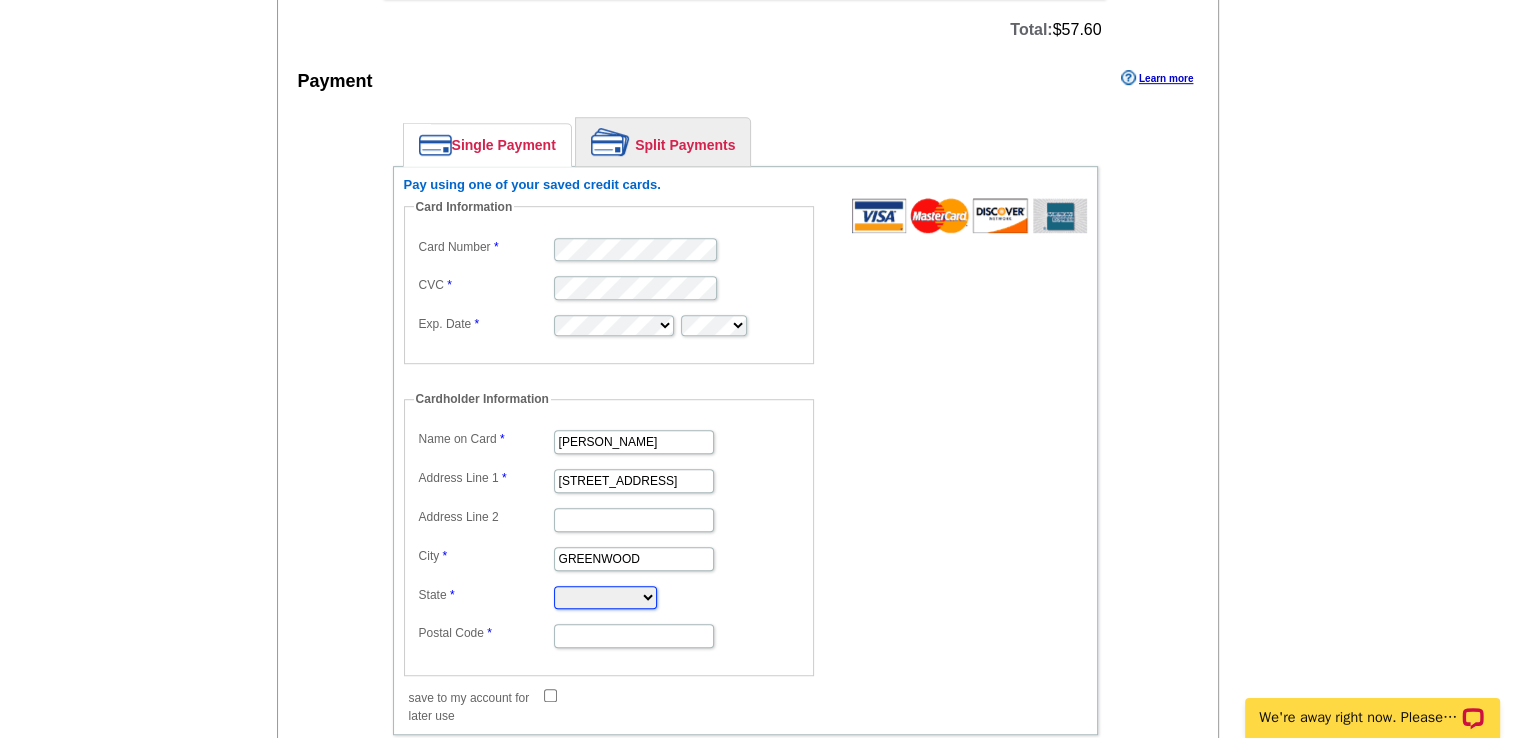 select on "MS" 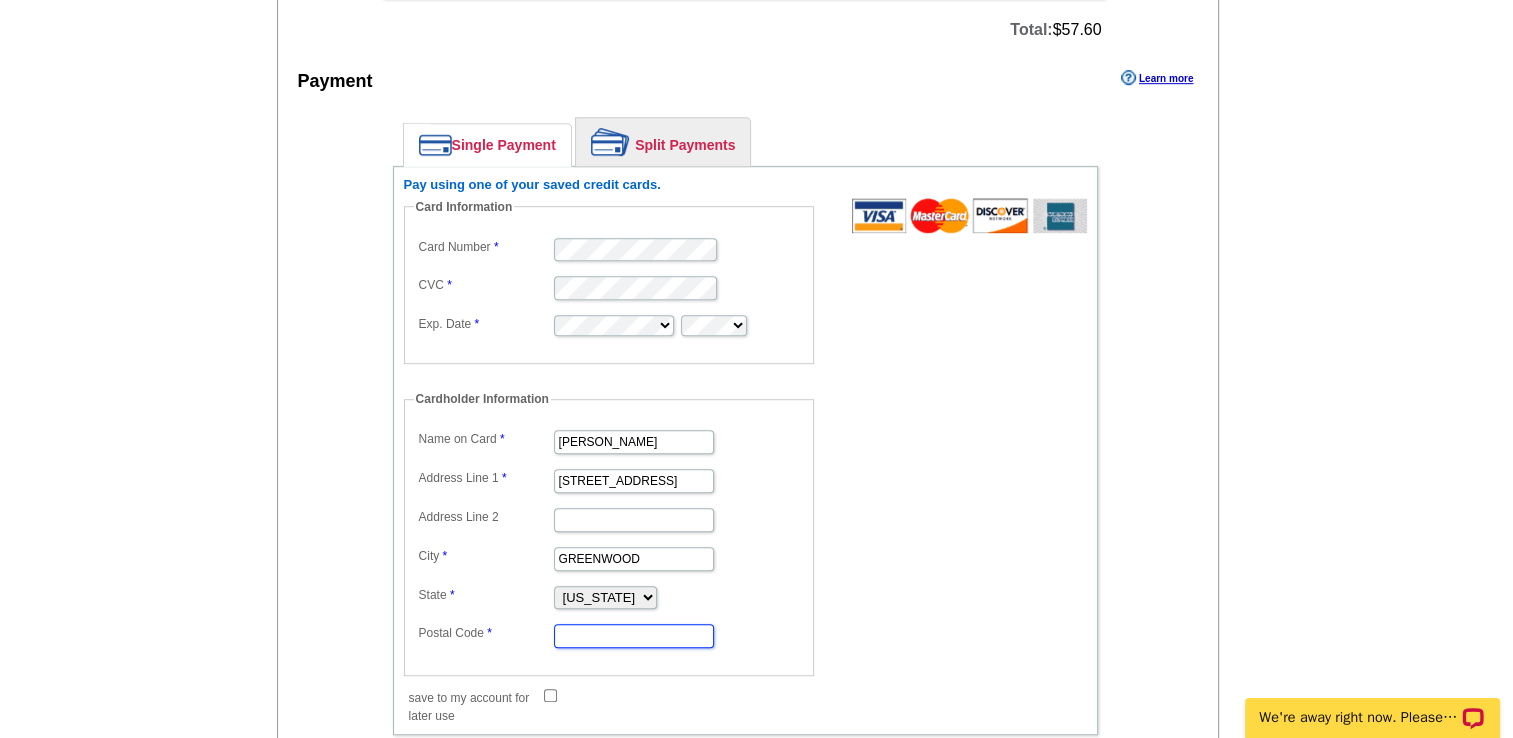 click on "Postal Code" at bounding box center (634, 636) 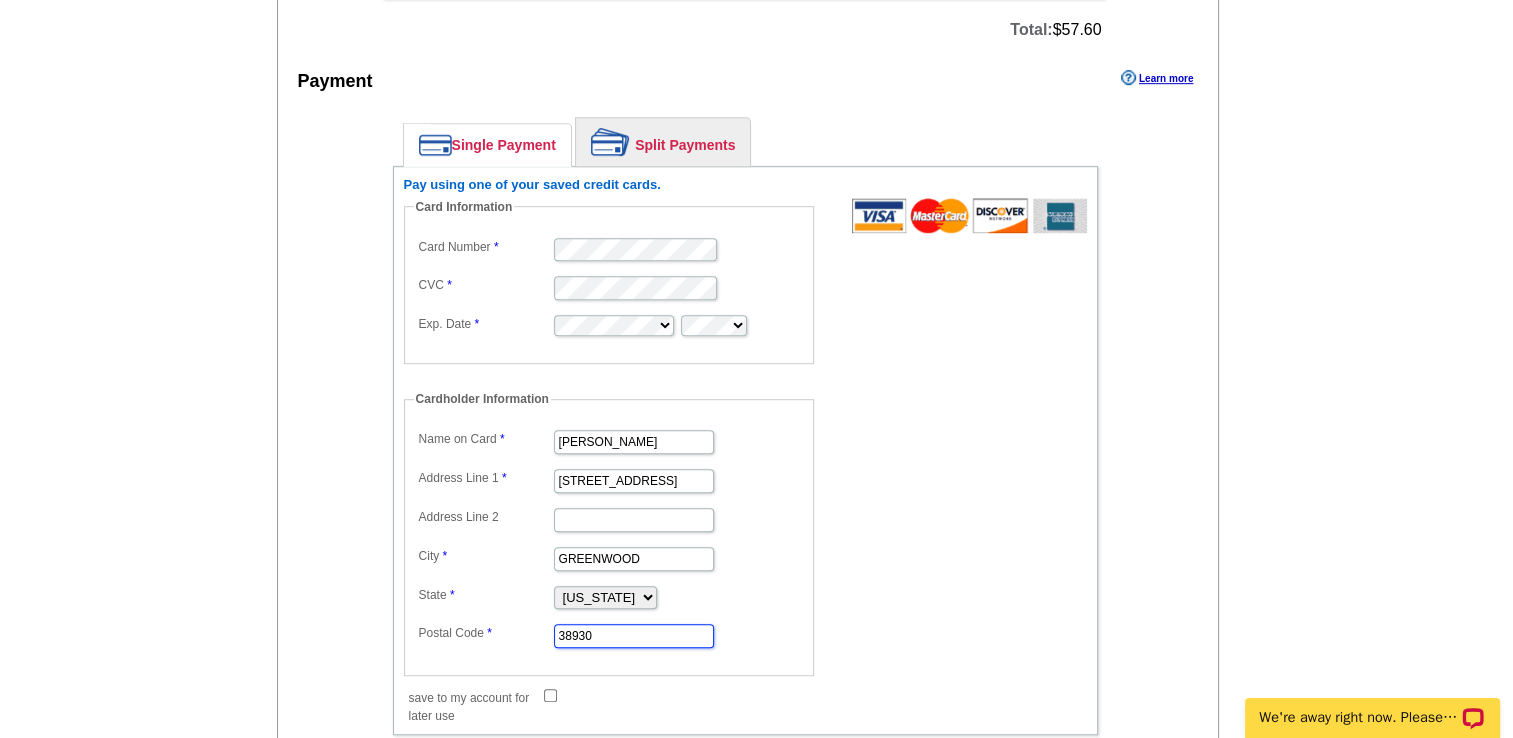 type on "38930" 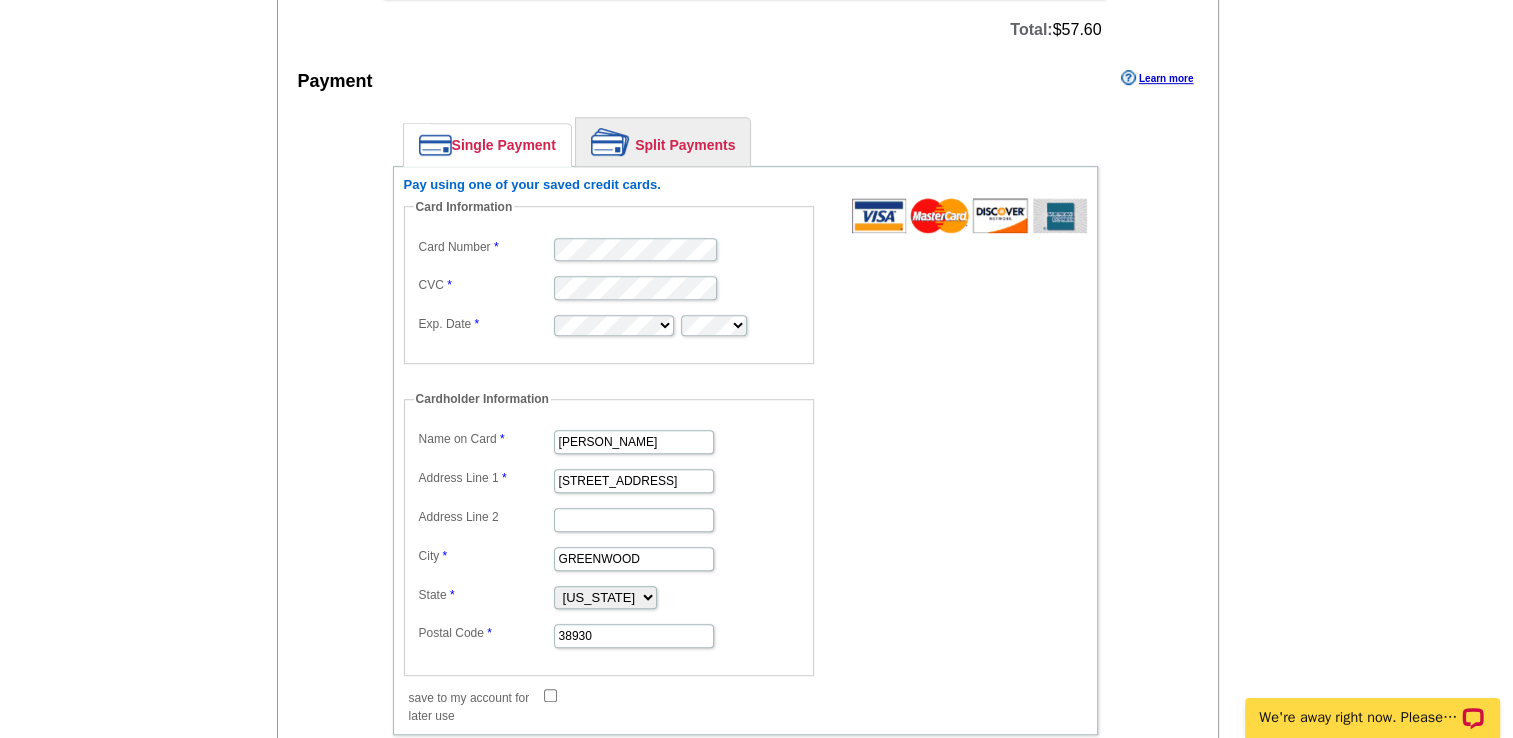 click on "Cardholder Information
Name on Card
DAVID MATTHEWS
Address Line 1
102 E CLAIBORNE AVE
Address Line 2
City
GREENWOOD
State
Alabama
Alaska
Arizona
Arkansas
California
Colorado
Connecticut
District of Columbia
Delaware
Florida
Georgia
Hawaii
Idaho
Illinois
Indiana
Iowa
Kansas
Kentucky
Louisiana
Maine
Maryland
Massachusetts
Michigan
Minnesota
Mississippi
Missouri
Montana
Nebraska
Nevada
New Hampshire
New Jersey
New Mexico
New York
North Carolina
North Dakota
Ohio
Oklahoma
Oregon
Pennsylvania
Rhode Island
South Carolina
South Dakota
Tennessee
Texas
Utah
Vermont
Virginia
Washington
West Virginia
Wisconsin
Wyoming
Postal Code
38930" at bounding box center [609, 533] 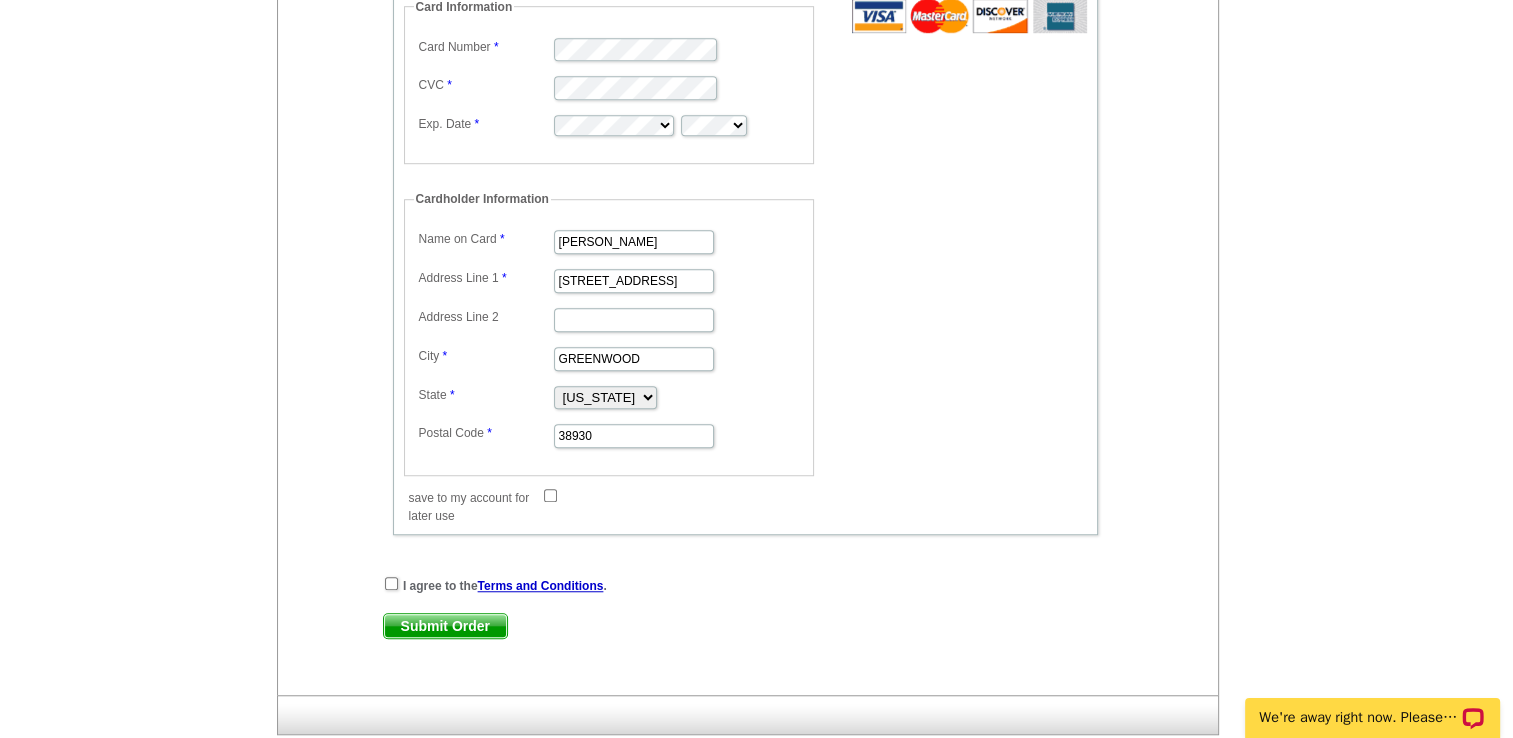 scroll, scrollTop: 1486, scrollLeft: 0, axis: vertical 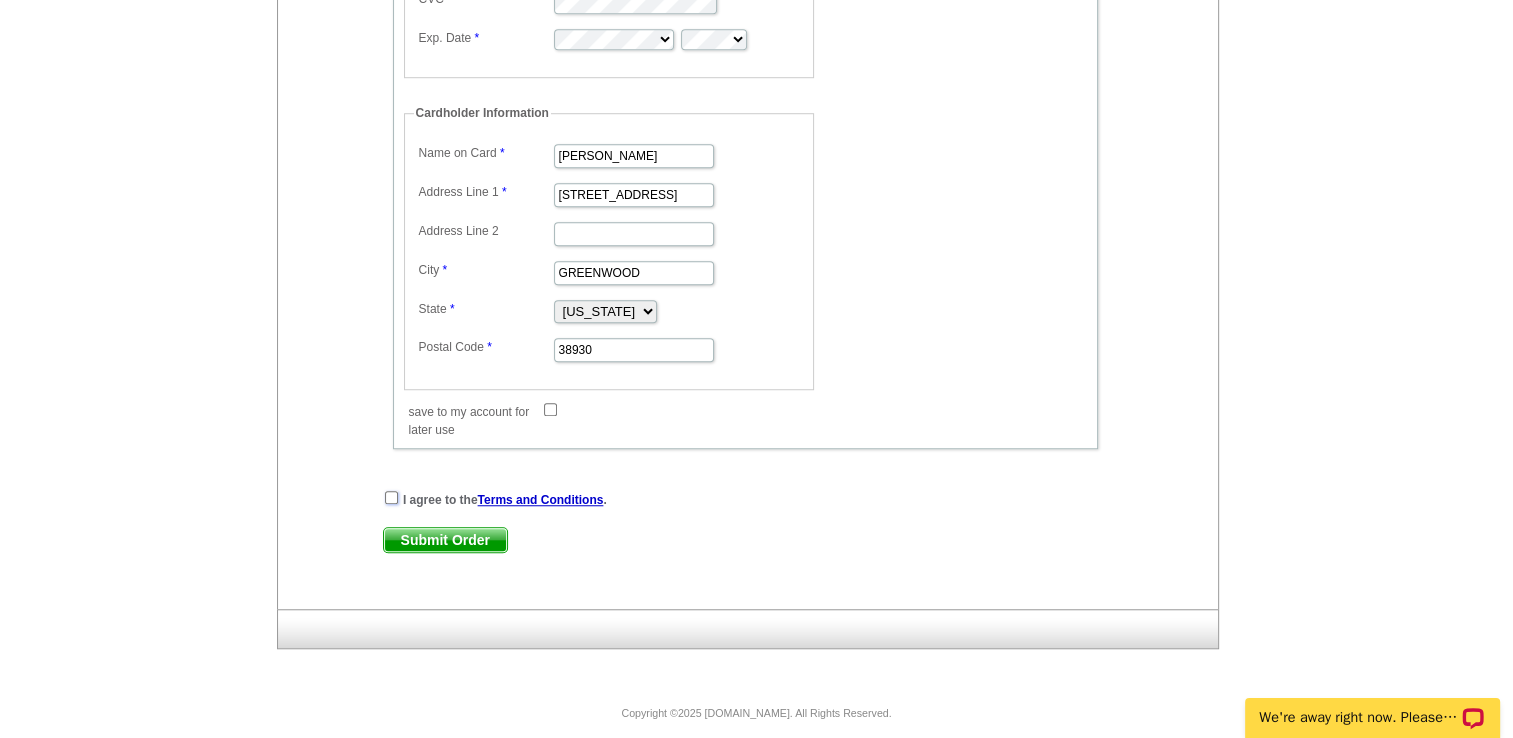 click at bounding box center [391, 497] 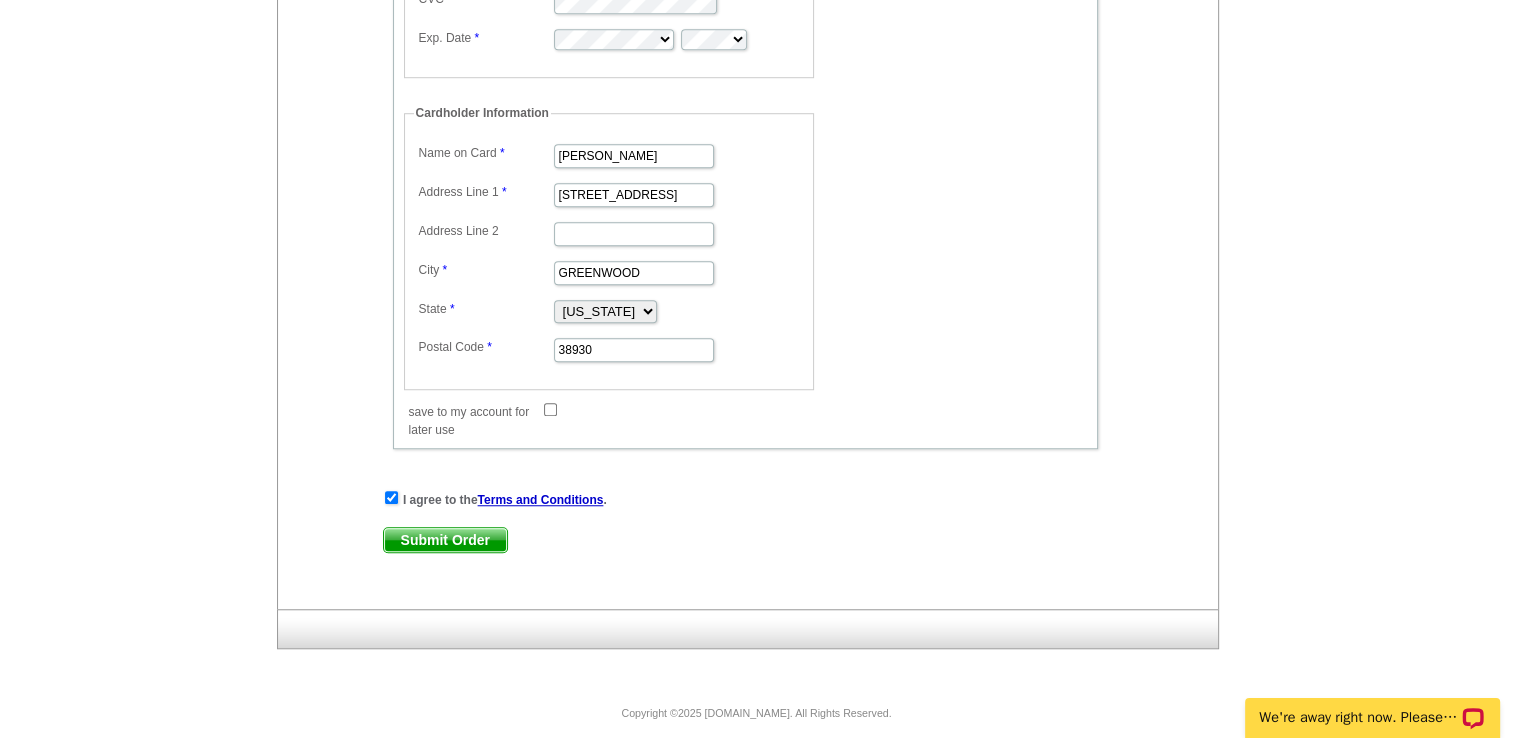 click on "Submit Order" at bounding box center (445, 540) 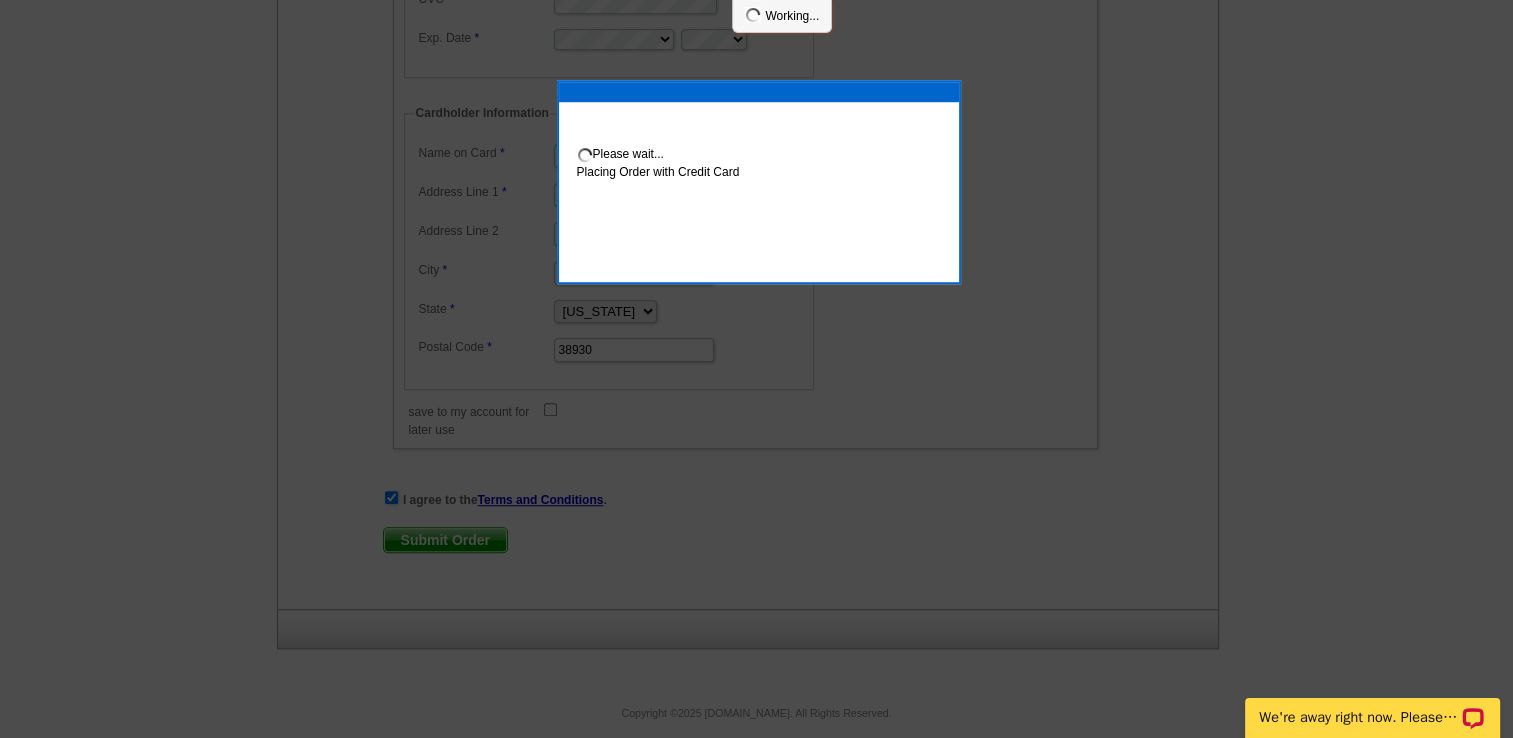 scroll, scrollTop: 1587, scrollLeft: 0, axis: vertical 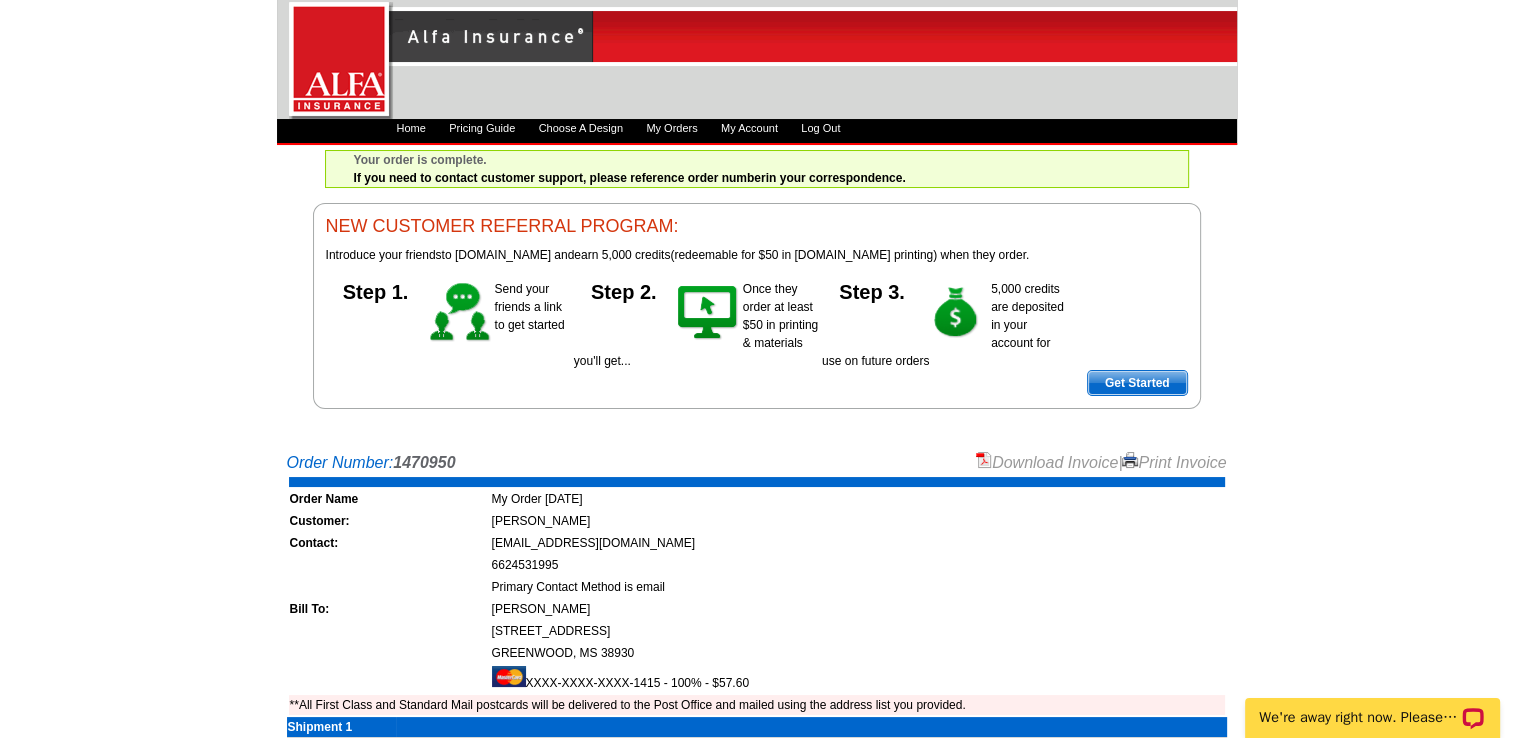 click on "Print Invoice" at bounding box center [1174, 462] 